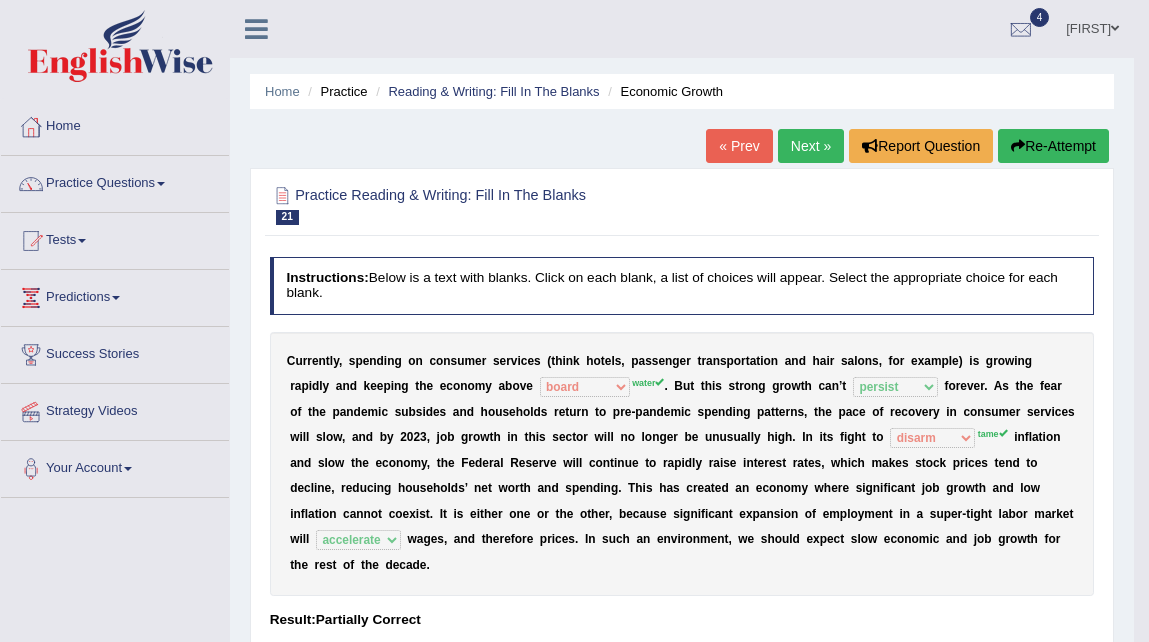 select on "board" 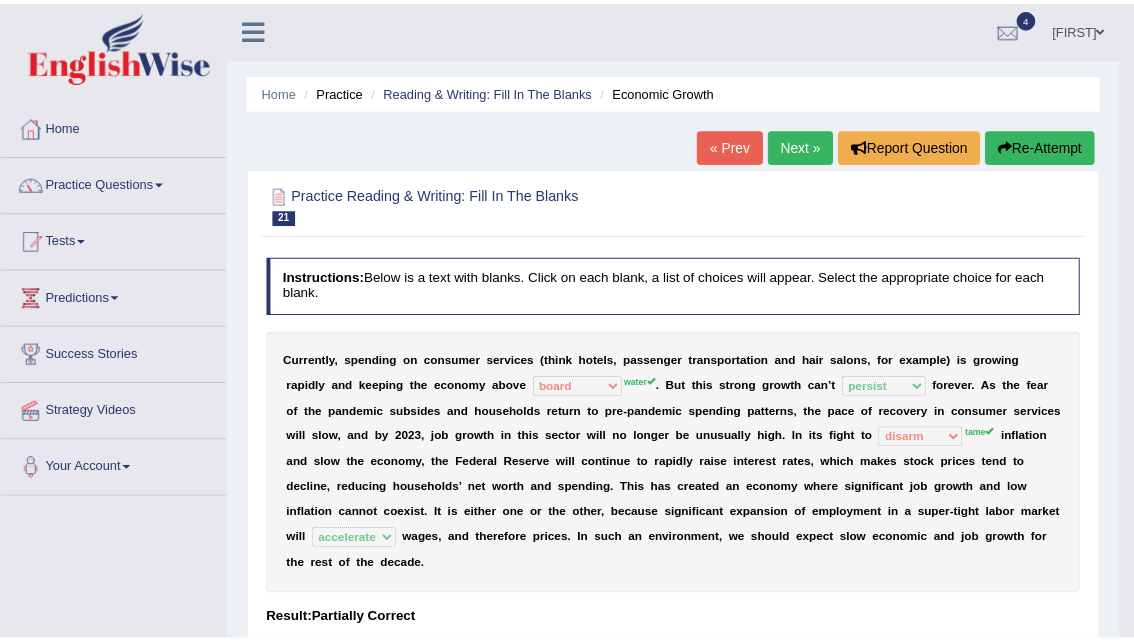 scroll, scrollTop: 133, scrollLeft: 0, axis: vertical 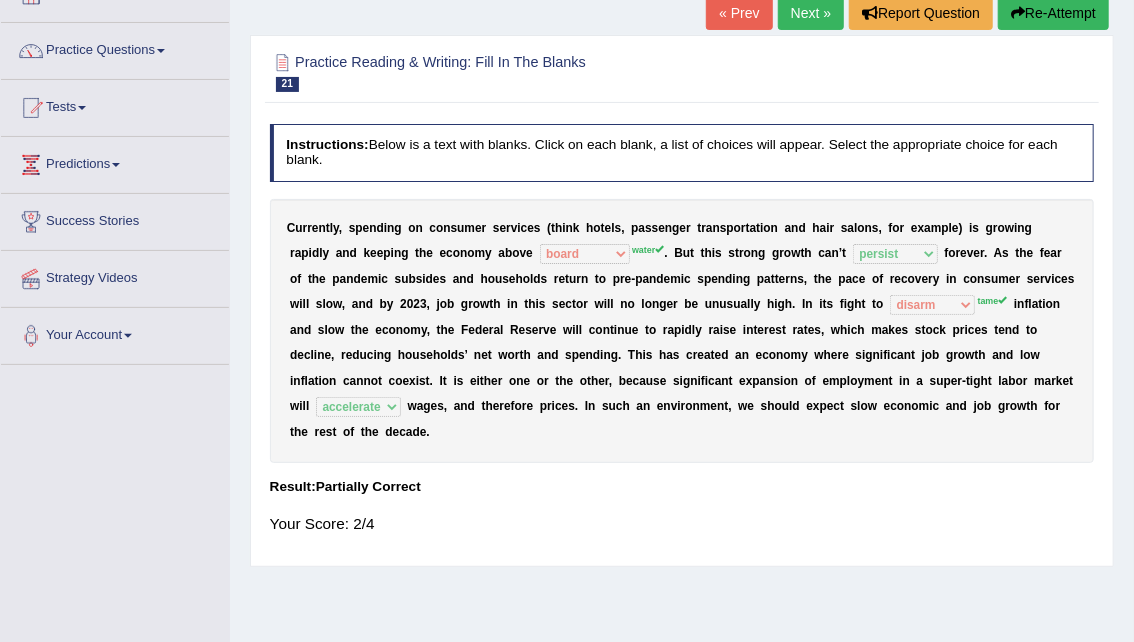 click on "u" at bounding box center (994, 279) 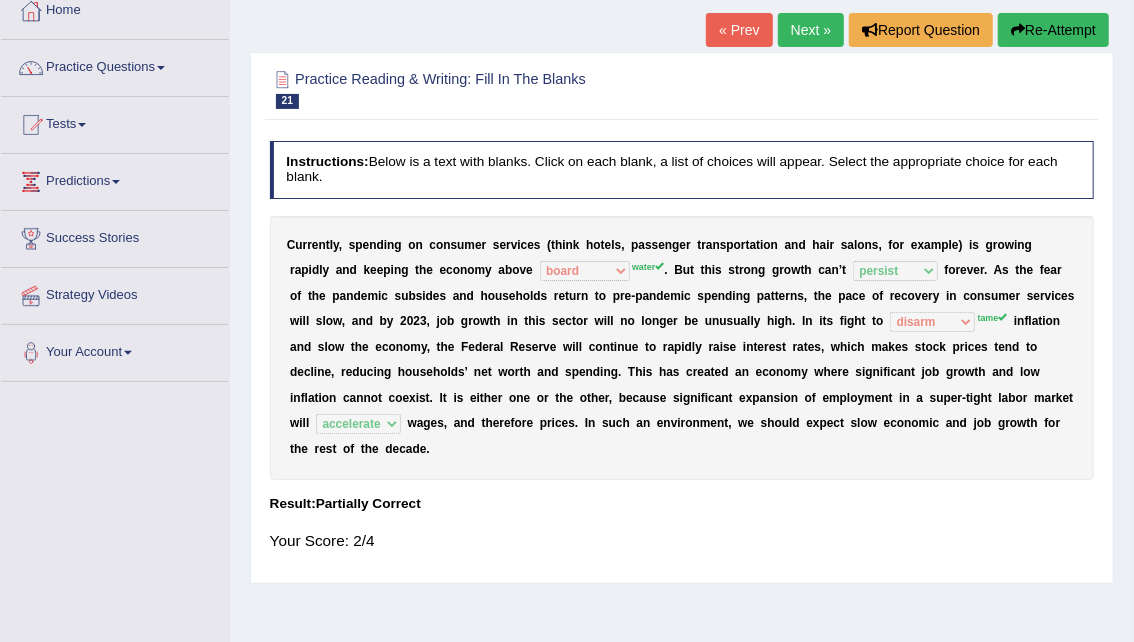 scroll, scrollTop: 0, scrollLeft: 0, axis: both 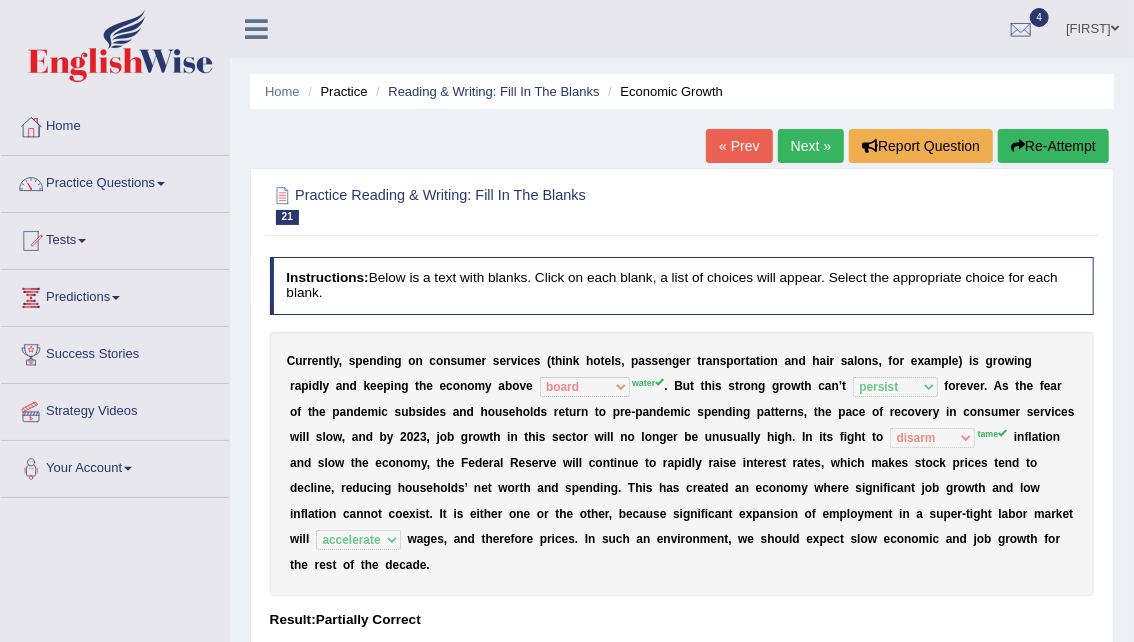 click on "Home" at bounding box center [115, 124] 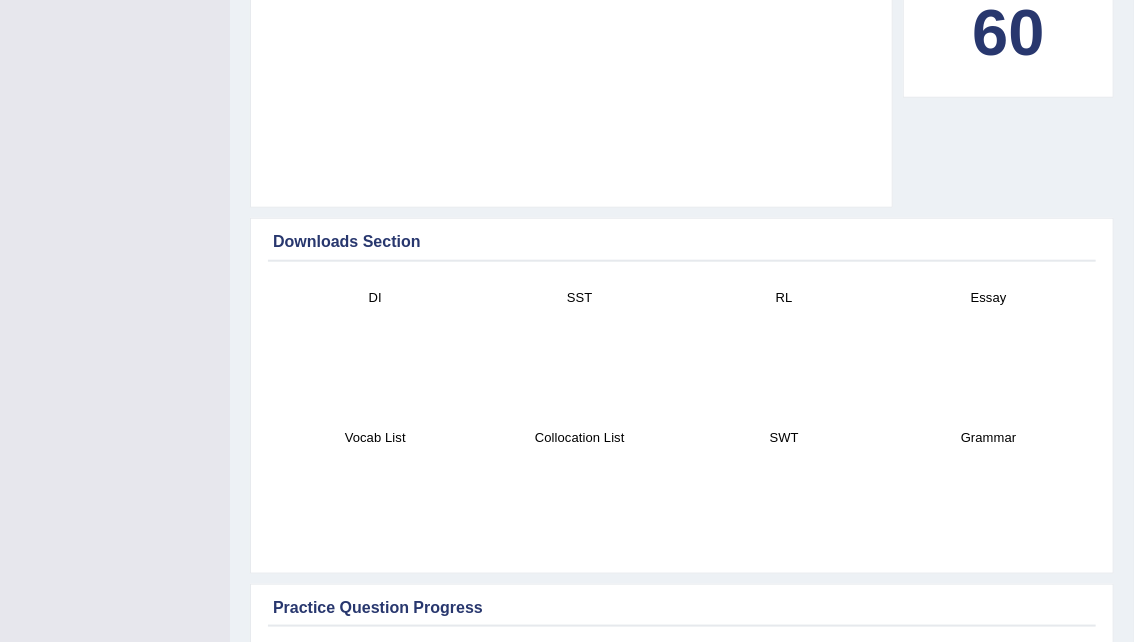scroll, scrollTop: 0, scrollLeft: 0, axis: both 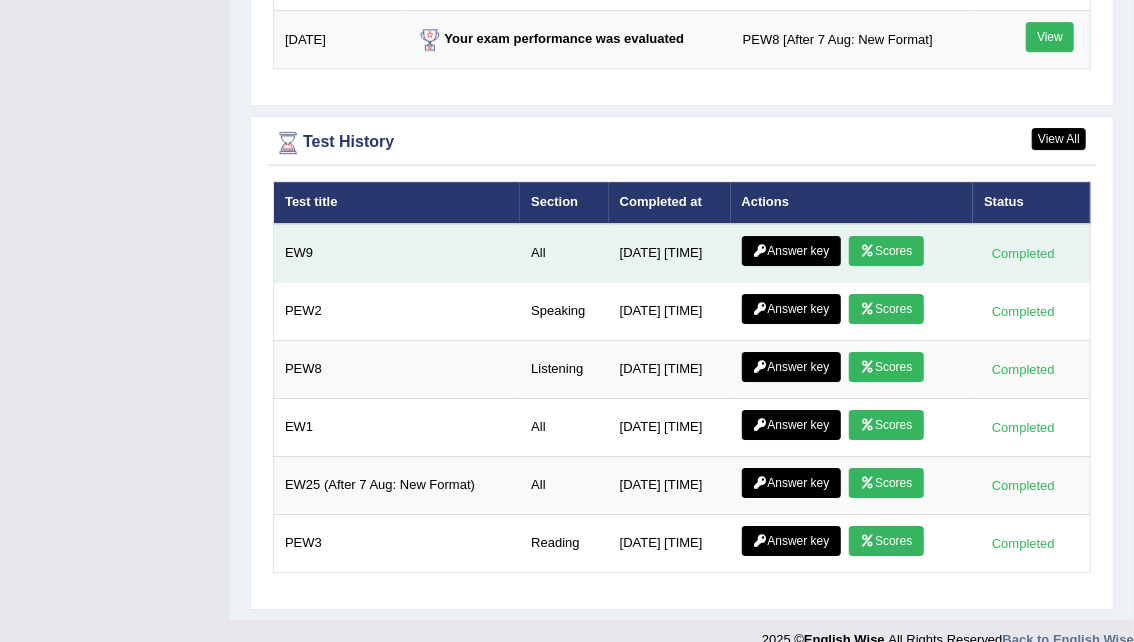click on "Scores" at bounding box center [886, 251] 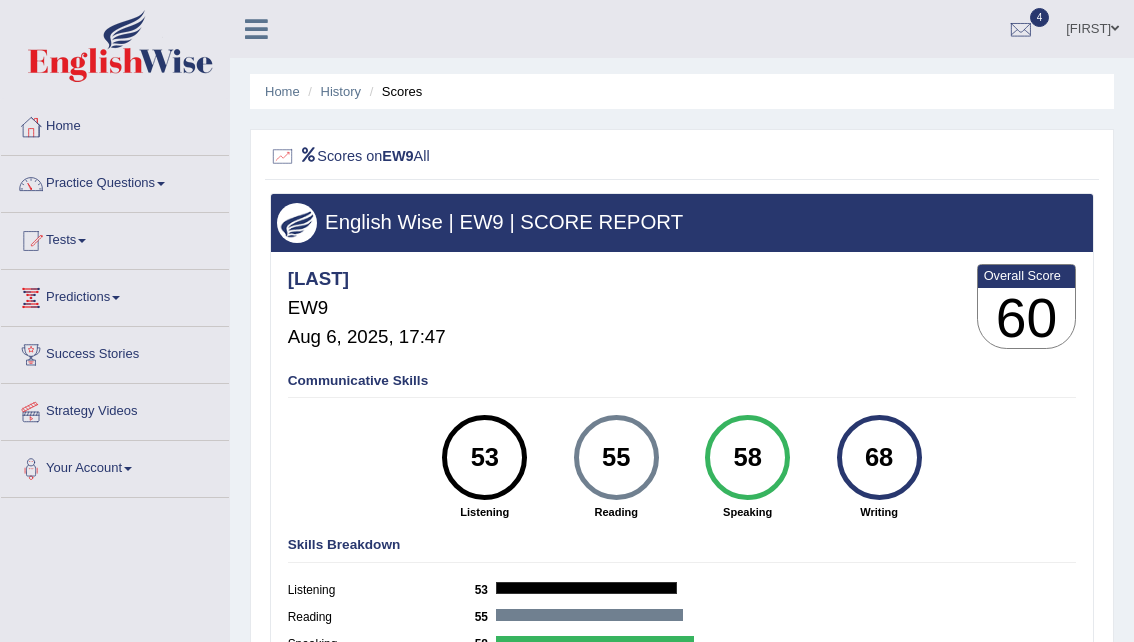 scroll, scrollTop: 0, scrollLeft: 0, axis: both 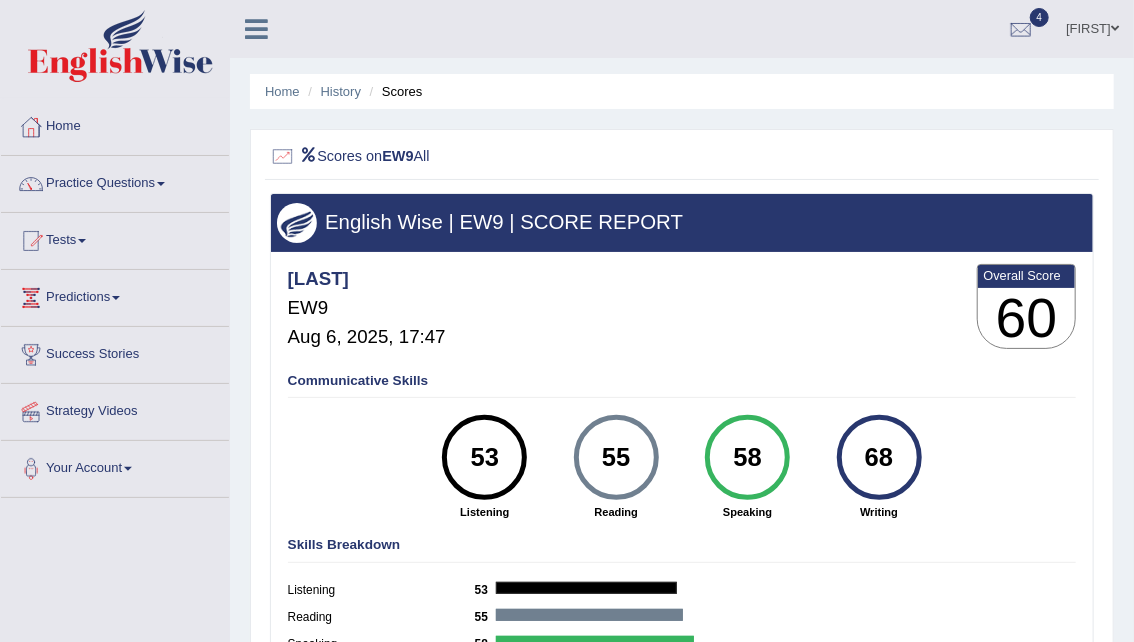 click on "Home" at bounding box center (115, 124) 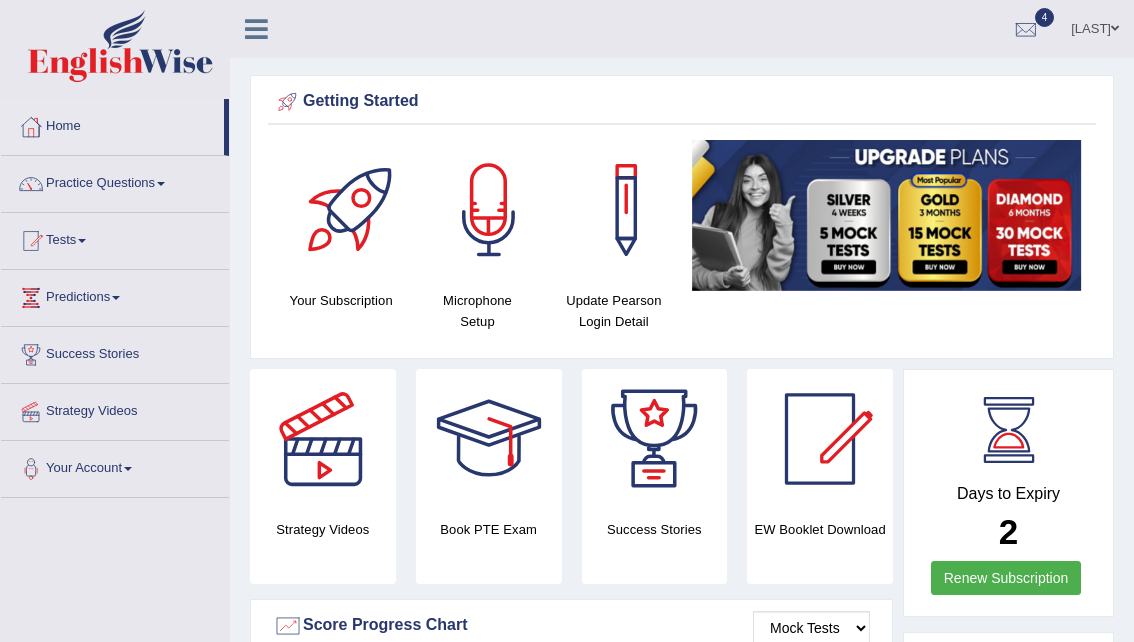 scroll, scrollTop: 0, scrollLeft: 0, axis: both 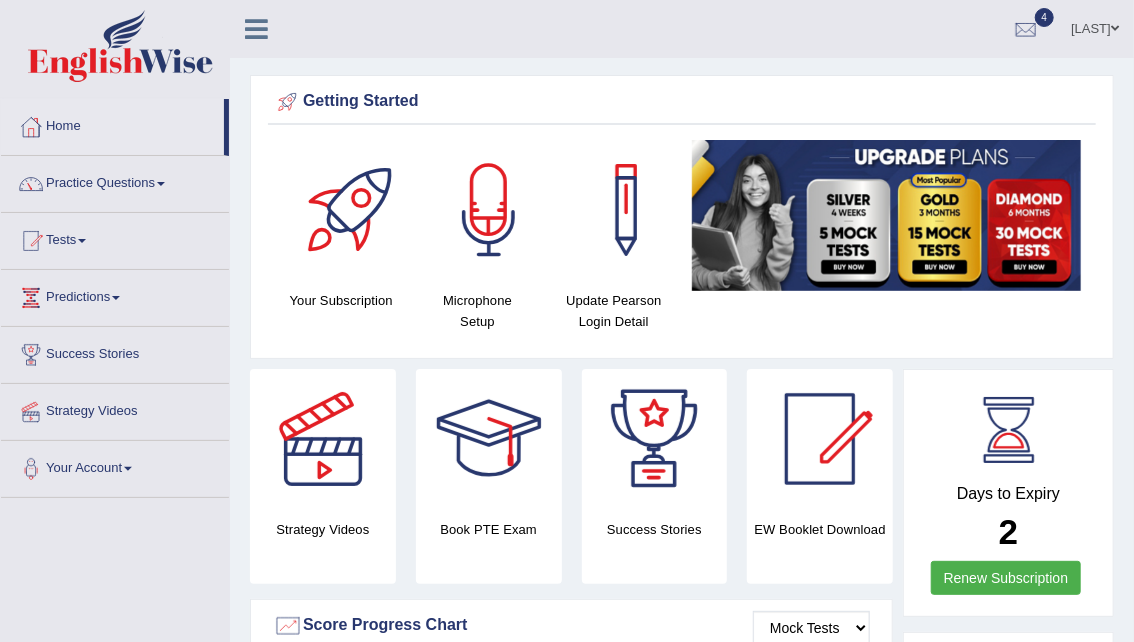 click on "Practice Questions" at bounding box center (115, 181) 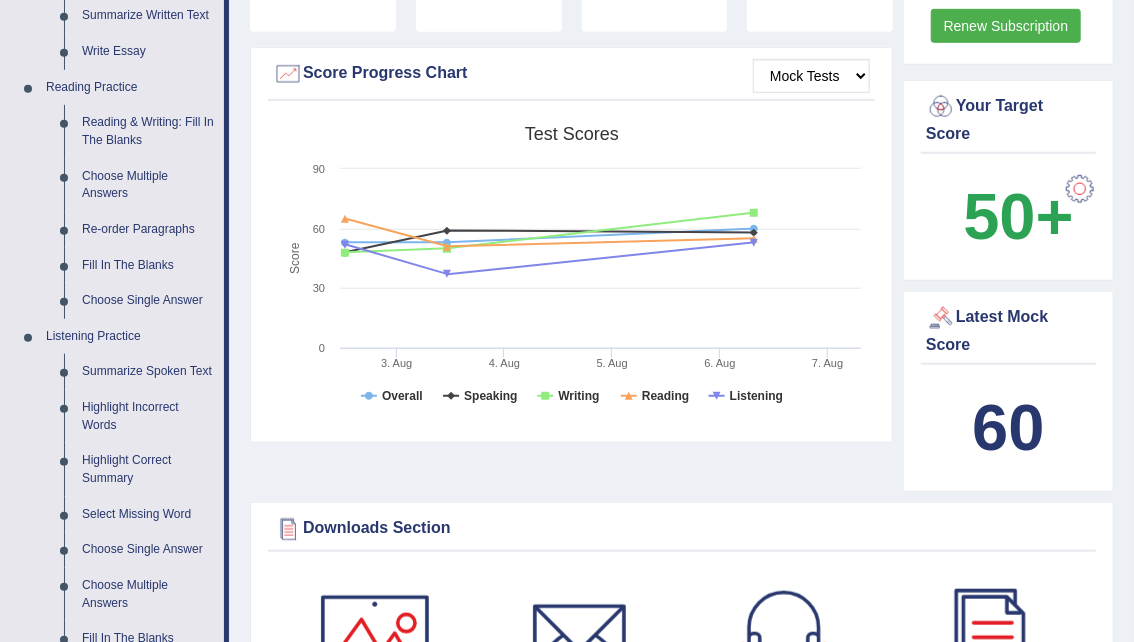 scroll, scrollTop: 554, scrollLeft: 0, axis: vertical 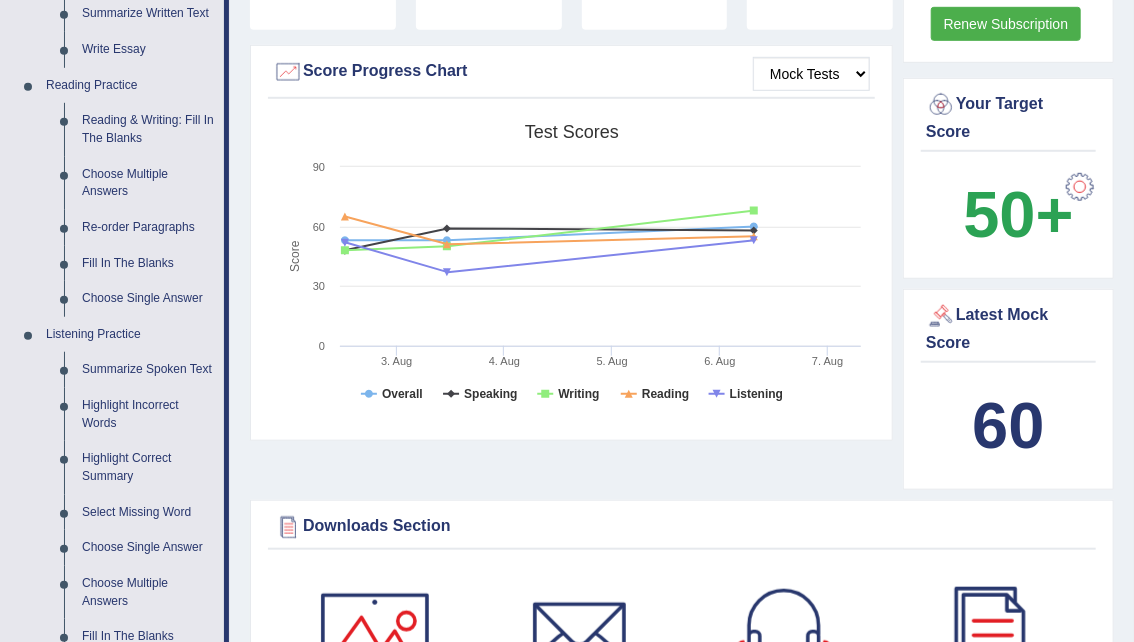 drag, startPoint x: 228, startPoint y: 174, endPoint x: 231, endPoint y: 88, distance: 86.05231 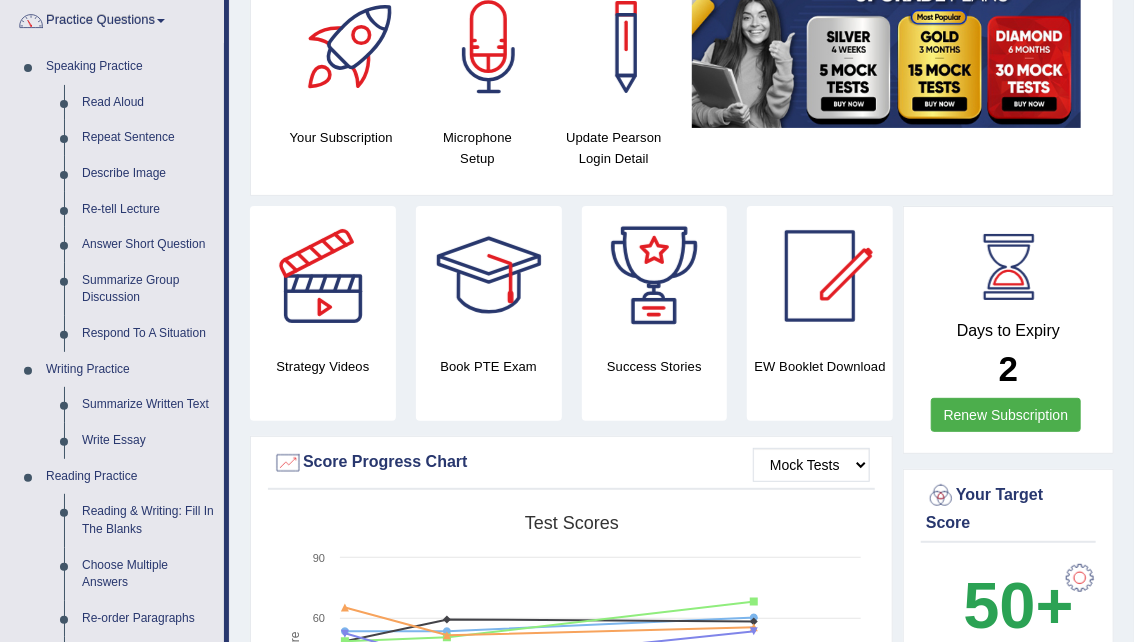 scroll, scrollTop: 163, scrollLeft: 0, axis: vertical 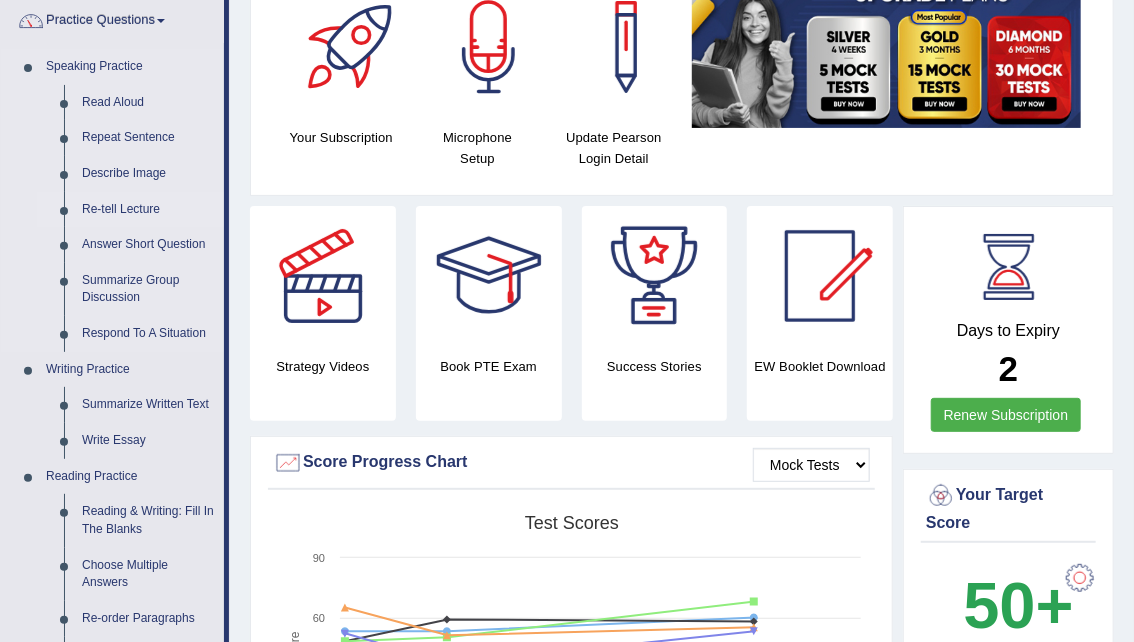 click on "Re-tell Lecture" at bounding box center (148, 210) 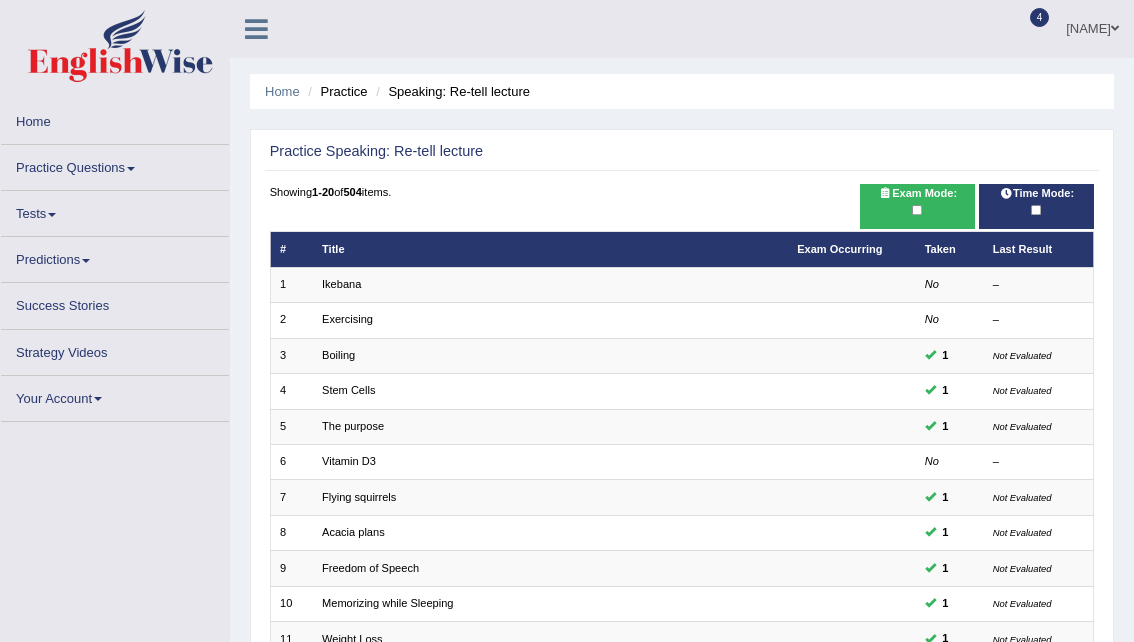 scroll, scrollTop: 0, scrollLeft: 0, axis: both 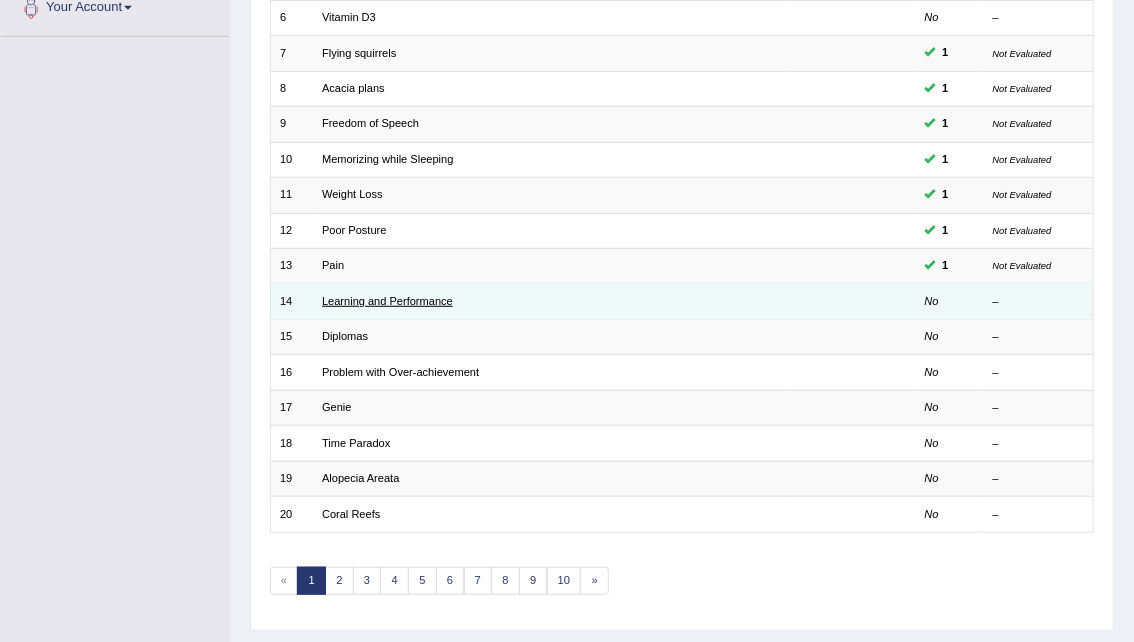 click on "Learning and Performance" at bounding box center [387, 301] 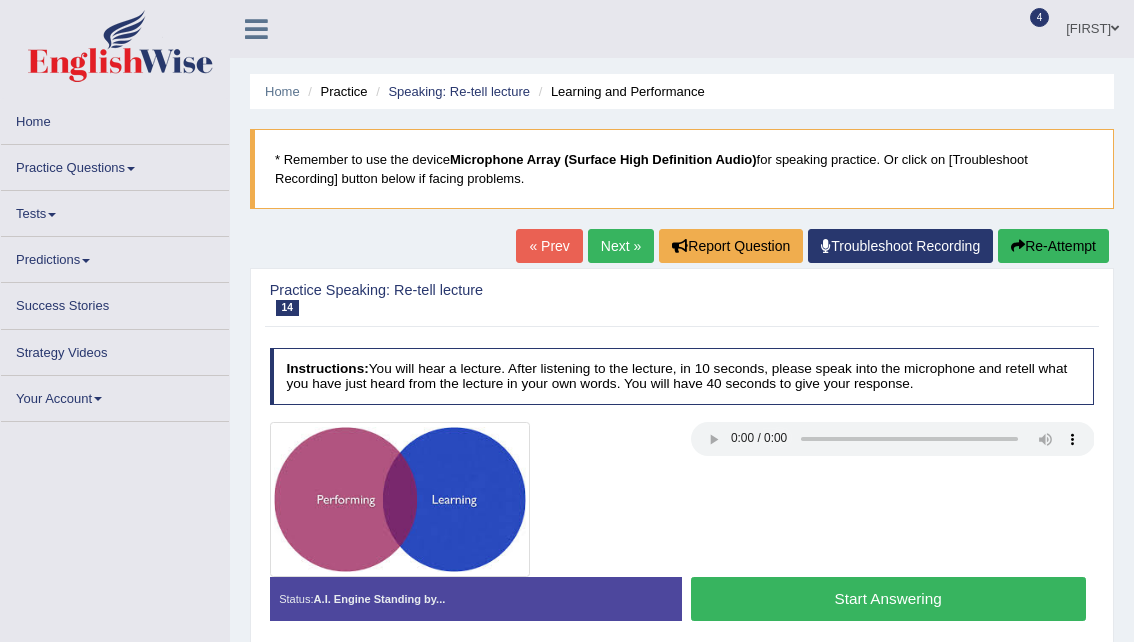 scroll, scrollTop: 0, scrollLeft: 0, axis: both 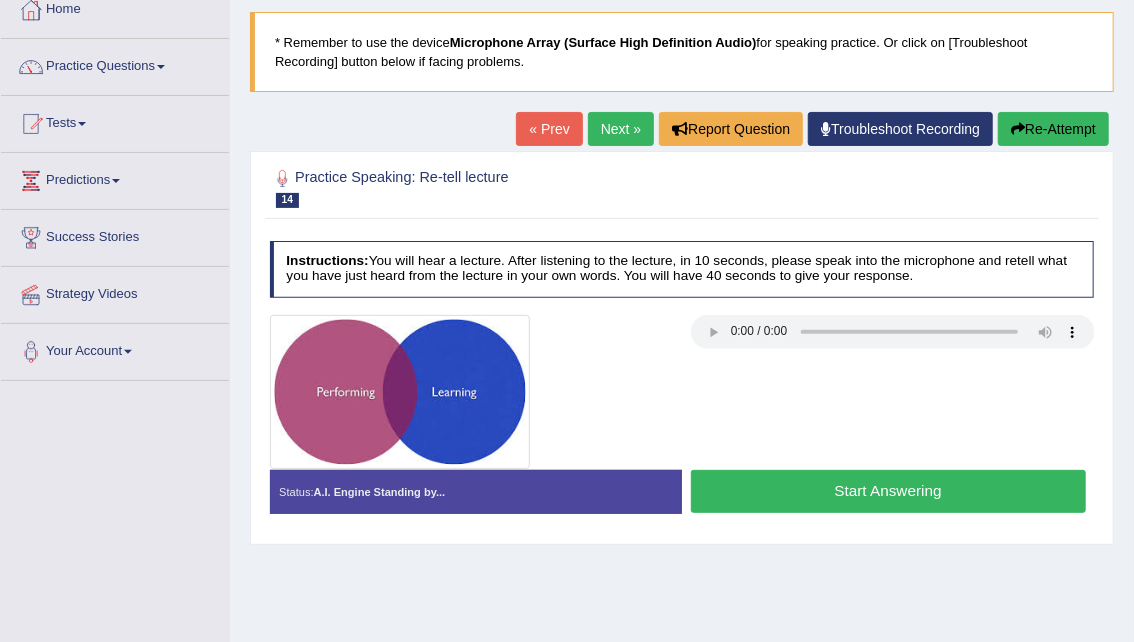 click on "Start Answering" at bounding box center (888, 491) 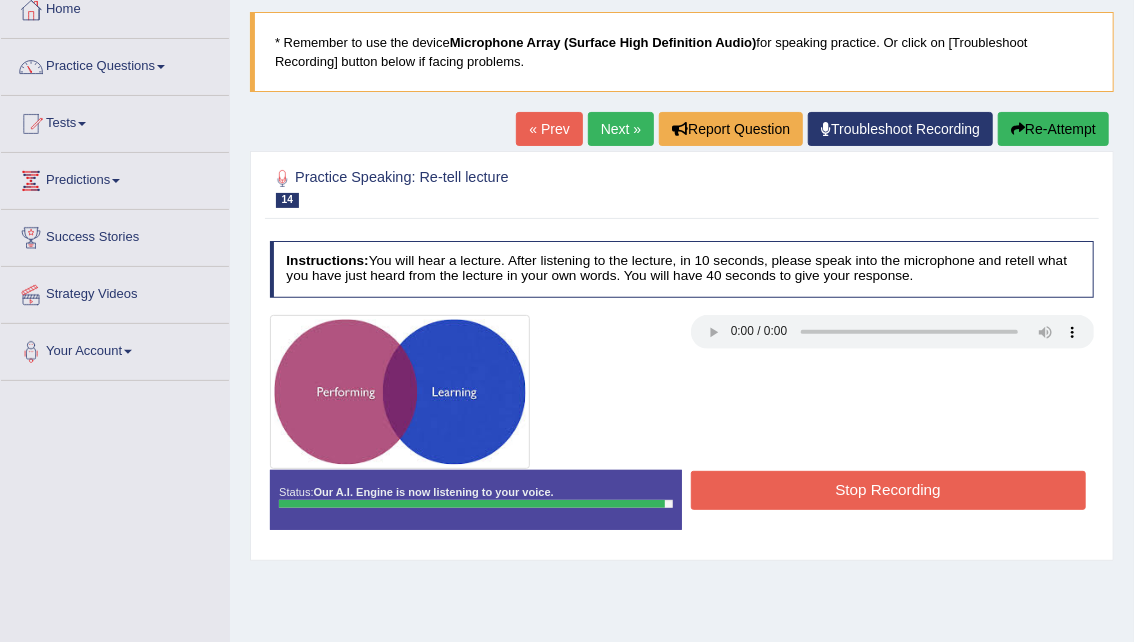 click on "Stop Recording" at bounding box center [888, 490] 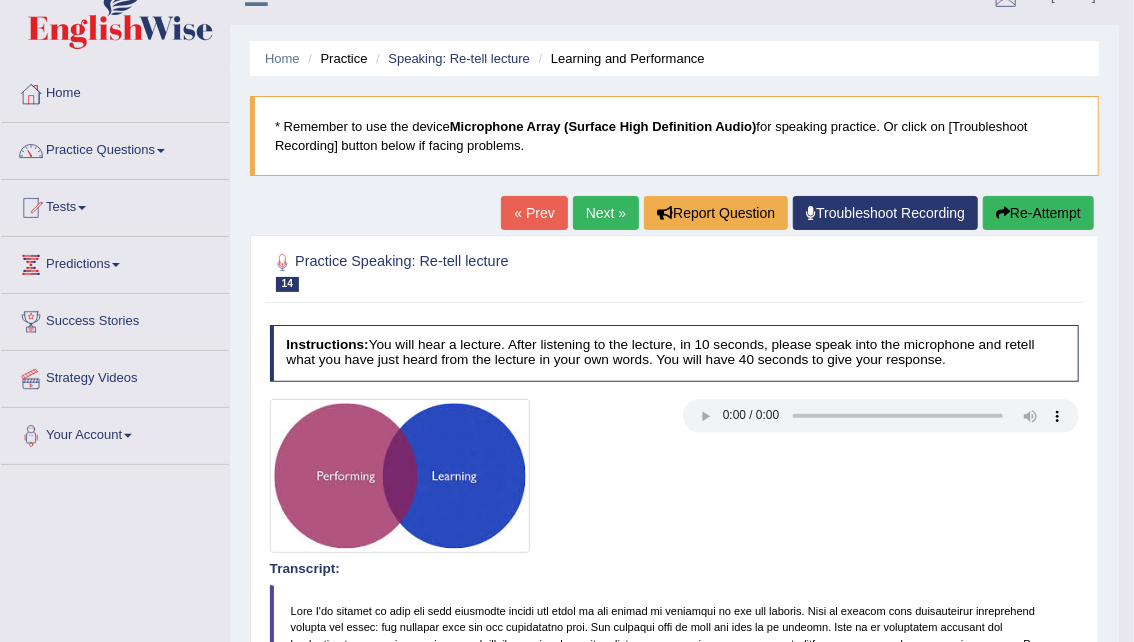 scroll, scrollTop: 0, scrollLeft: 0, axis: both 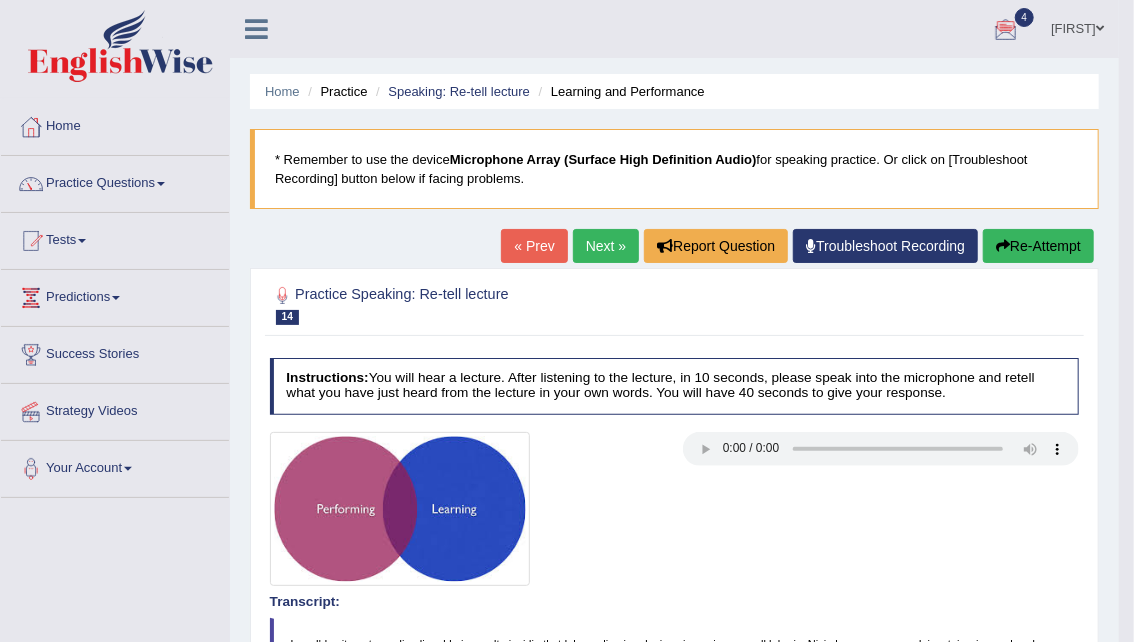 click on "Next »" at bounding box center [606, 246] 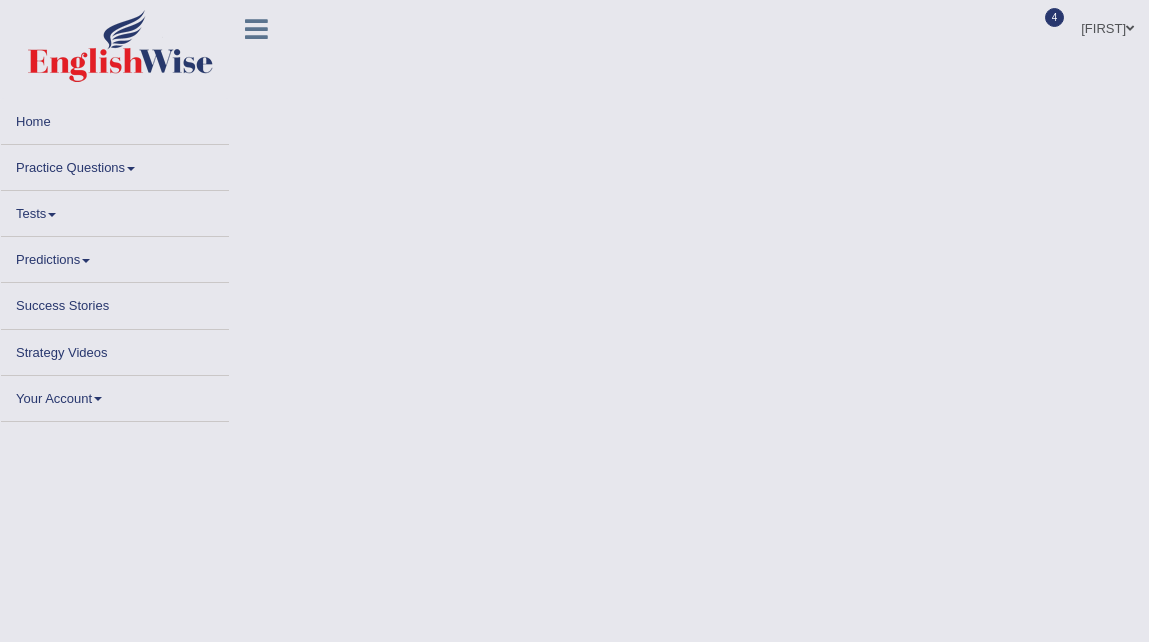 scroll, scrollTop: 0, scrollLeft: 0, axis: both 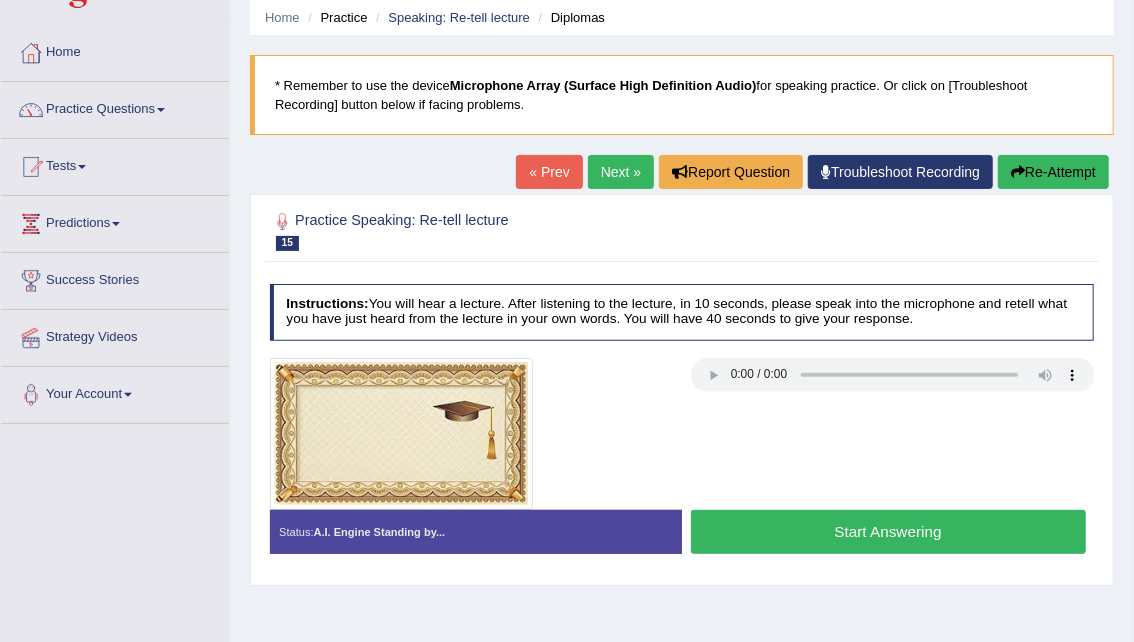 click on "Start Answering" at bounding box center (888, 531) 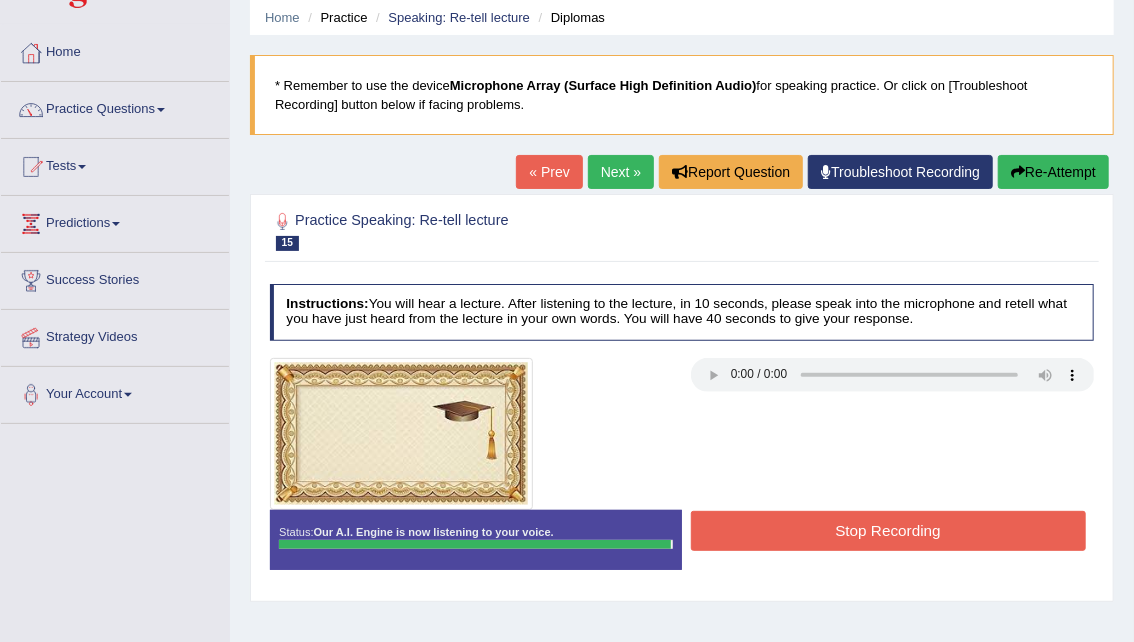 click on "Stop Recording" at bounding box center [888, 530] 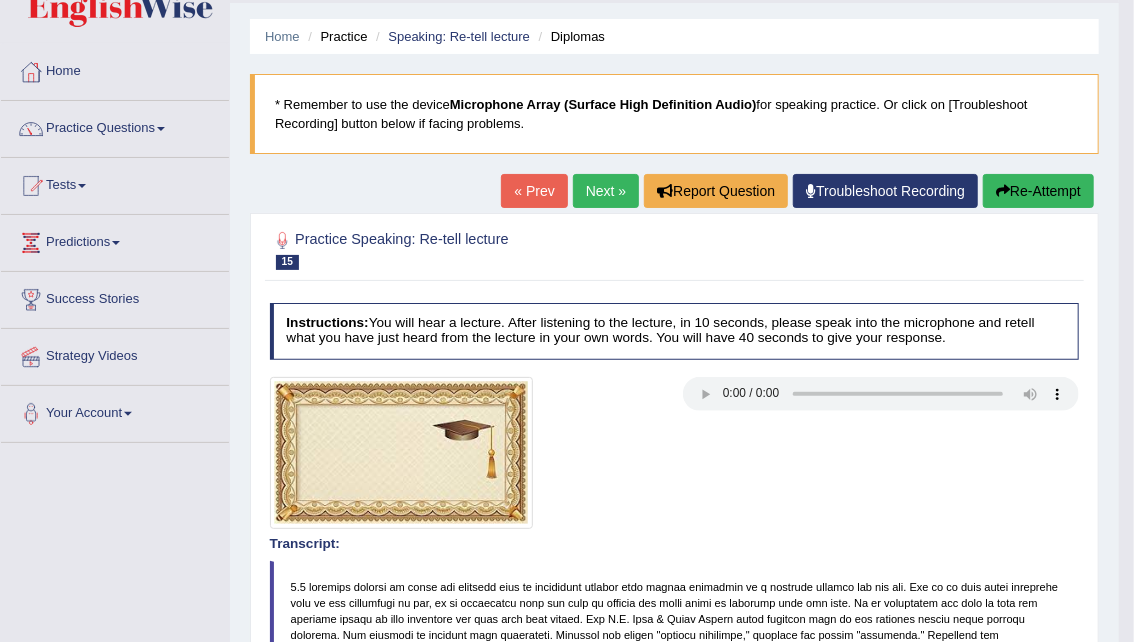 scroll, scrollTop: 0, scrollLeft: 0, axis: both 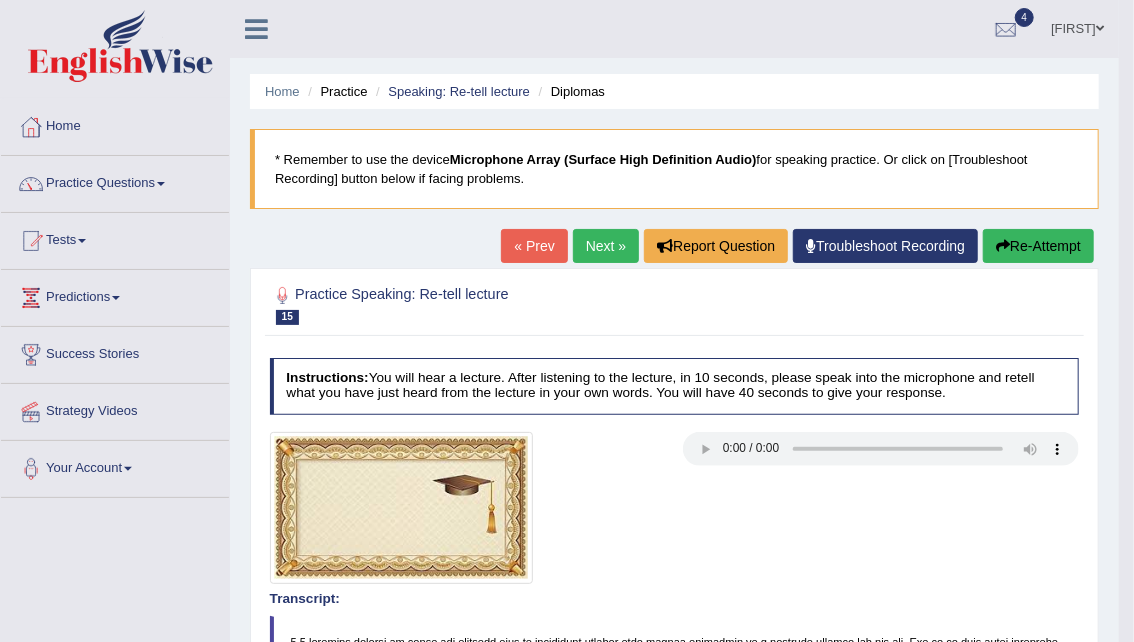 click at bounding box center [82, 241] 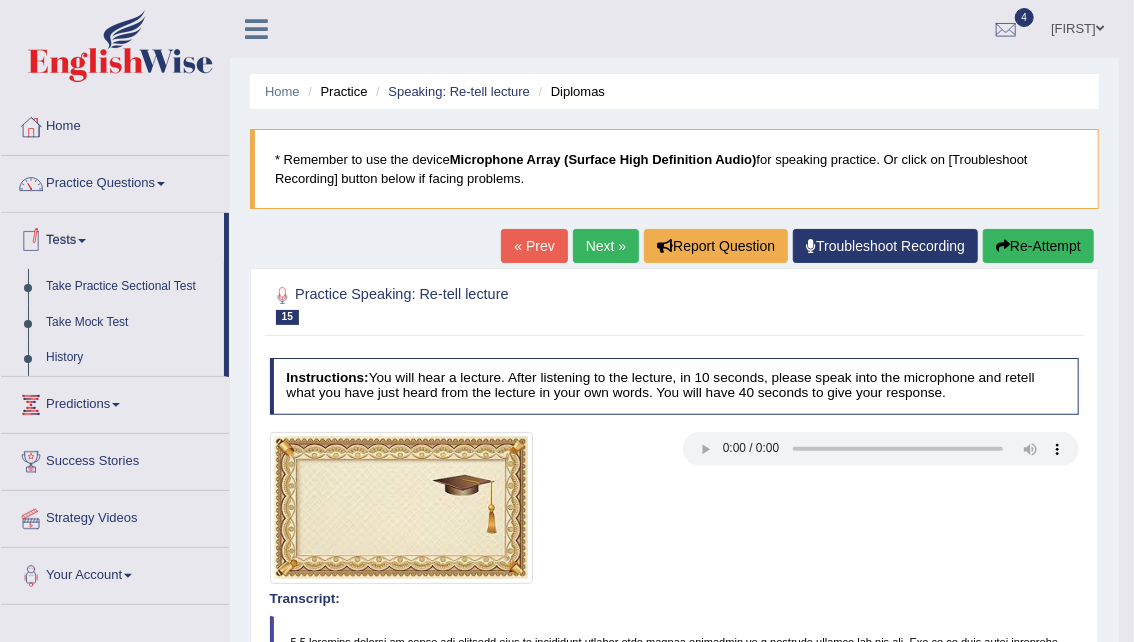 click at bounding box center (161, 184) 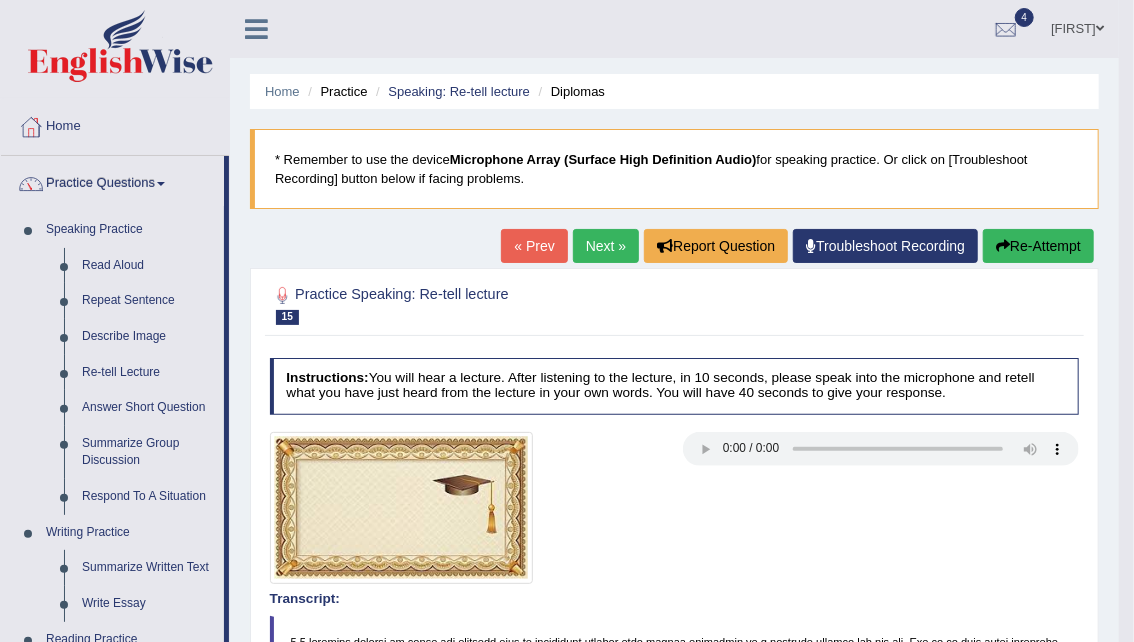 click on "Summarize Group Discussion" at bounding box center [148, 452] 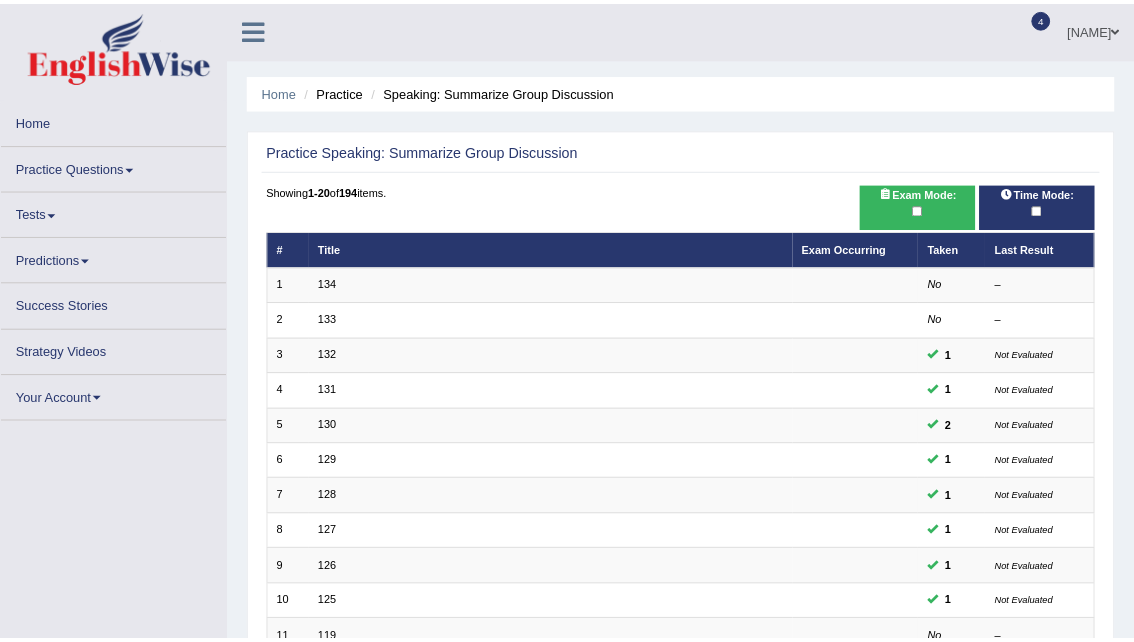 scroll, scrollTop: 0, scrollLeft: 0, axis: both 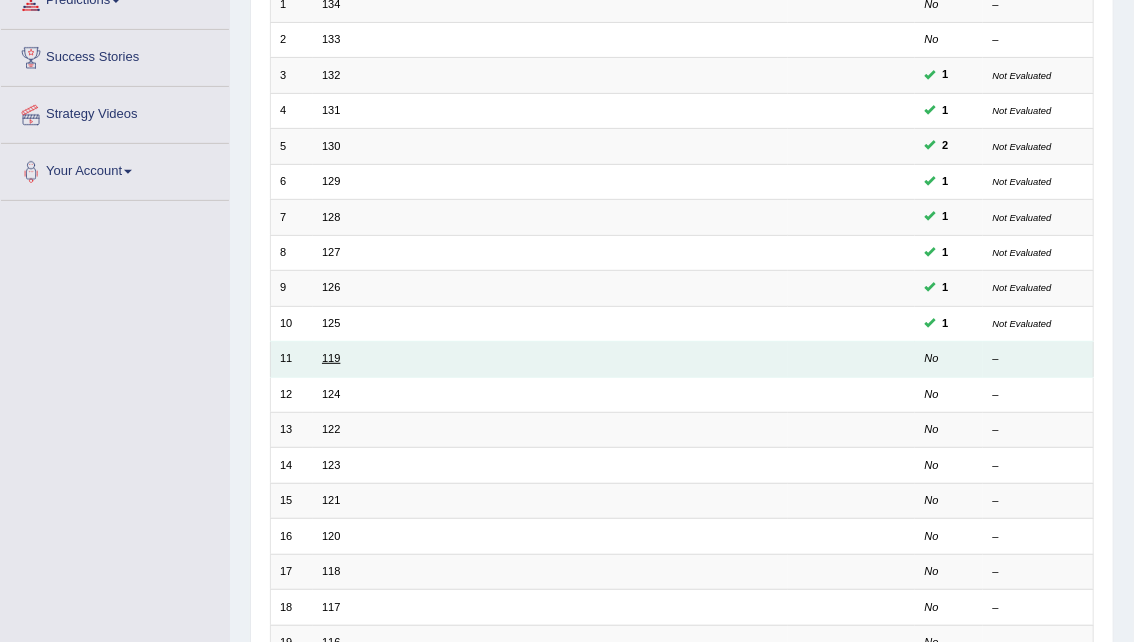 click on "119" at bounding box center [331, 358] 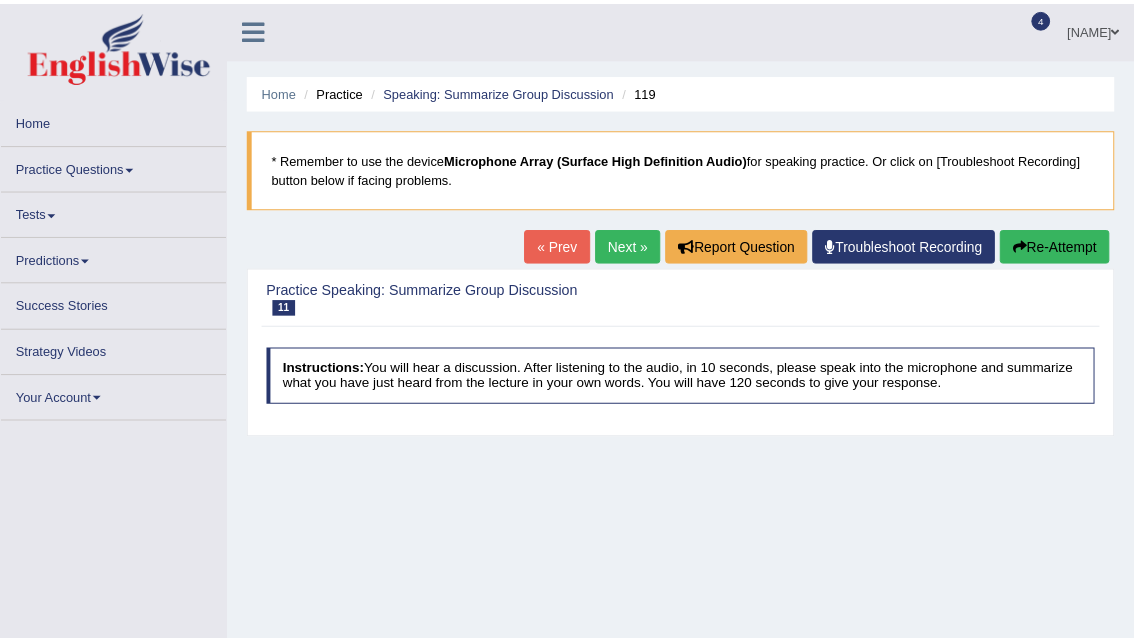 scroll, scrollTop: 0, scrollLeft: 0, axis: both 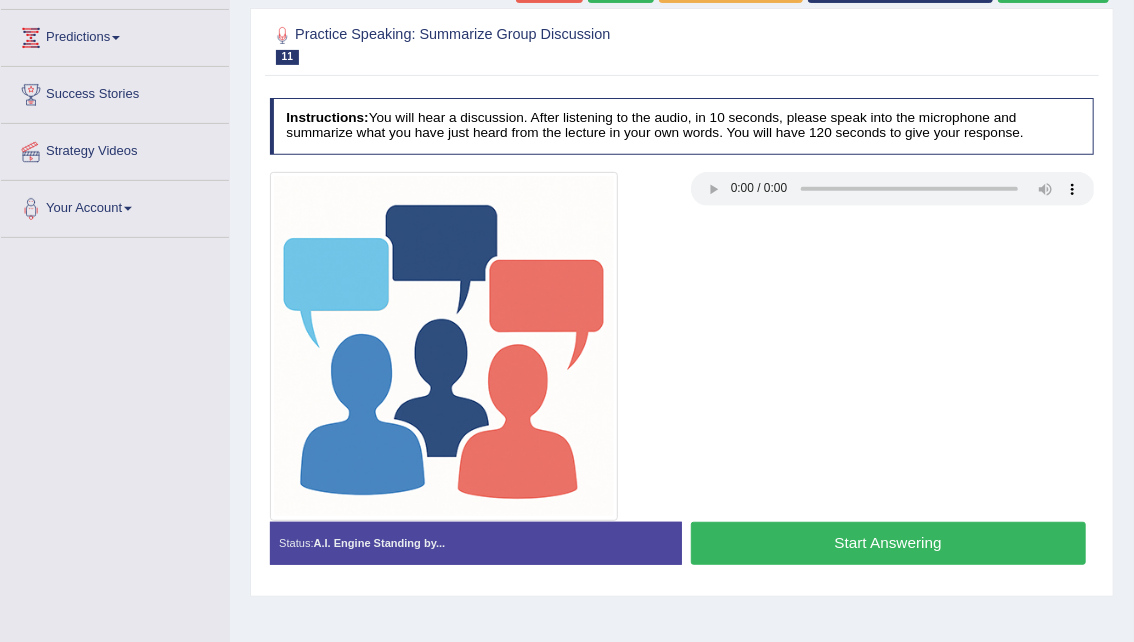 click on "Start Answering" at bounding box center [888, 543] 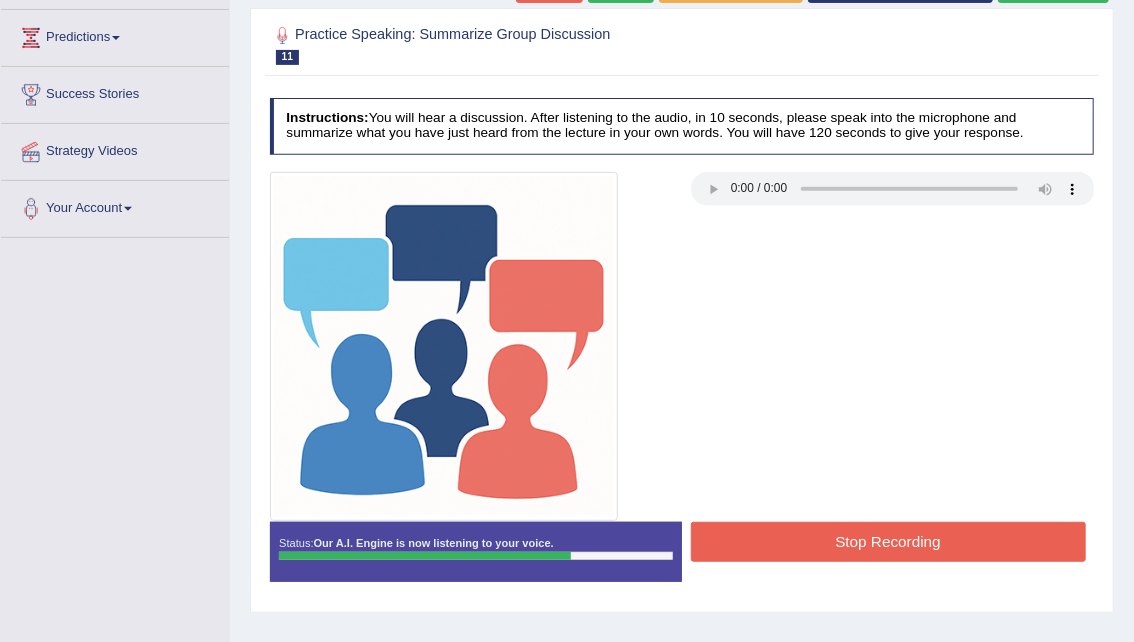 click on "Stop Recording" at bounding box center (888, 541) 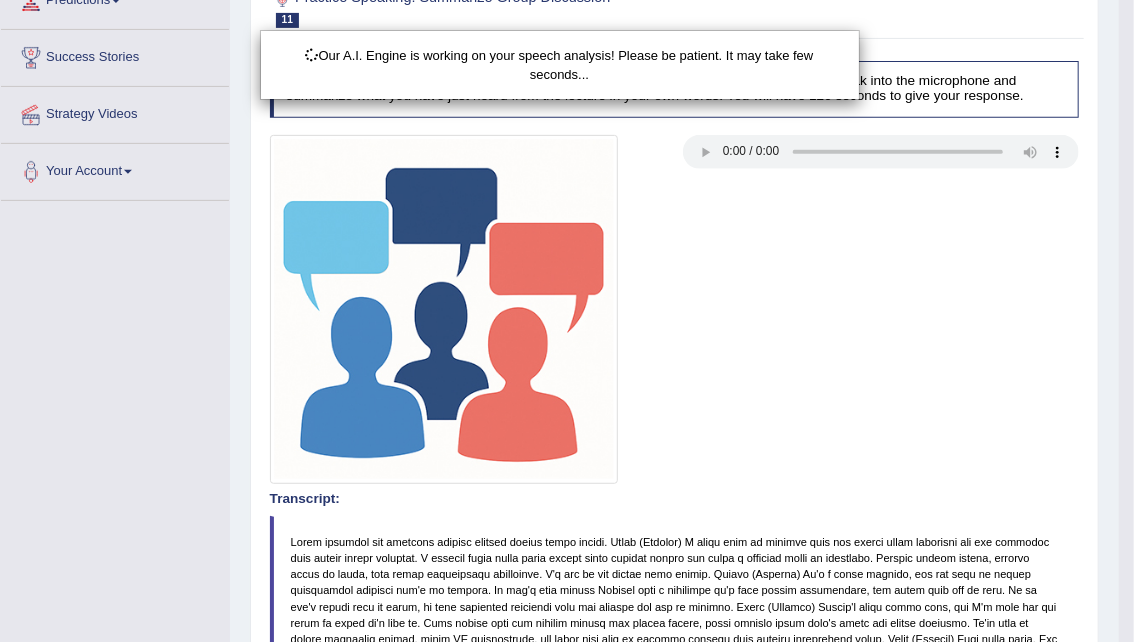 scroll, scrollTop: 361, scrollLeft: 0, axis: vertical 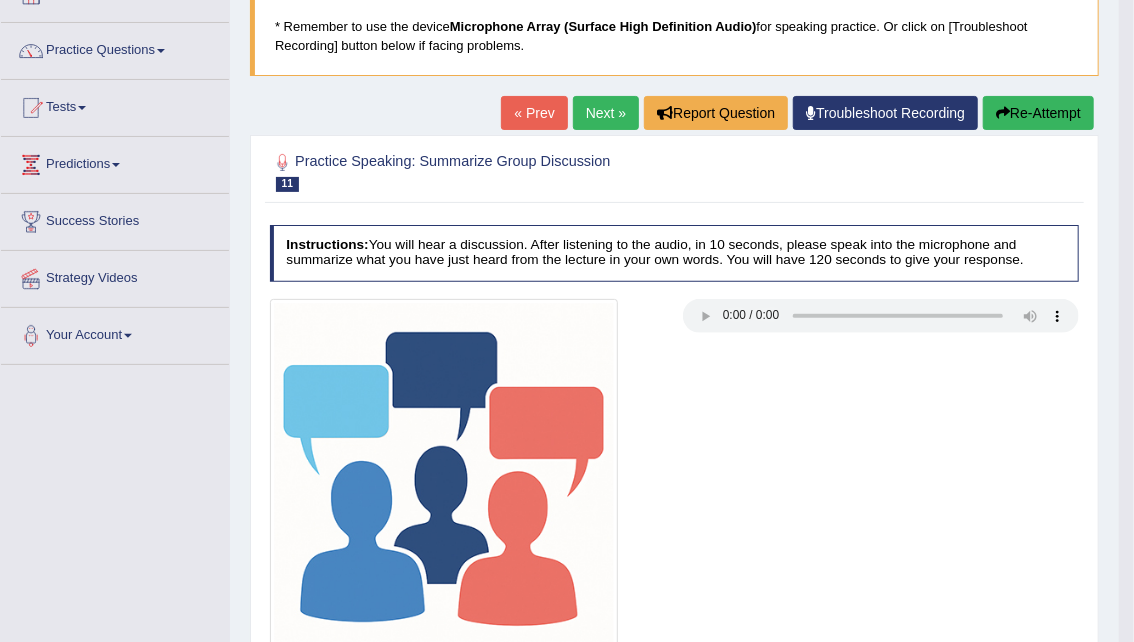 click on "Next »" at bounding box center (606, 113) 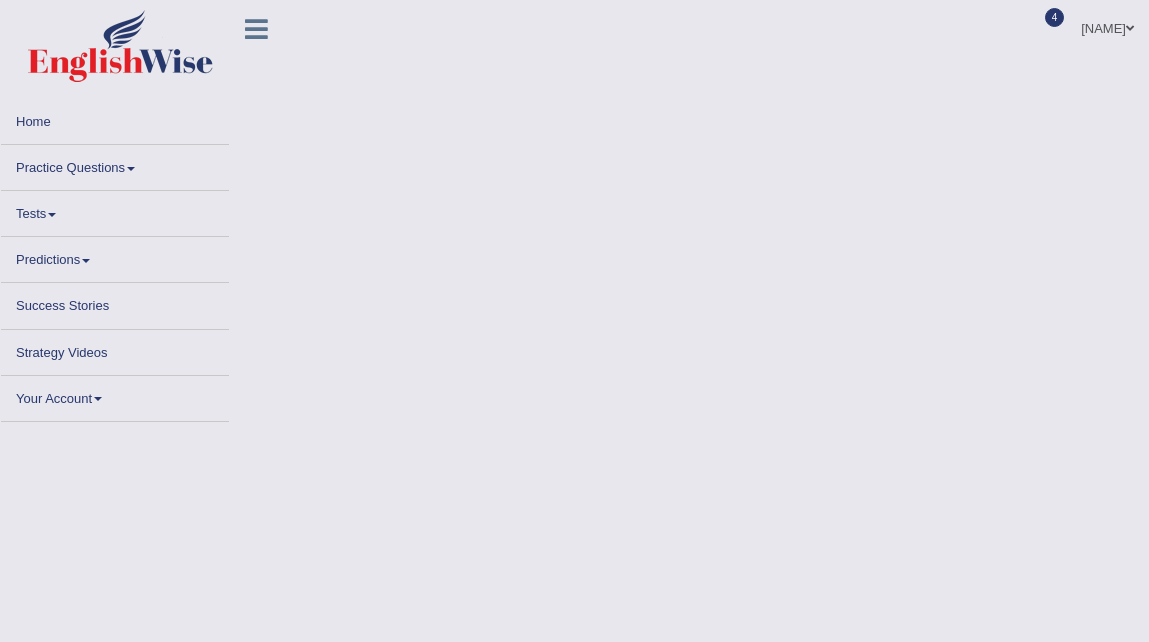 scroll, scrollTop: 0, scrollLeft: 0, axis: both 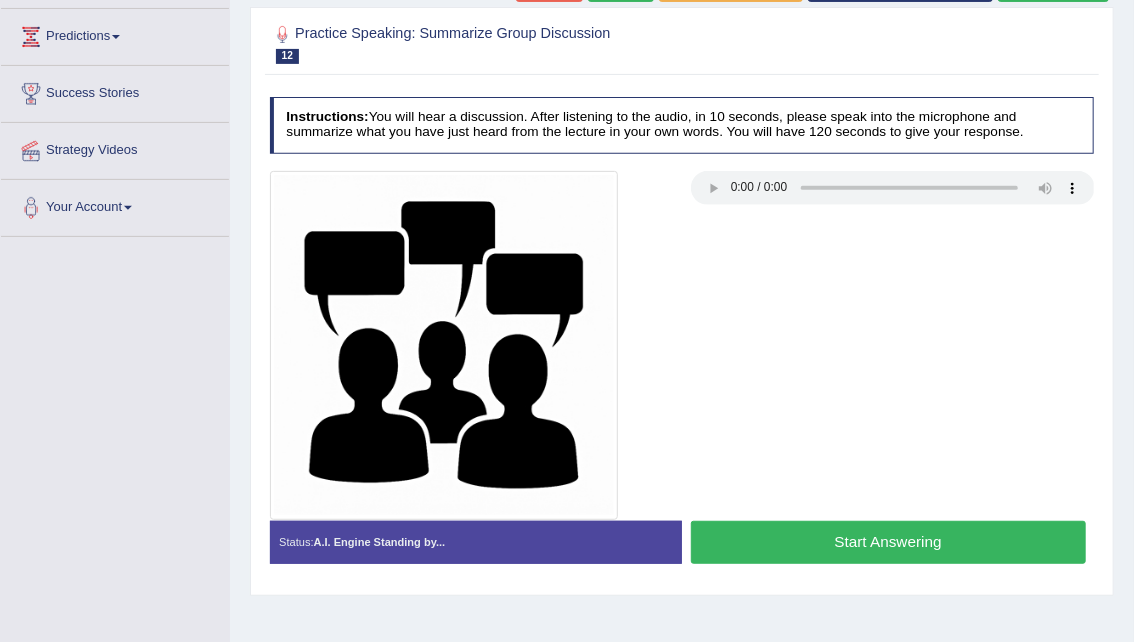 click on "Start Answering" at bounding box center [888, 542] 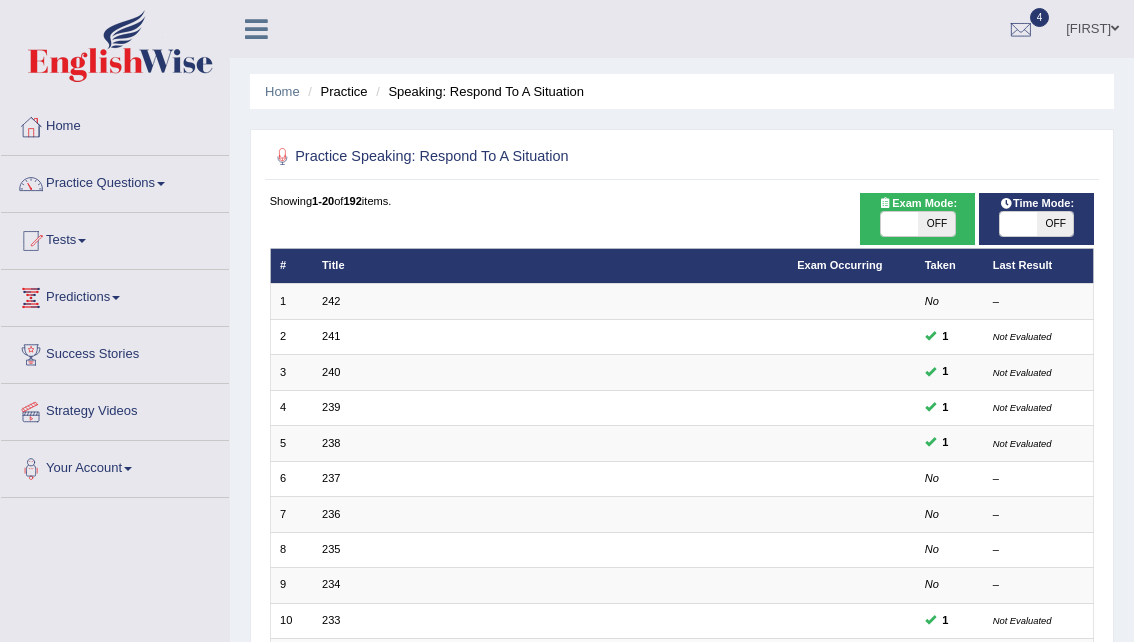 scroll, scrollTop: 0, scrollLeft: 0, axis: both 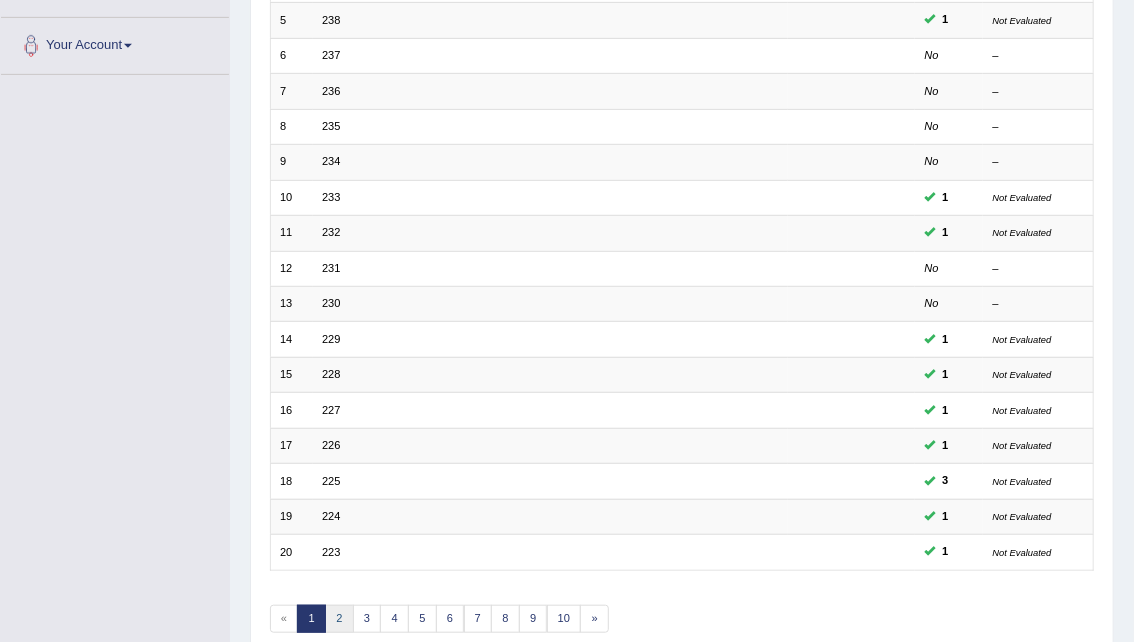 click on "2" at bounding box center [339, 619] 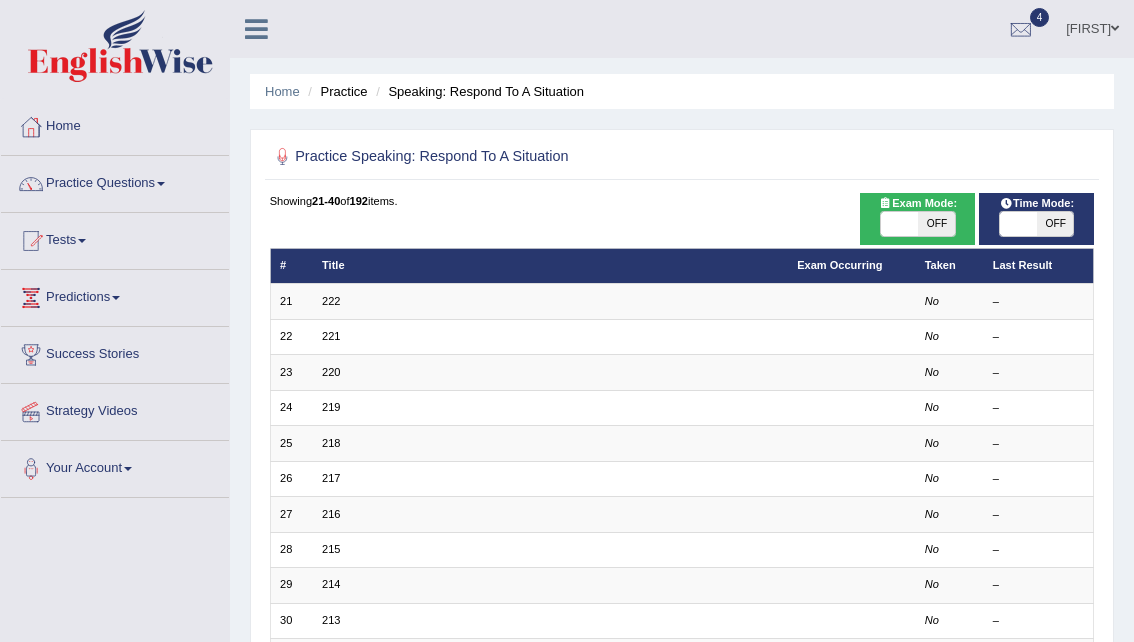 scroll, scrollTop: 0, scrollLeft: 0, axis: both 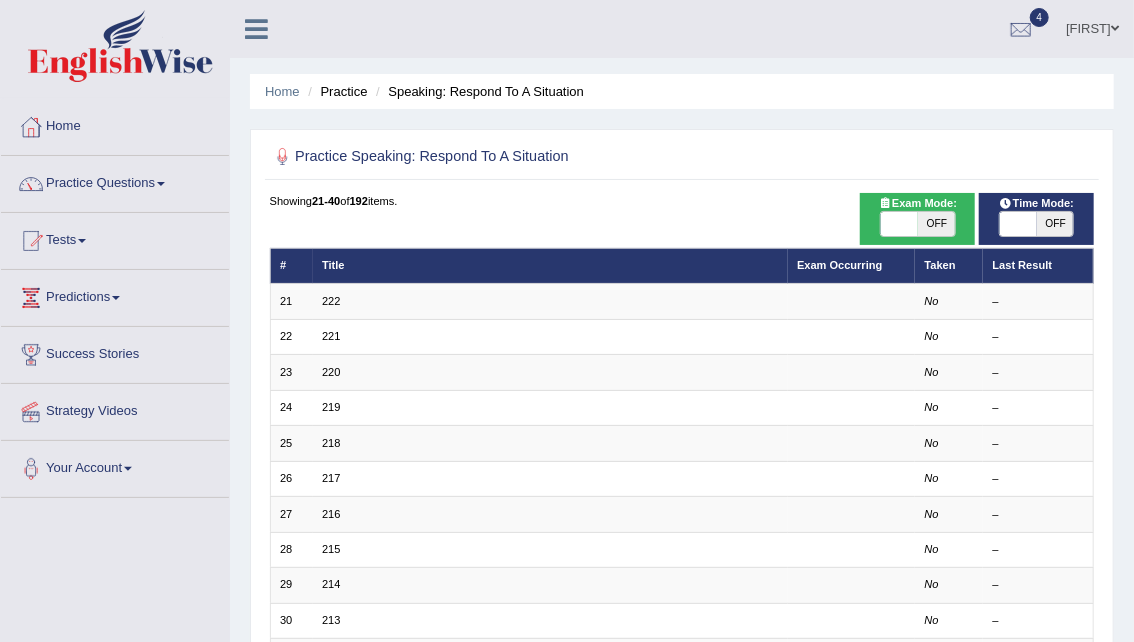 click on "222" at bounding box center [331, 301] 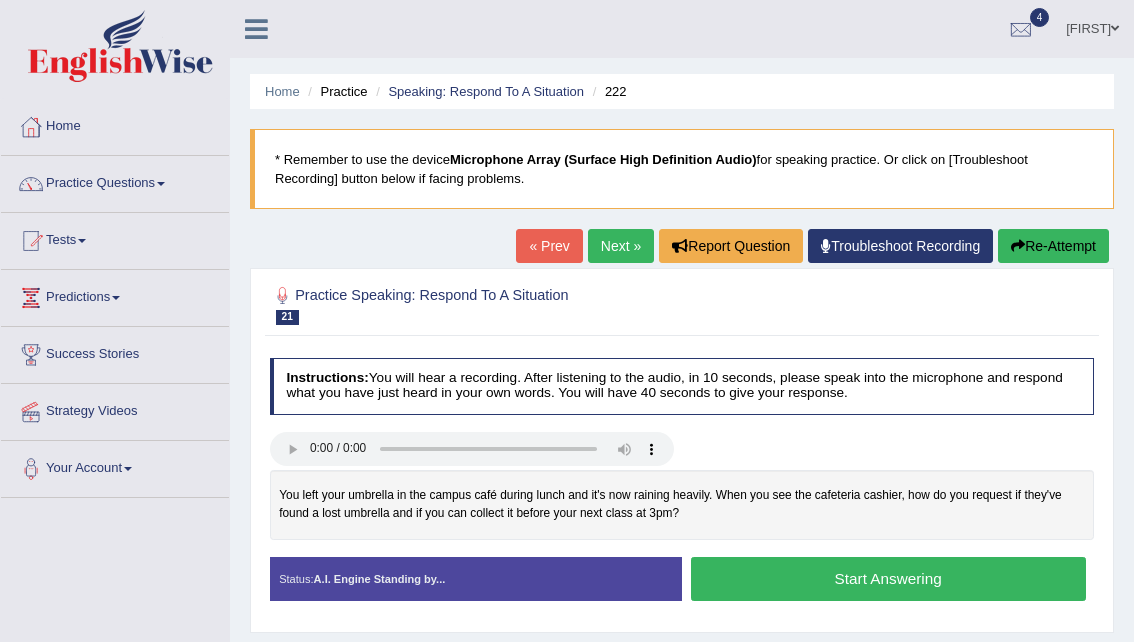 scroll, scrollTop: 0, scrollLeft: 0, axis: both 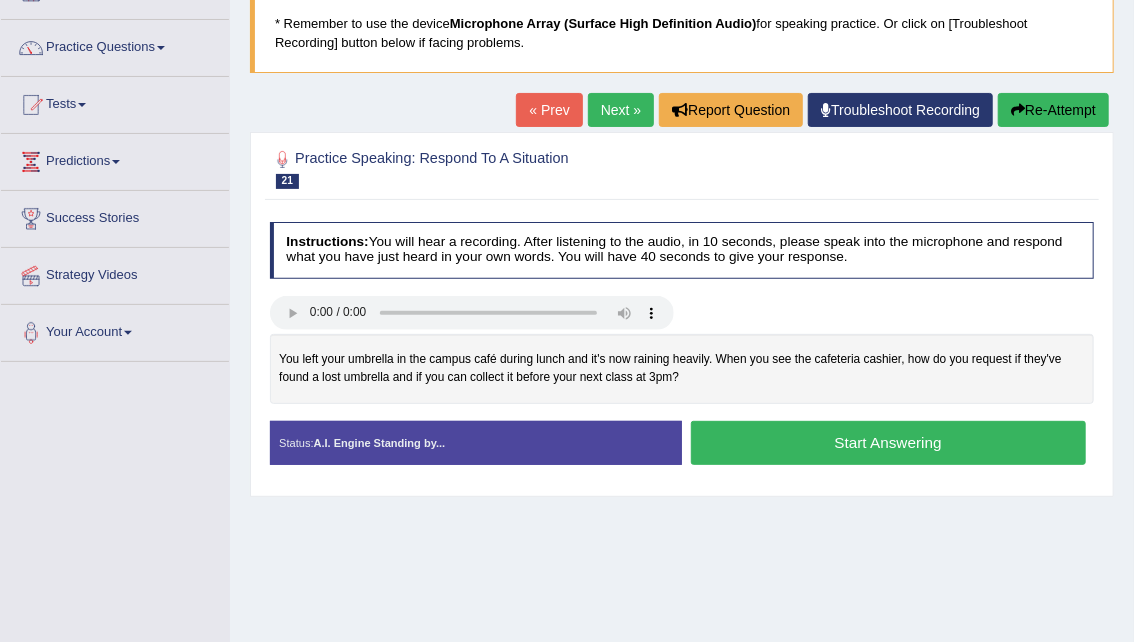 click on "Start Answering" at bounding box center (888, 442) 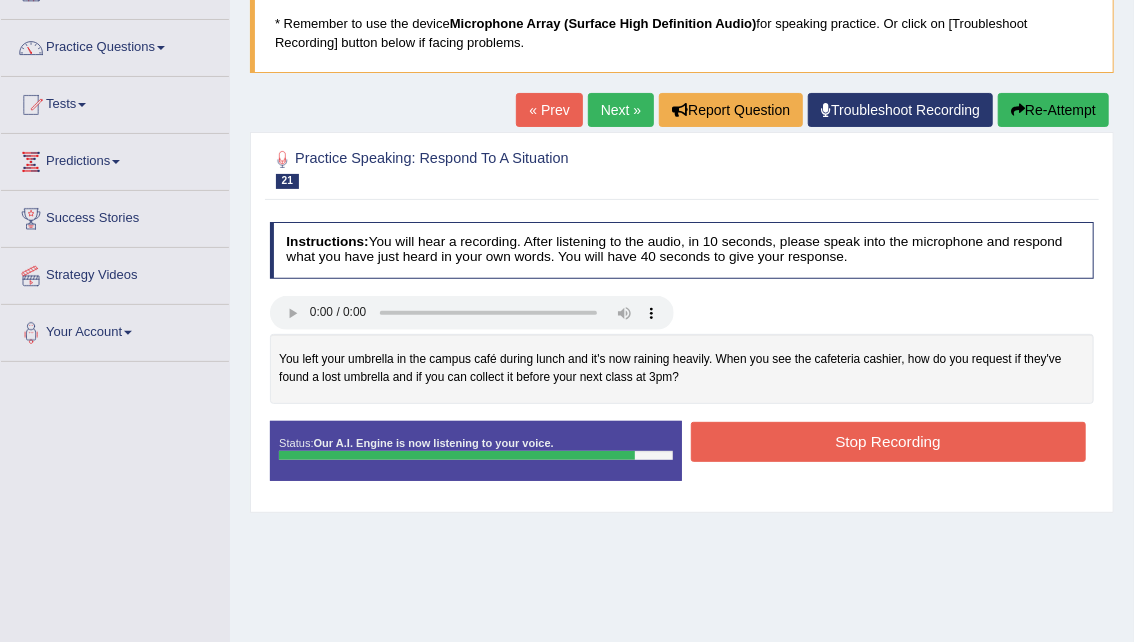 click on "Stop Recording" at bounding box center (888, 441) 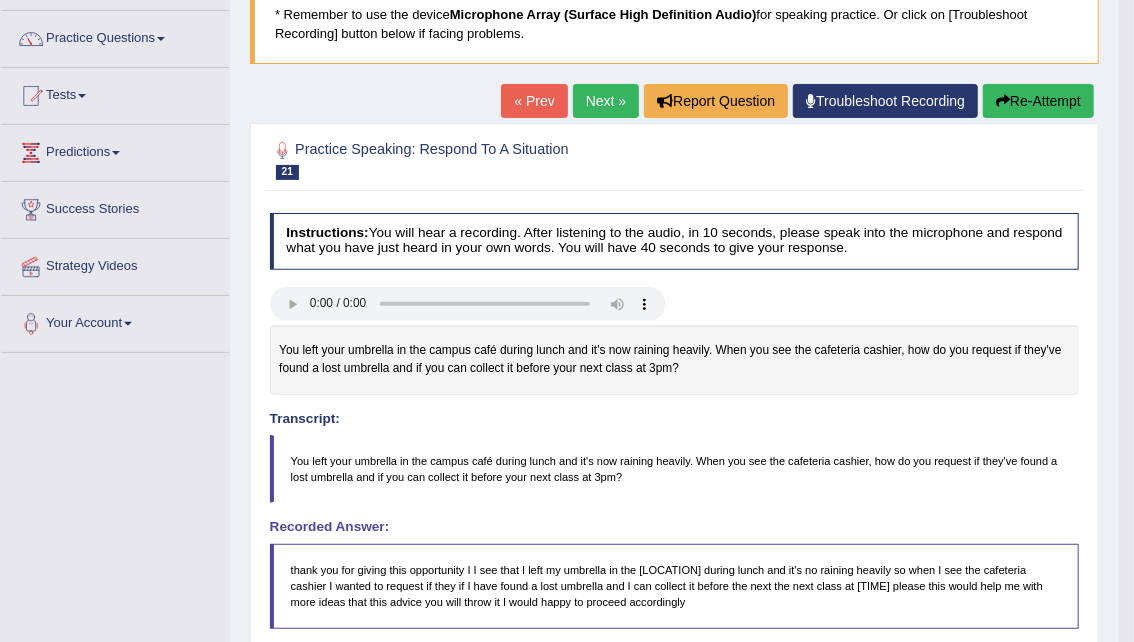 scroll, scrollTop: 137, scrollLeft: 0, axis: vertical 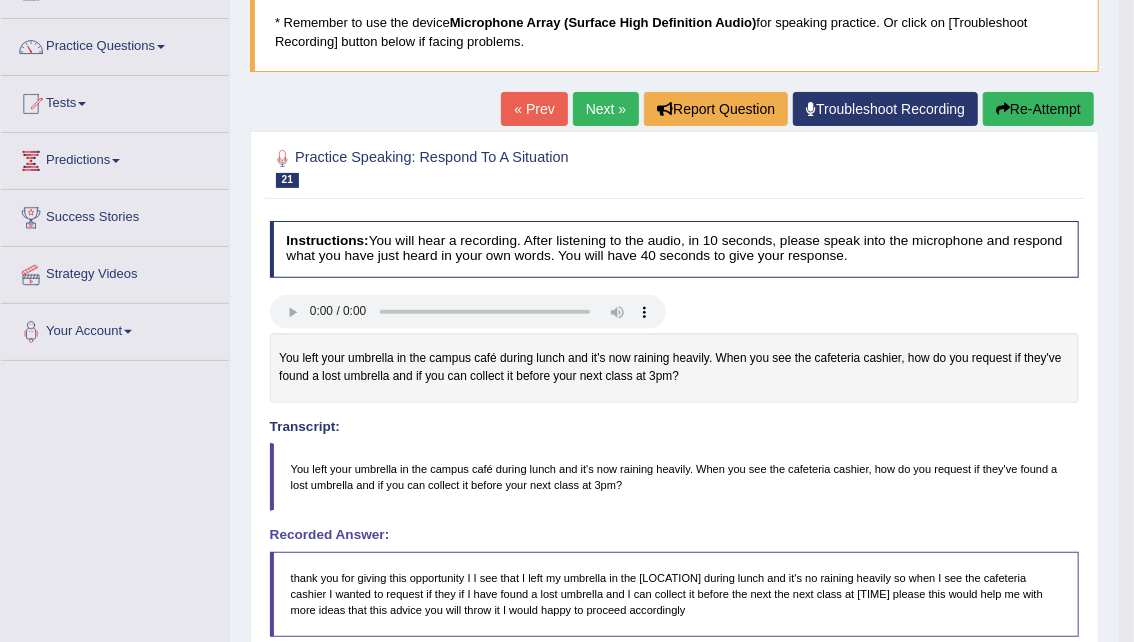 click on "Next »" at bounding box center [606, 109] 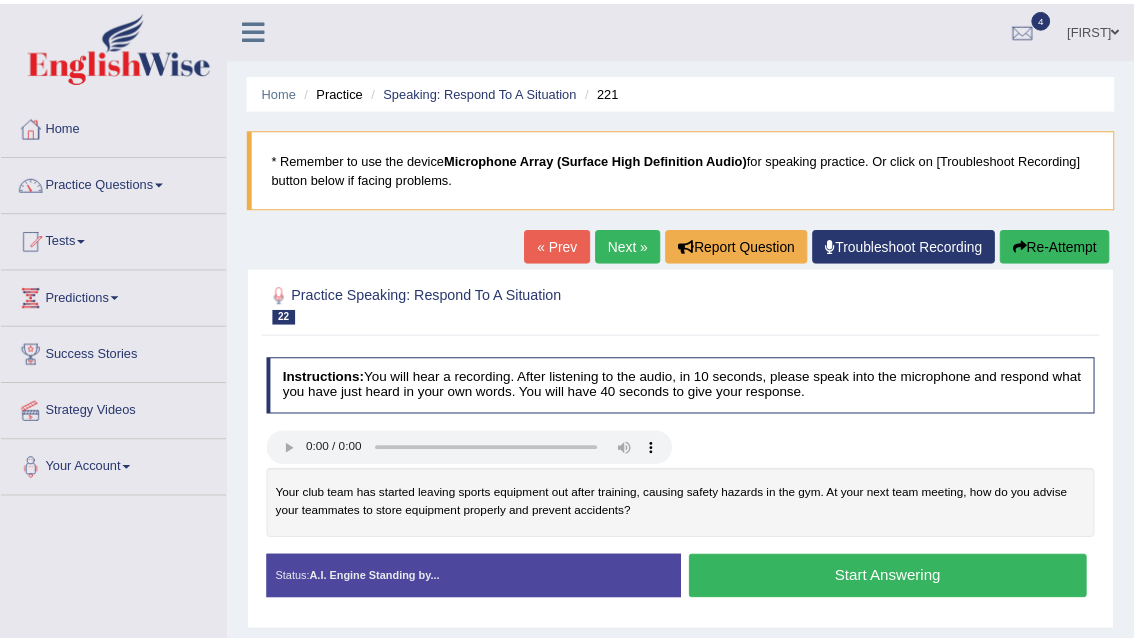 scroll, scrollTop: 0, scrollLeft: 0, axis: both 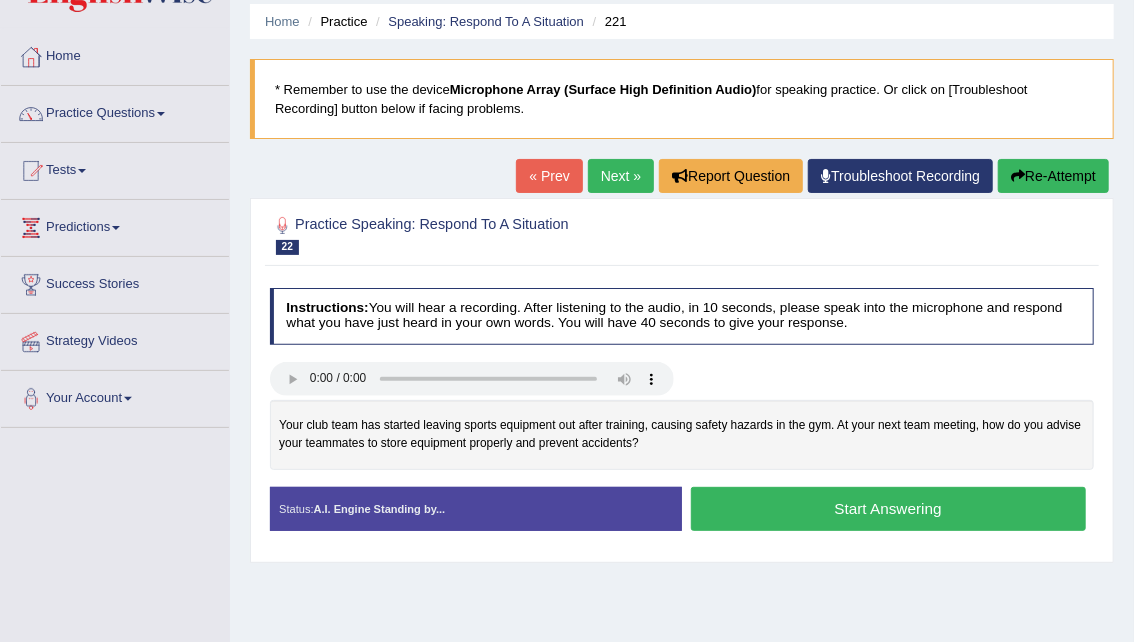 click on "Start Answering" at bounding box center [888, 508] 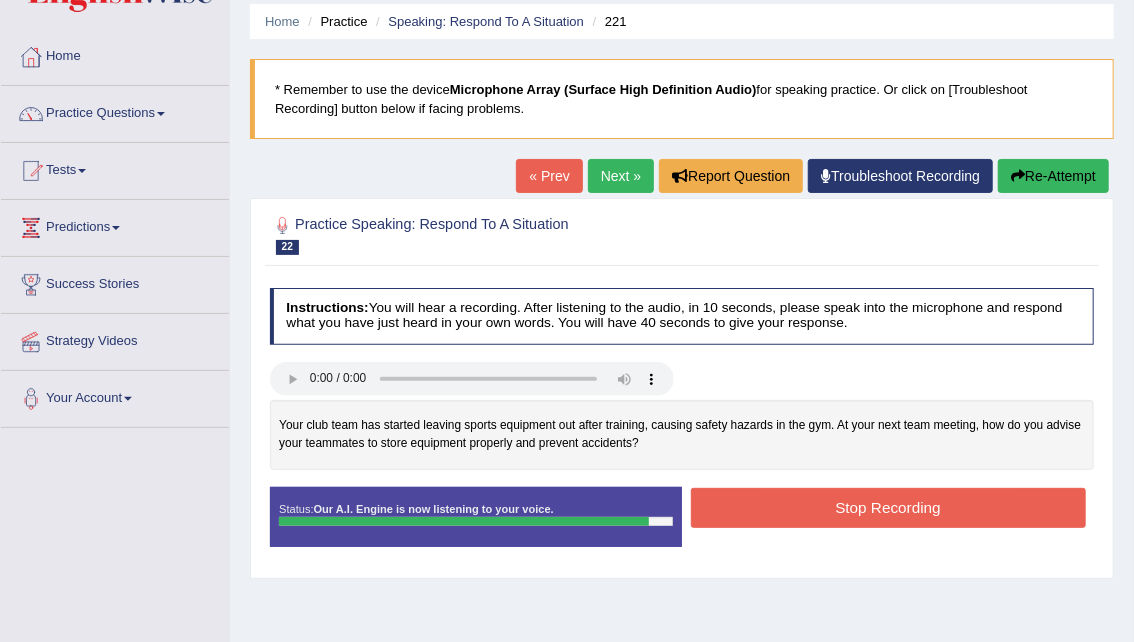 click on "Stop Recording" at bounding box center (888, 507) 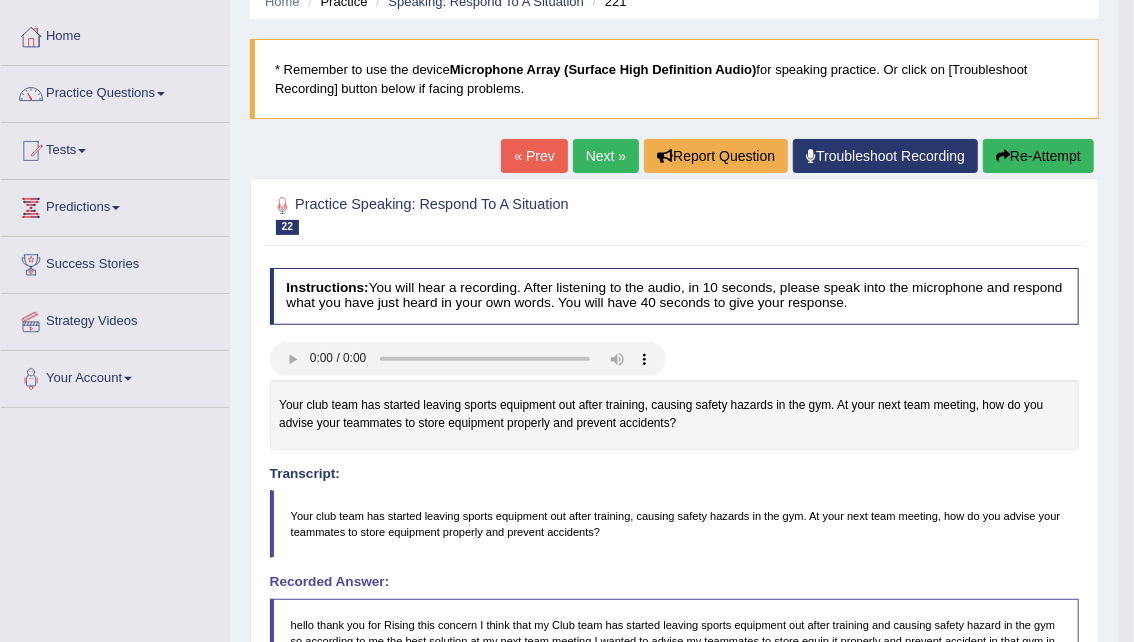 scroll, scrollTop: 89, scrollLeft: 0, axis: vertical 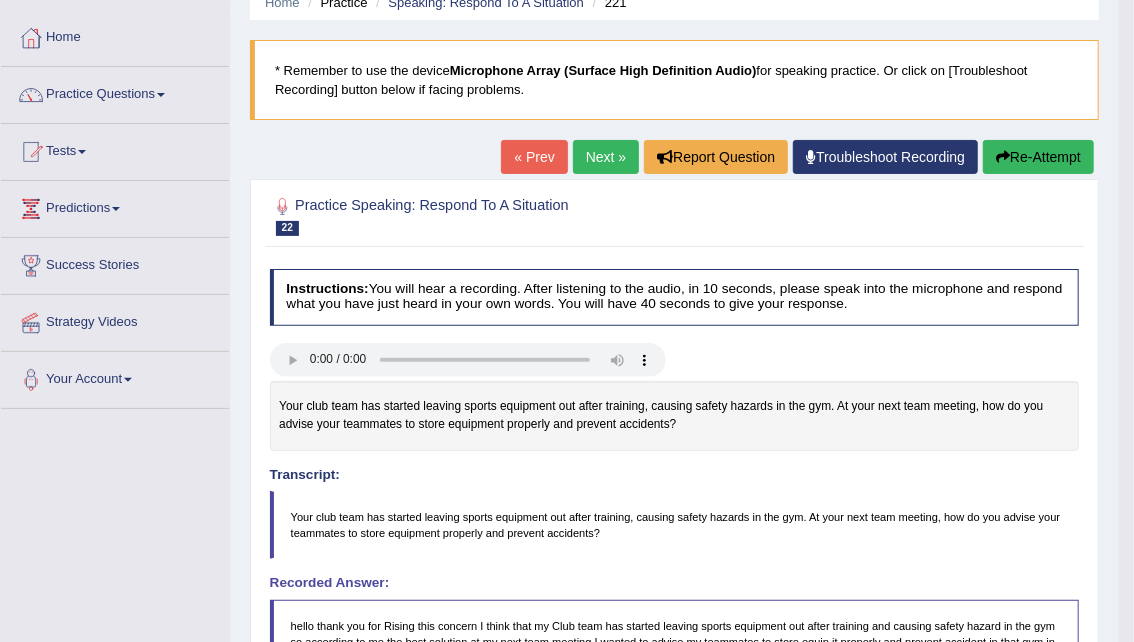 click on "Practice Questions" at bounding box center (115, 92) 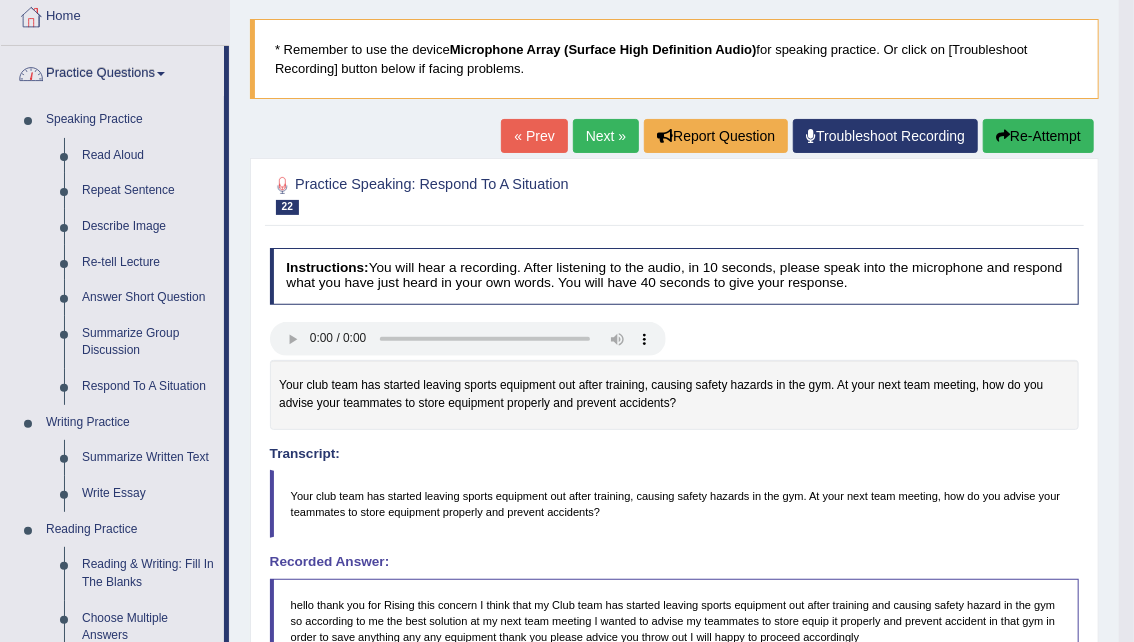 scroll, scrollTop: 159, scrollLeft: 0, axis: vertical 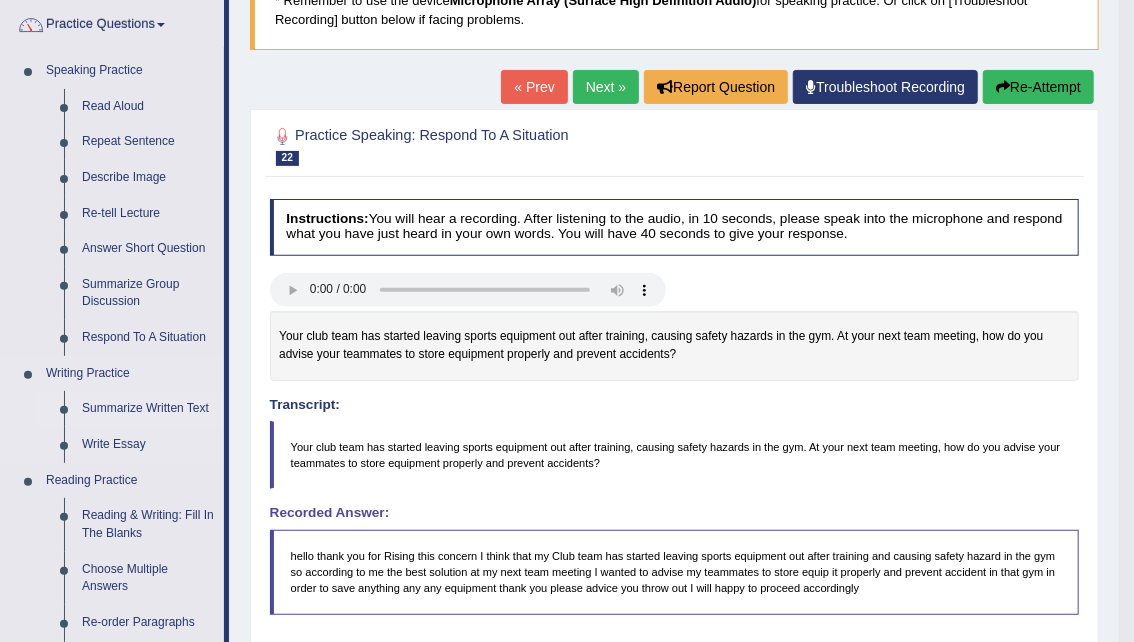 click on "Summarize Written Text" at bounding box center [148, 409] 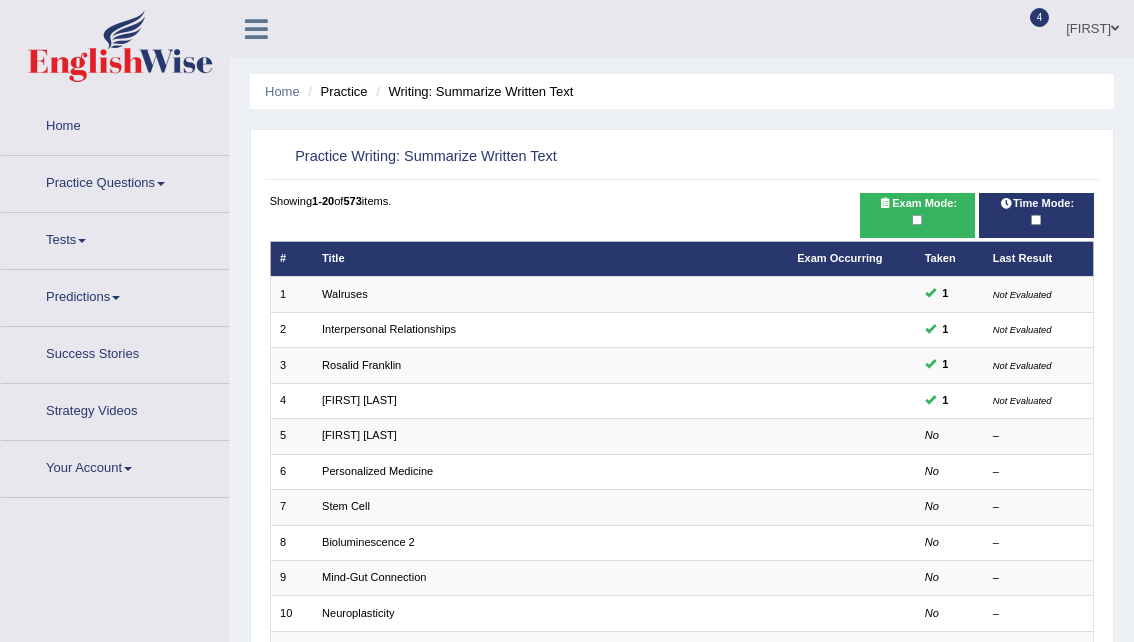 scroll, scrollTop: 0, scrollLeft: 0, axis: both 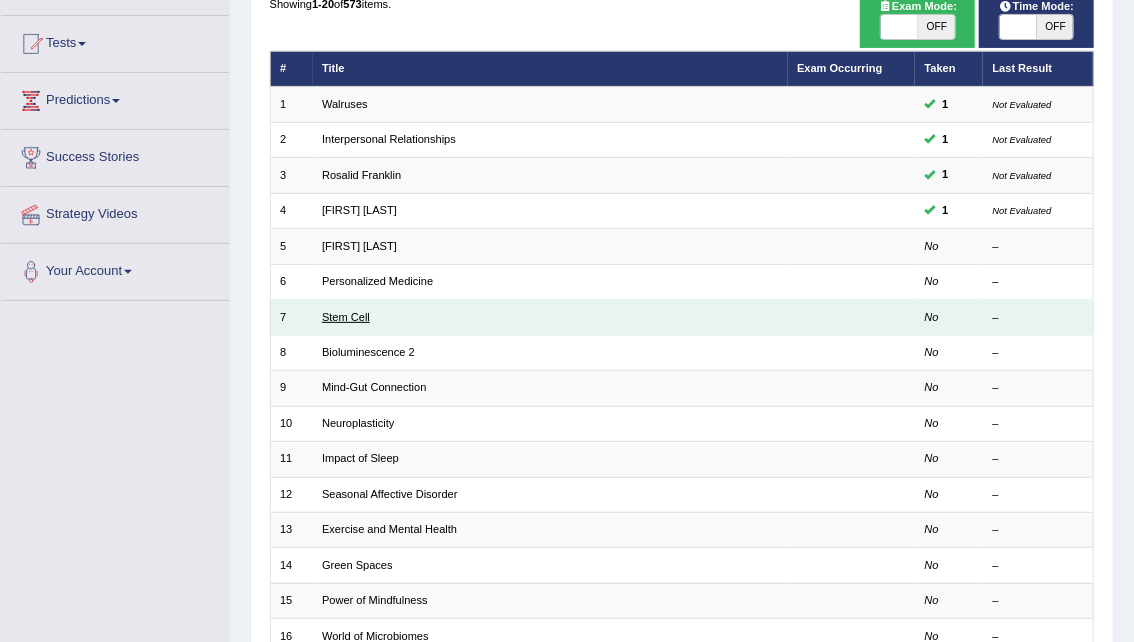click on "Stem Cell" at bounding box center (346, 317) 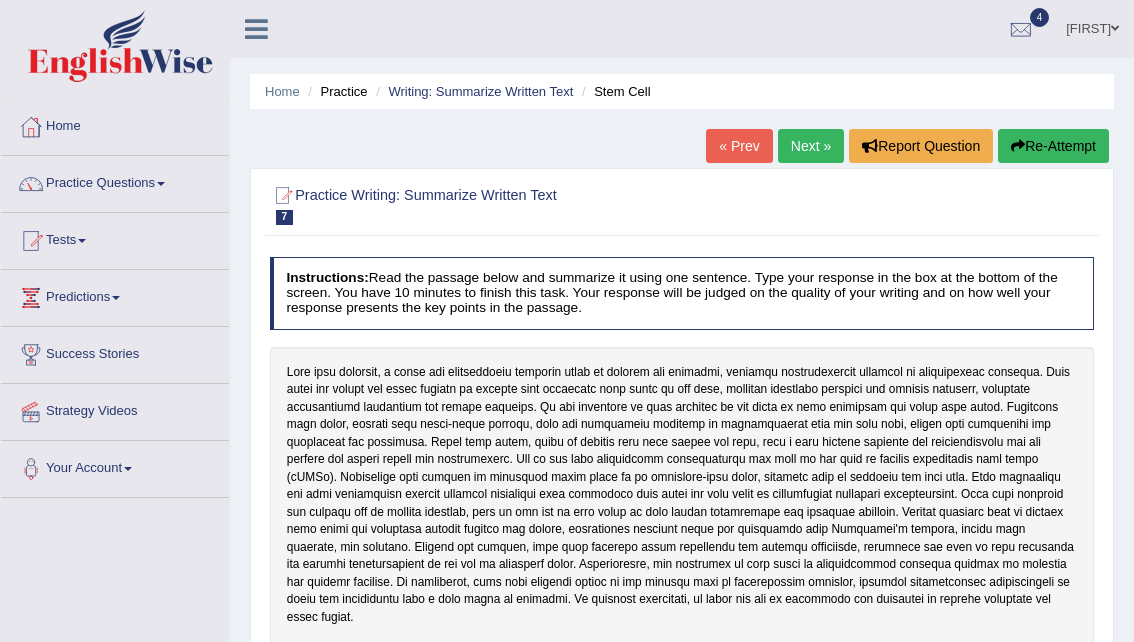 scroll, scrollTop: 0, scrollLeft: 0, axis: both 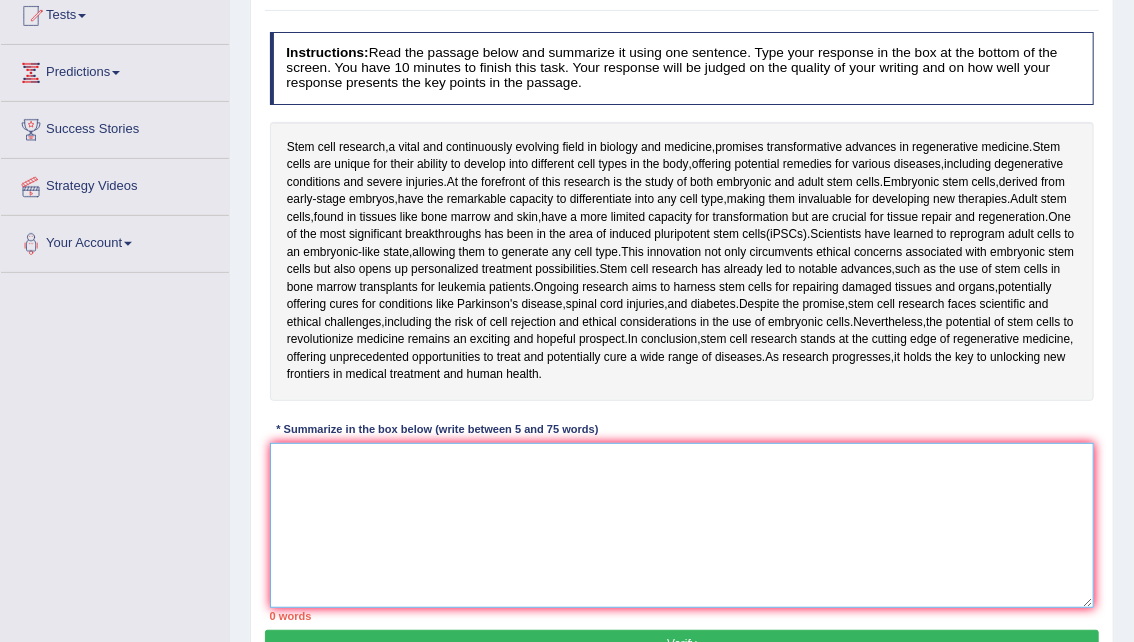 click at bounding box center (682, 525) 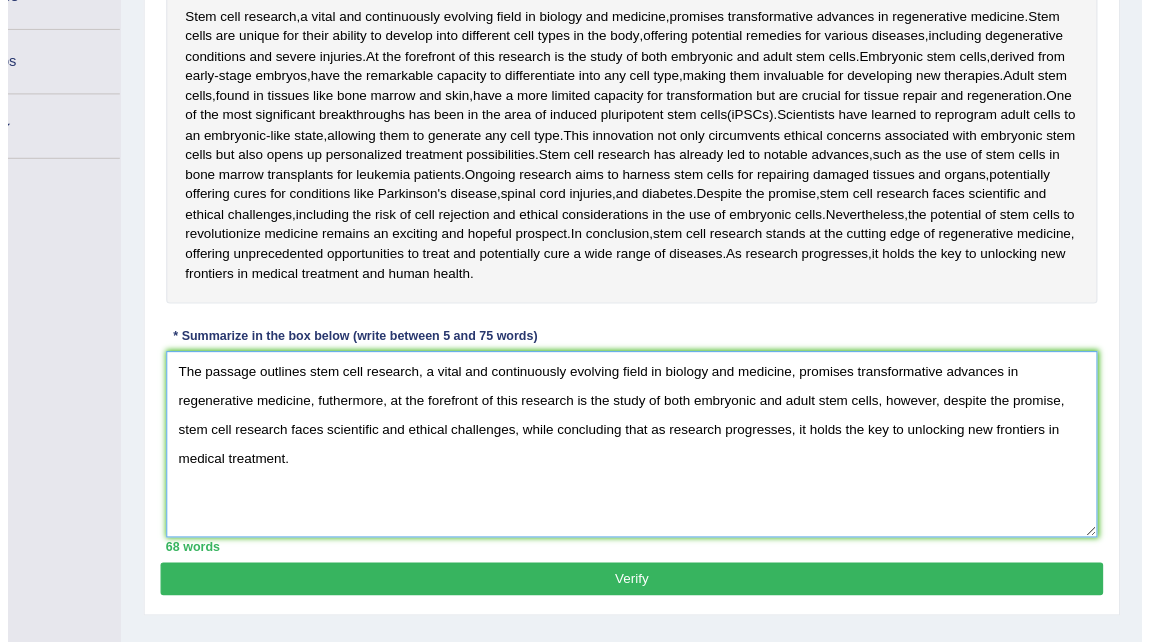 scroll, scrollTop: 296, scrollLeft: 0, axis: vertical 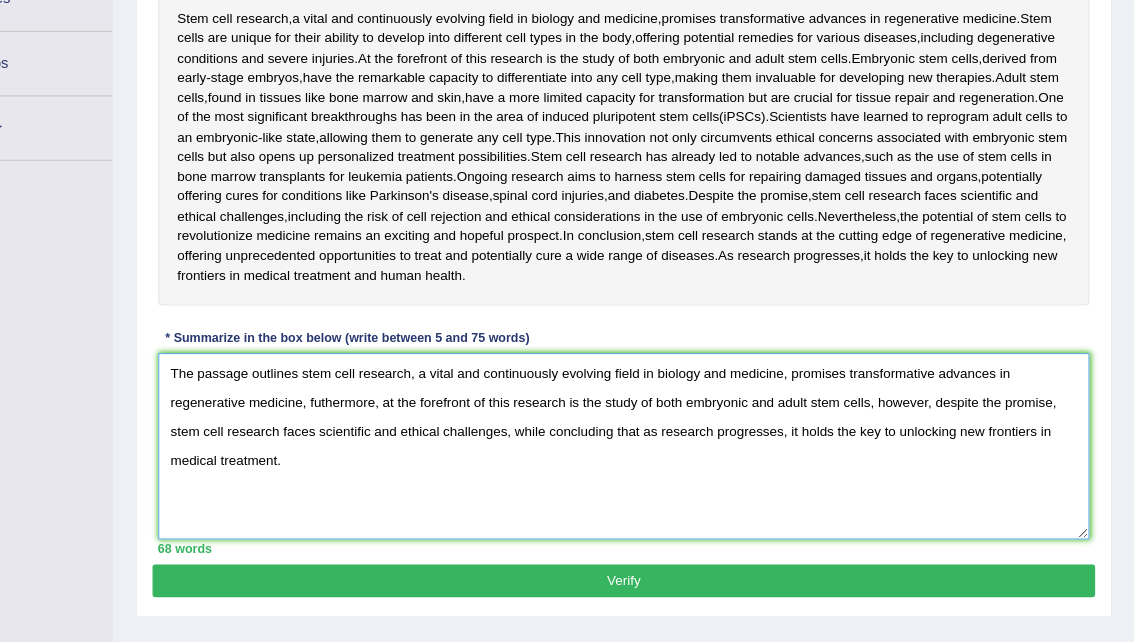 type on "The passage outlines stem cell research, a vital and continuously evolving field in biology and medicine, promises transformative advances in regenerative medicine, futhermore, at the forefront of this research is the study of both embryonic and adult stem cells, however, despite the promise, stem cell research faces scientific and ethical challenges, while concluding that as research progresses, it holds the key to unlocking new frontiers in medical treatment." 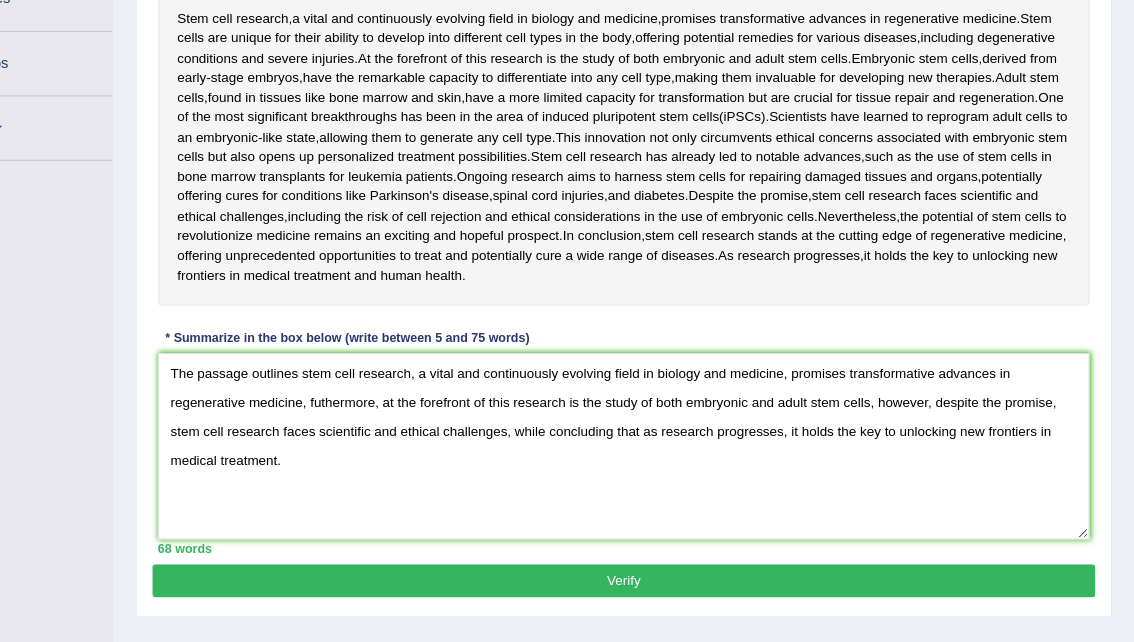click on "Verify" at bounding box center [681, 573] 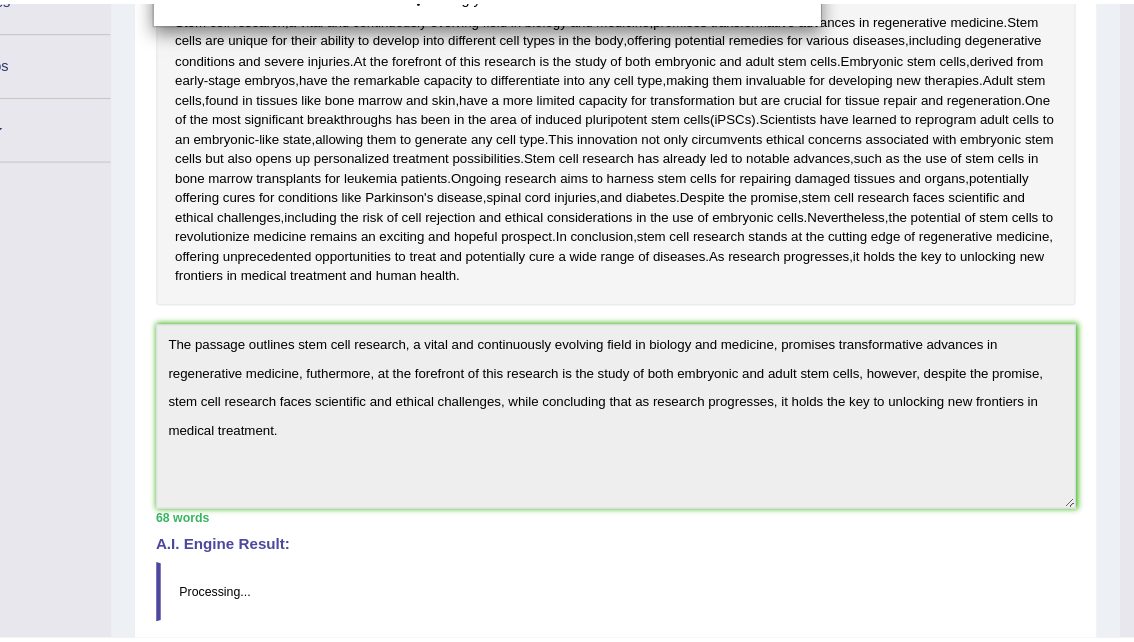 scroll, scrollTop: 296, scrollLeft: 0, axis: vertical 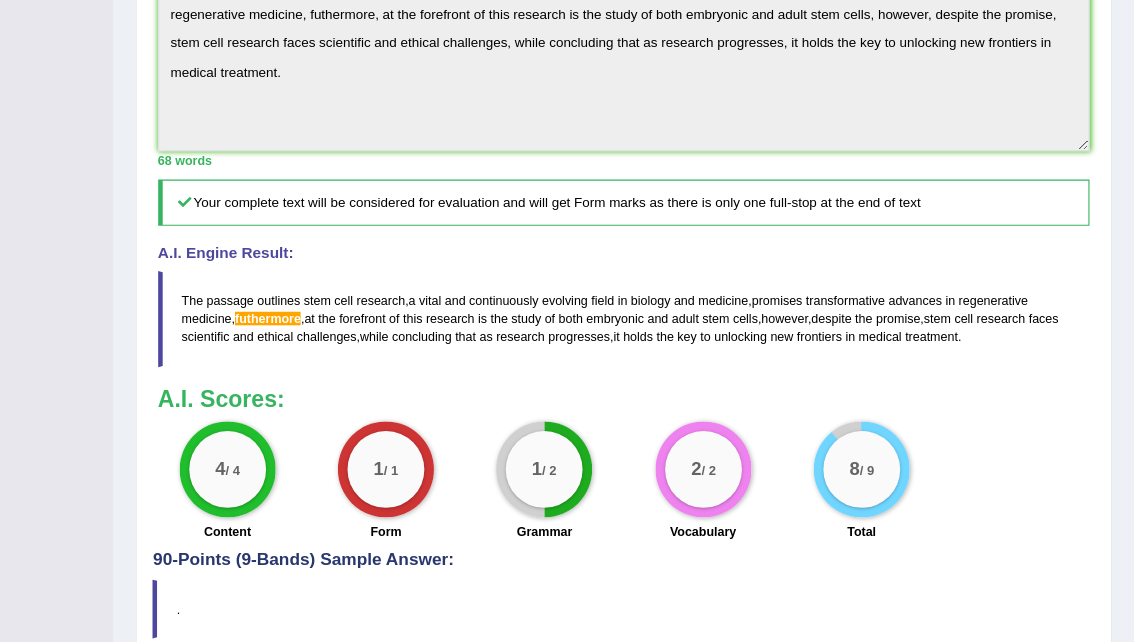 click on "futhermore" at bounding box center (367, 356) 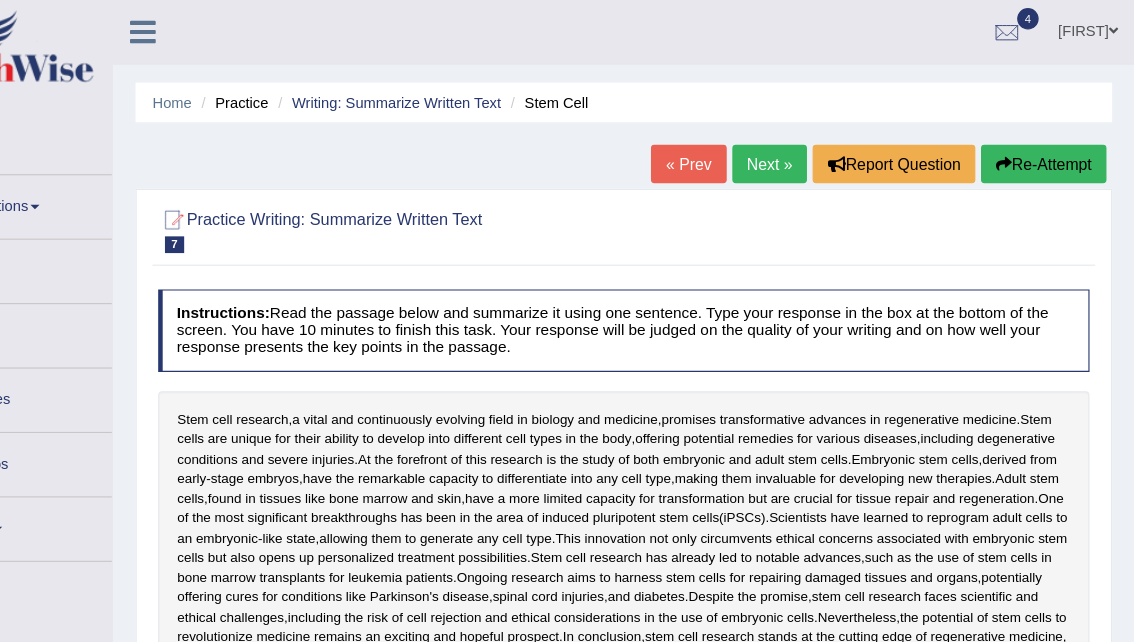 scroll, scrollTop: 0, scrollLeft: 0, axis: both 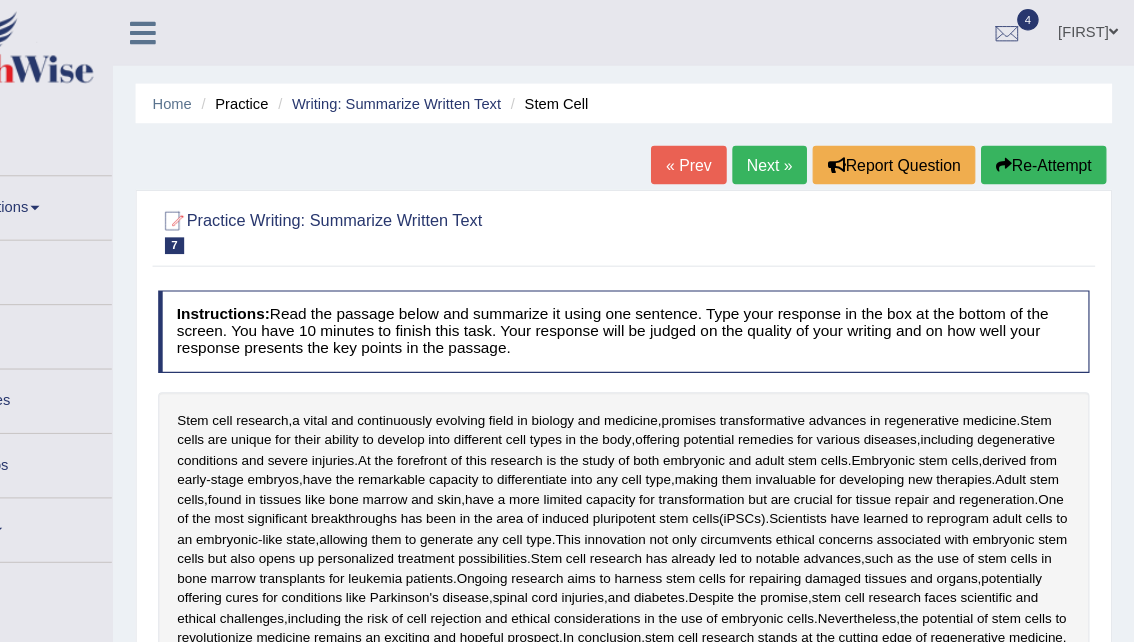 click on "Next »" at bounding box center (811, 146) 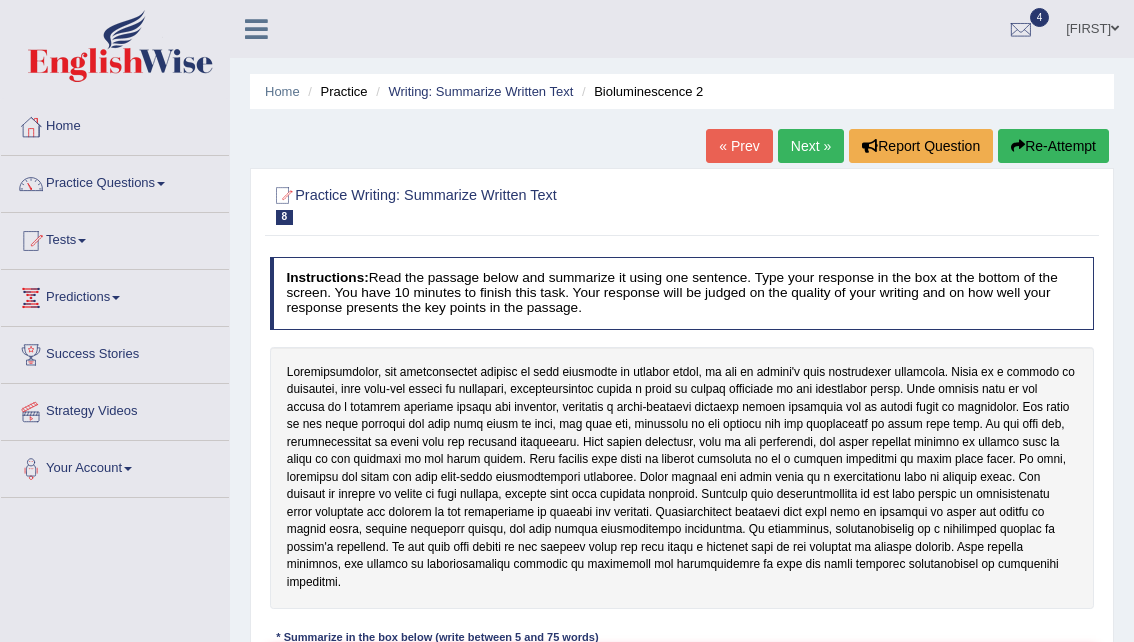 scroll, scrollTop: 261, scrollLeft: 0, axis: vertical 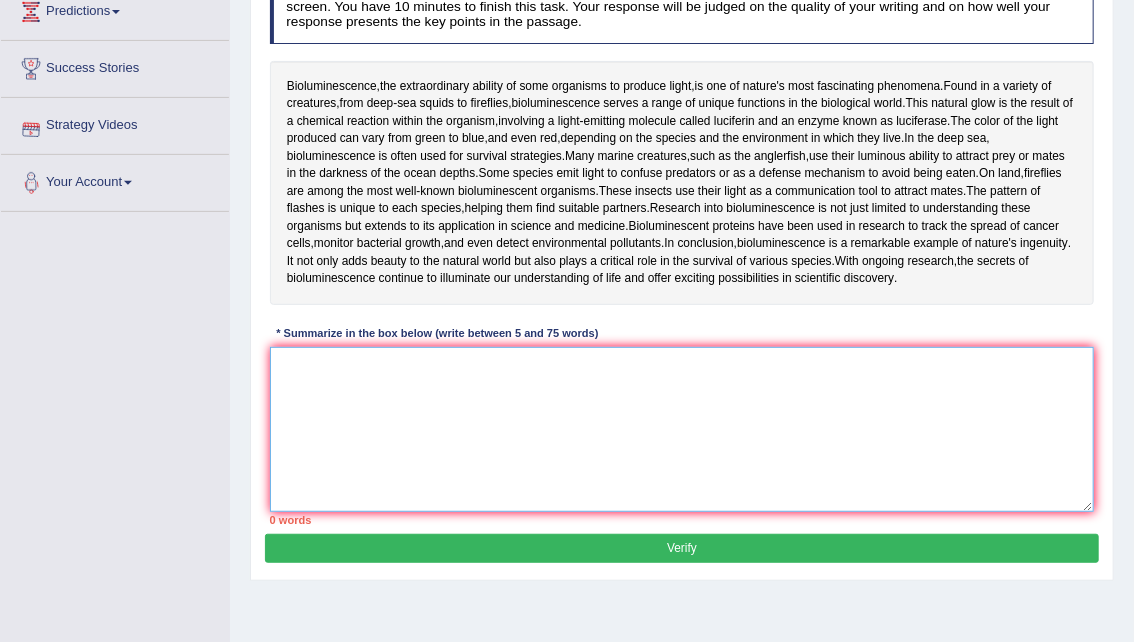 click at bounding box center (682, 429) 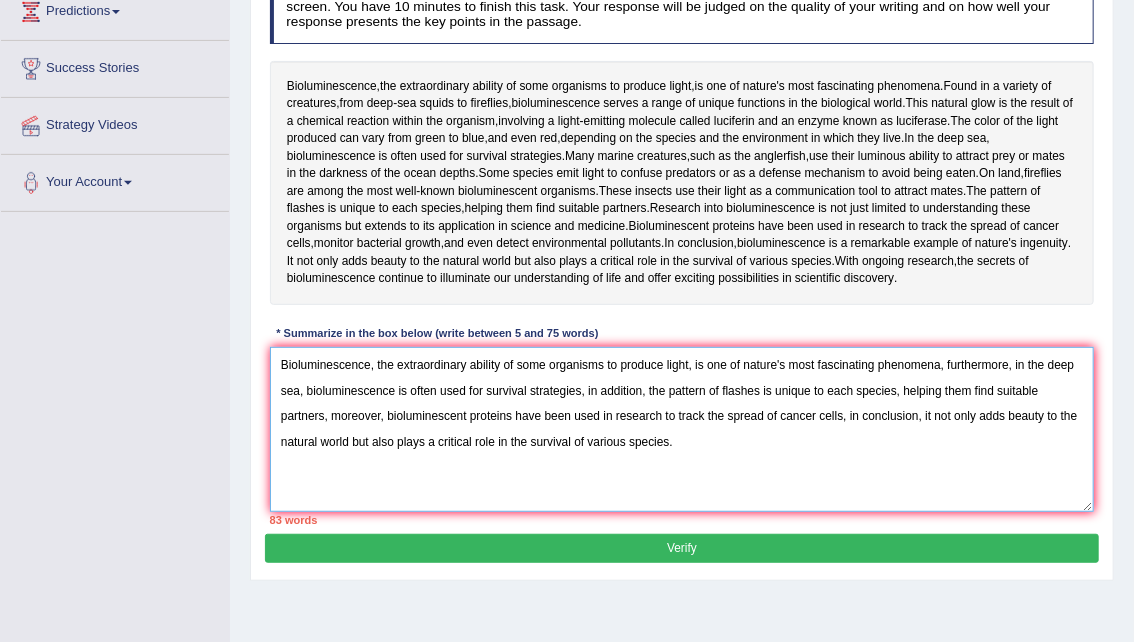 drag, startPoint x: 331, startPoint y: 412, endPoint x: 349, endPoint y: 413, distance: 18.027756 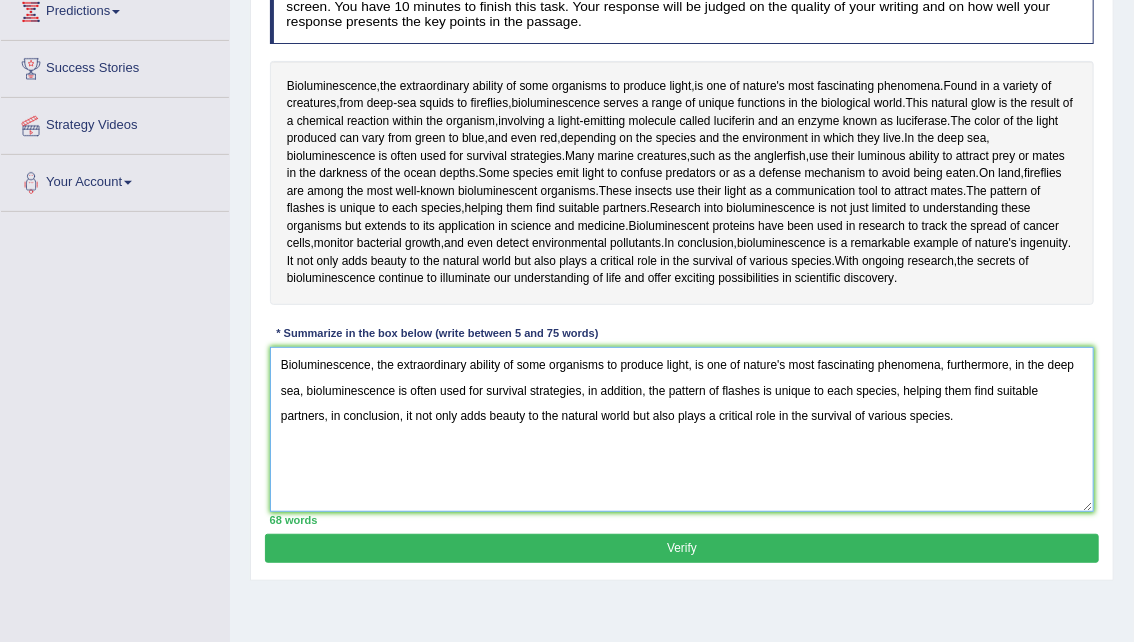 type on "Bioluminescence, the extraordinary ability of some organisms to produce light, is one of nature's most fascinating phenomena, furthermore, in the deep sea, bioluminescence is often used for survival strategies, in addition, the pattern of flashes is unique to each species, helping them find suitable partners, in conclusion, it not only adds beauty to the natural world but also plays a critical role in the survival of various species." 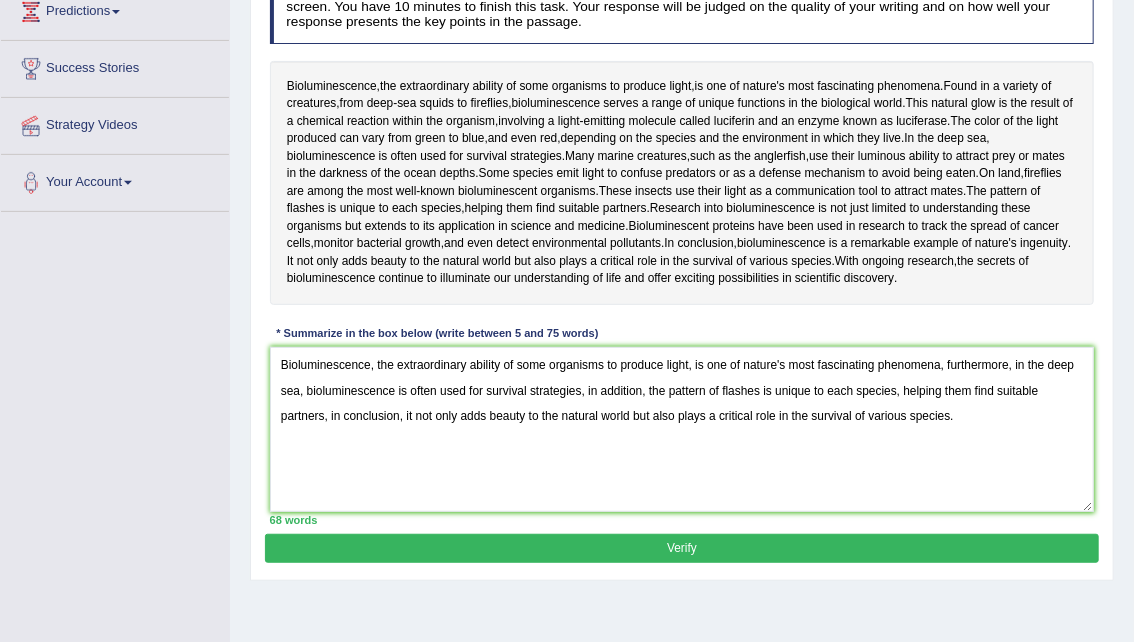 click on "Verify" at bounding box center [681, 548] 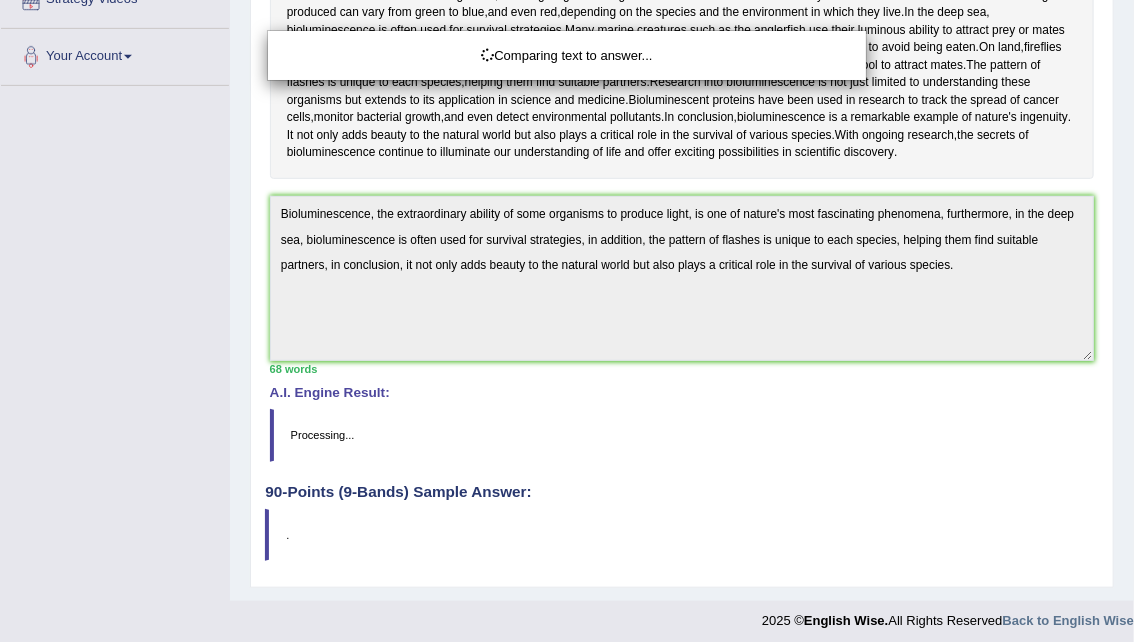 scroll, scrollTop: 415, scrollLeft: 0, axis: vertical 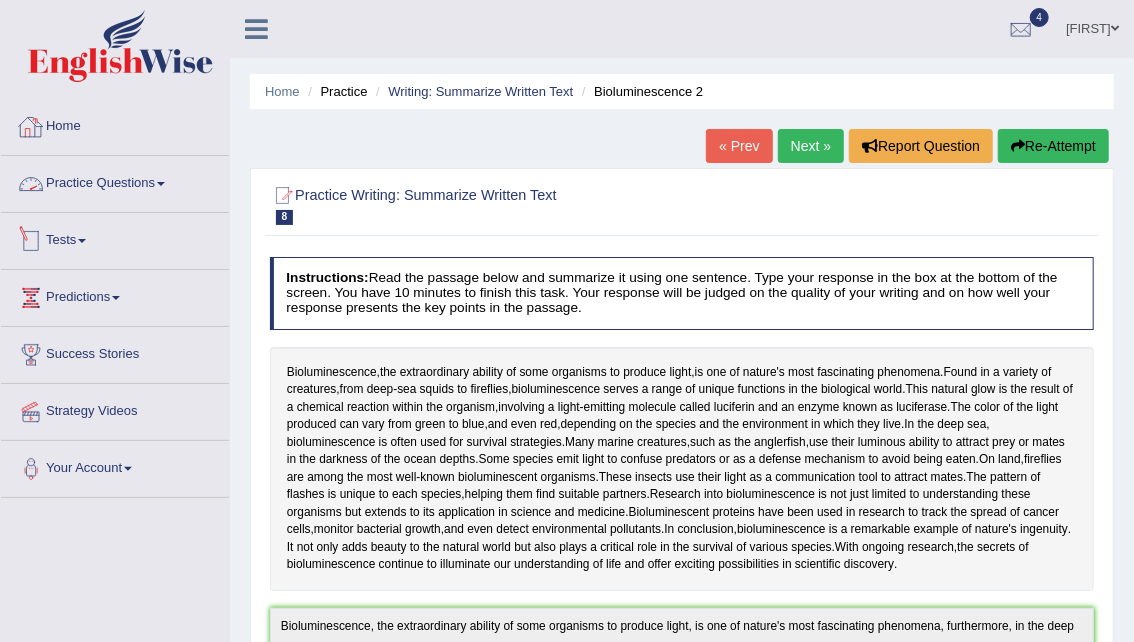 click on "Tests" at bounding box center (115, 238) 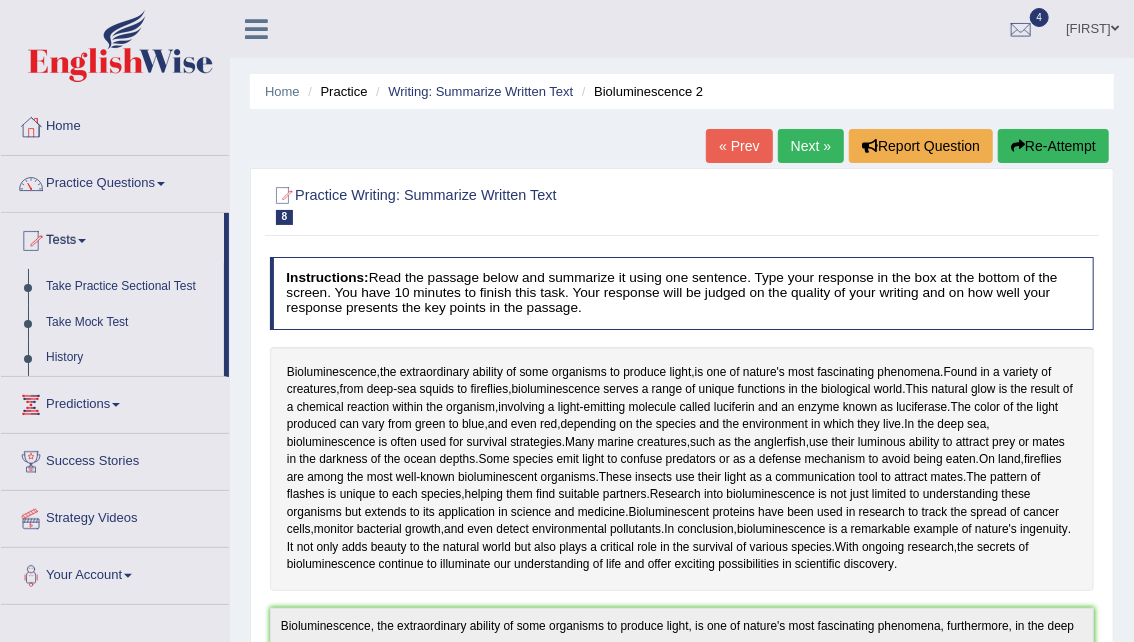 click on "Practice Questions" at bounding box center [115, 181] 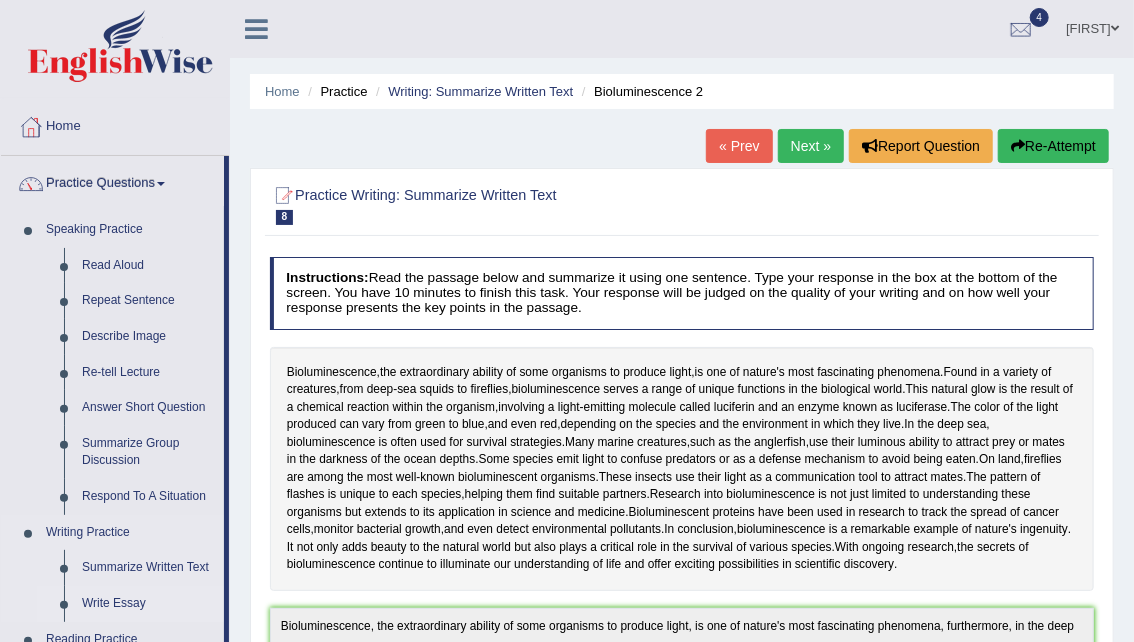 click on "Write Essay" at bounding box center (148, 604) 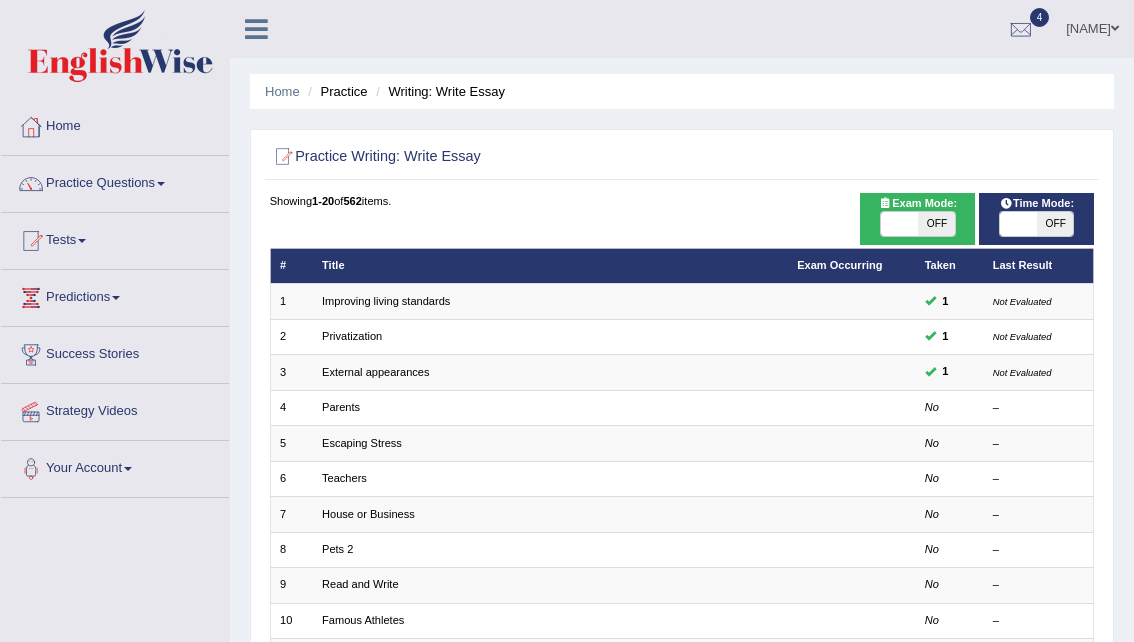 scroll, scrollTop: 0, scrollLeft: 0, axis: both 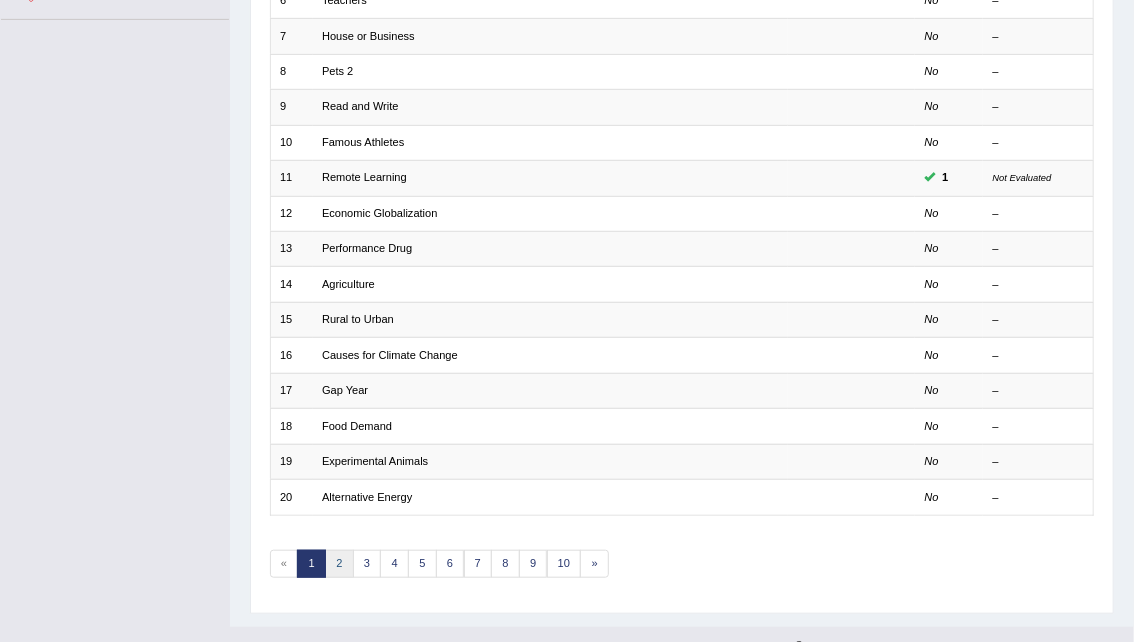 click on "2" at bounding box center [339, 564] 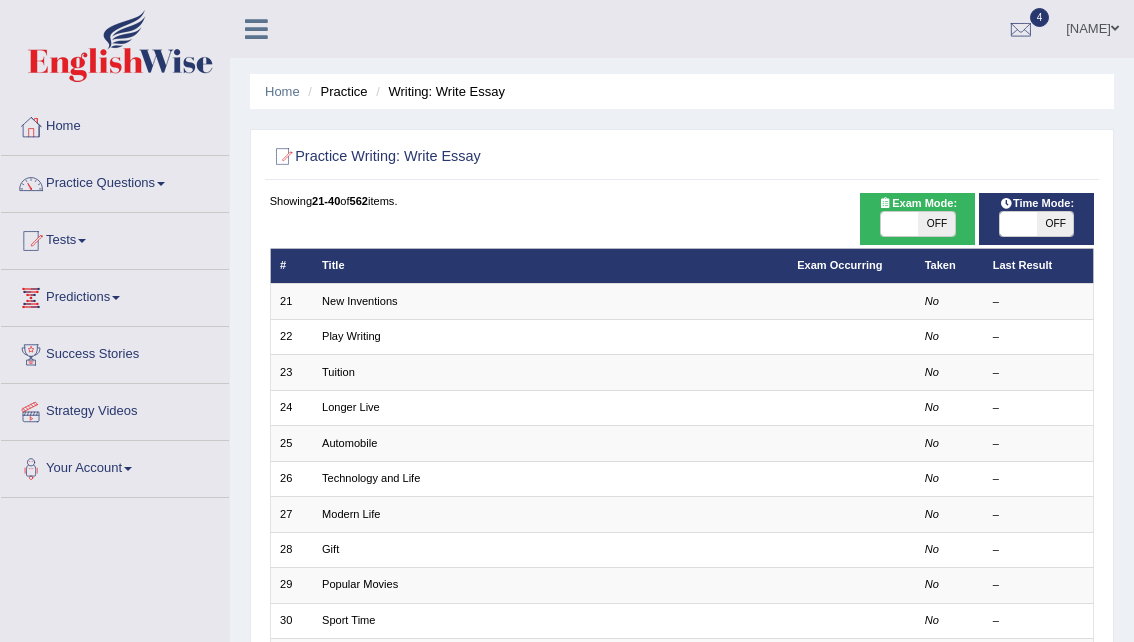 scroll, scrollTop: 0, scrollLeft: 0, axis: both 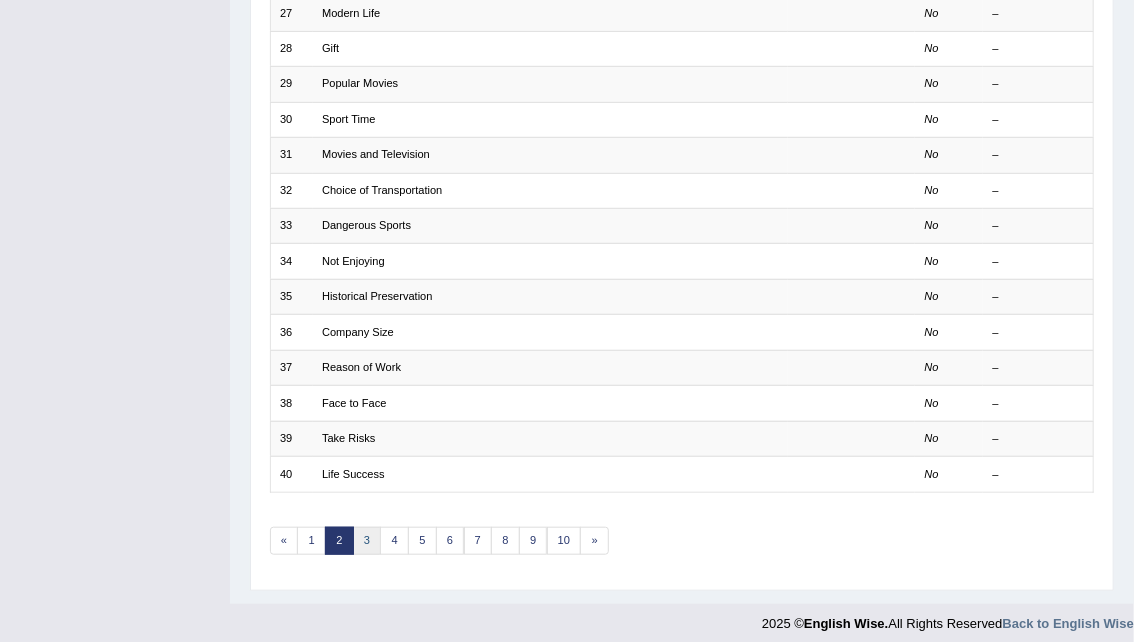 click on "3" at bounding box center [367, 541] 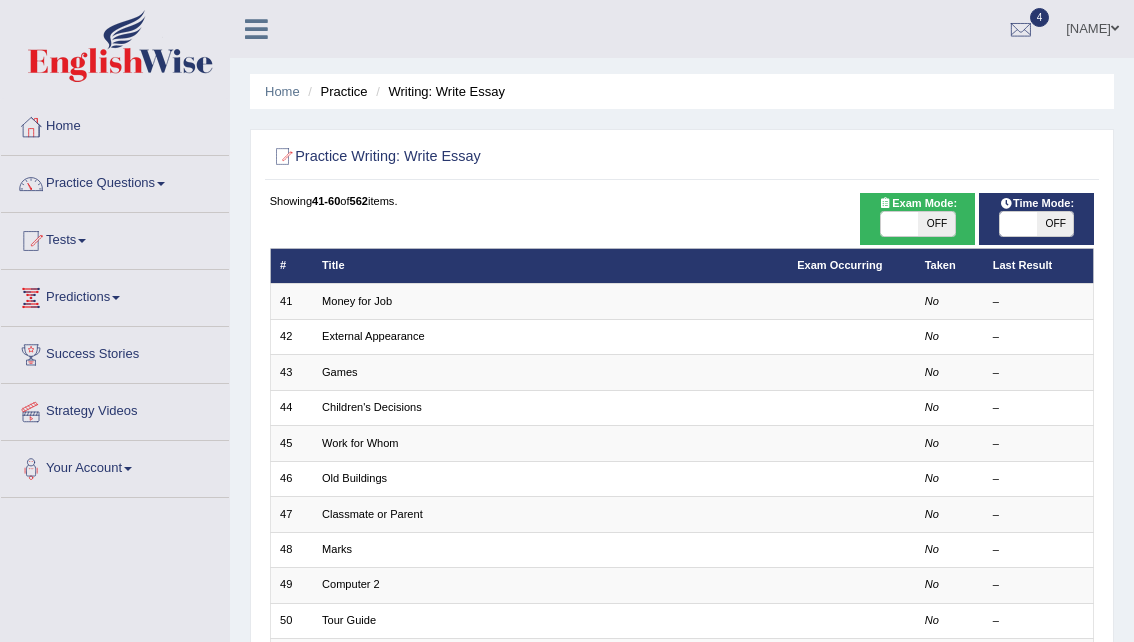scroll, scrollTop: 0, scrollLeft: 0, axis: both 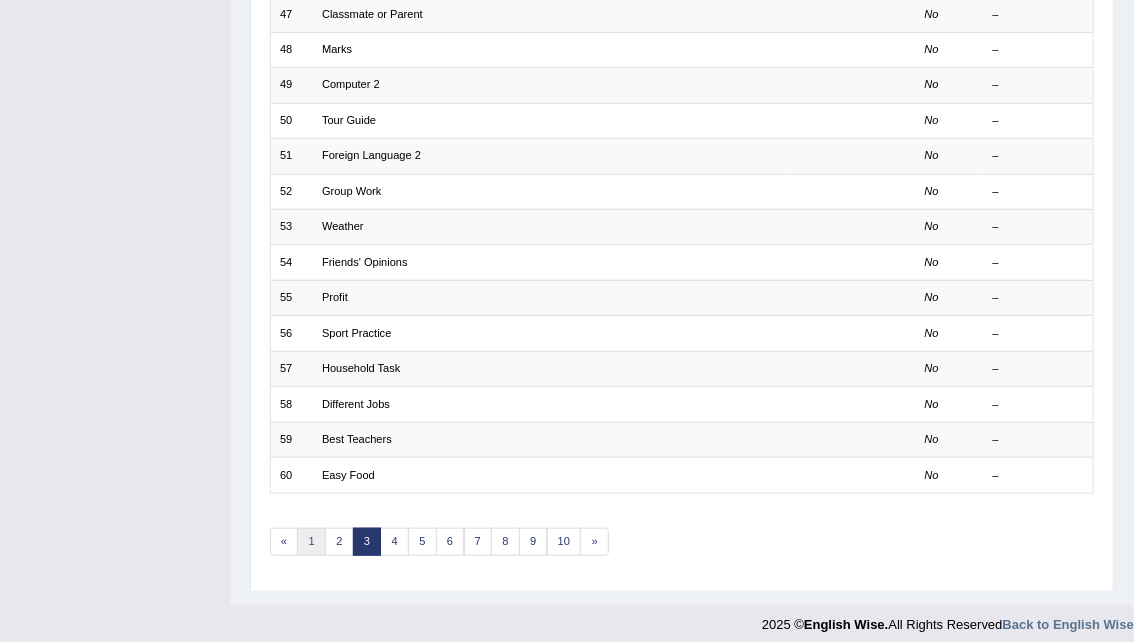 click on "1" at bounding box center [311, 542] 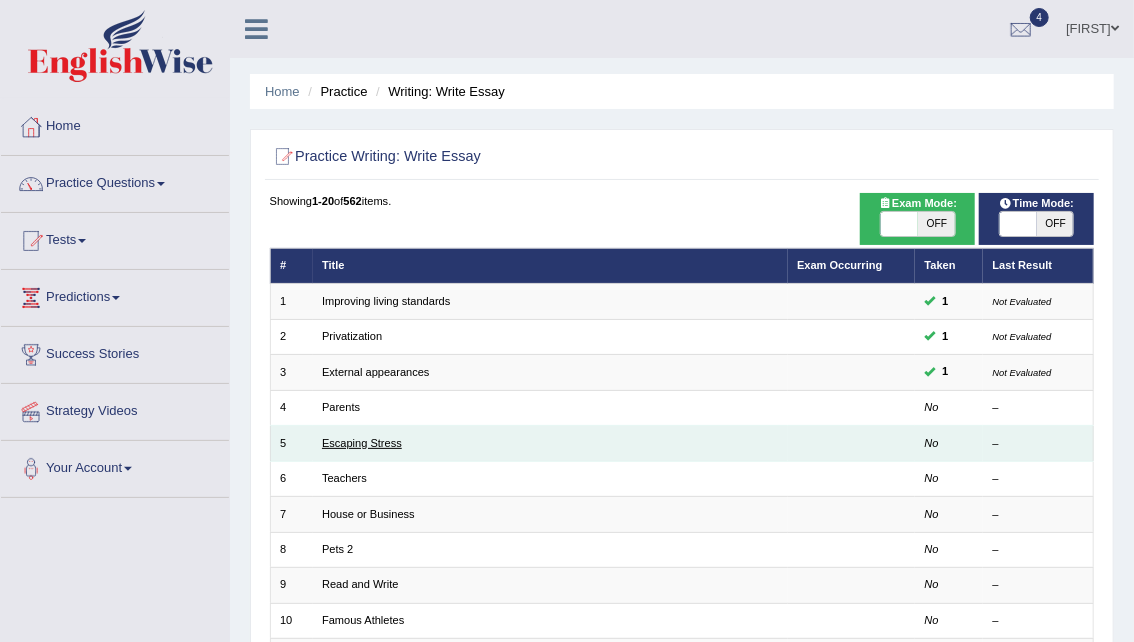 scroll, scrollTop: 221, scrollLeft: 0, axis: vertical 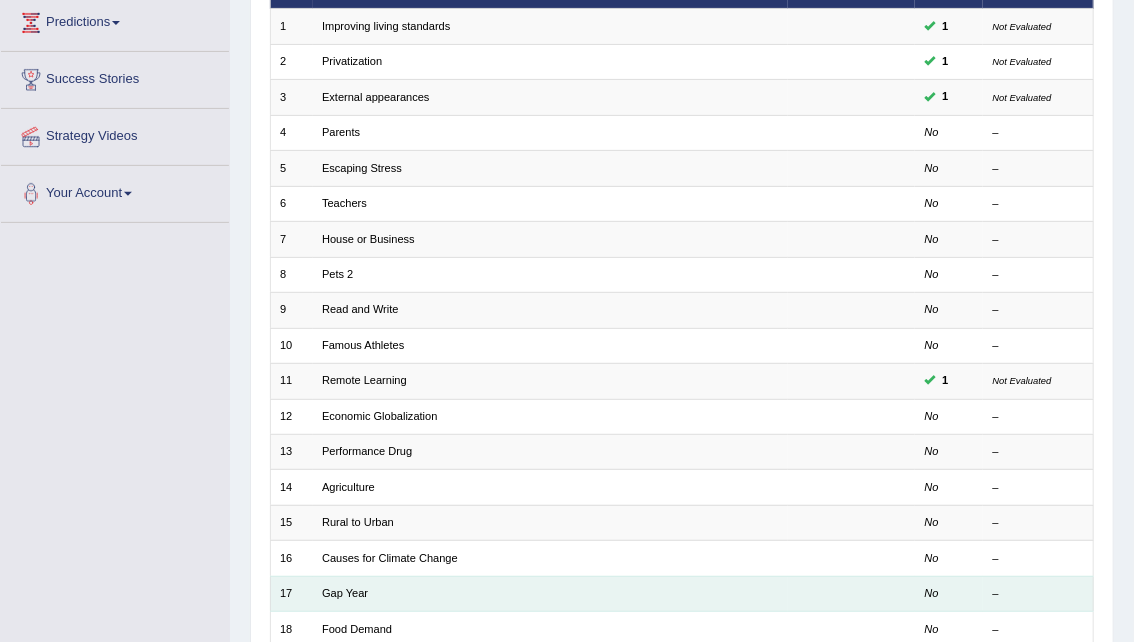 click on "Gap Year" at bounding box center [550, 593] 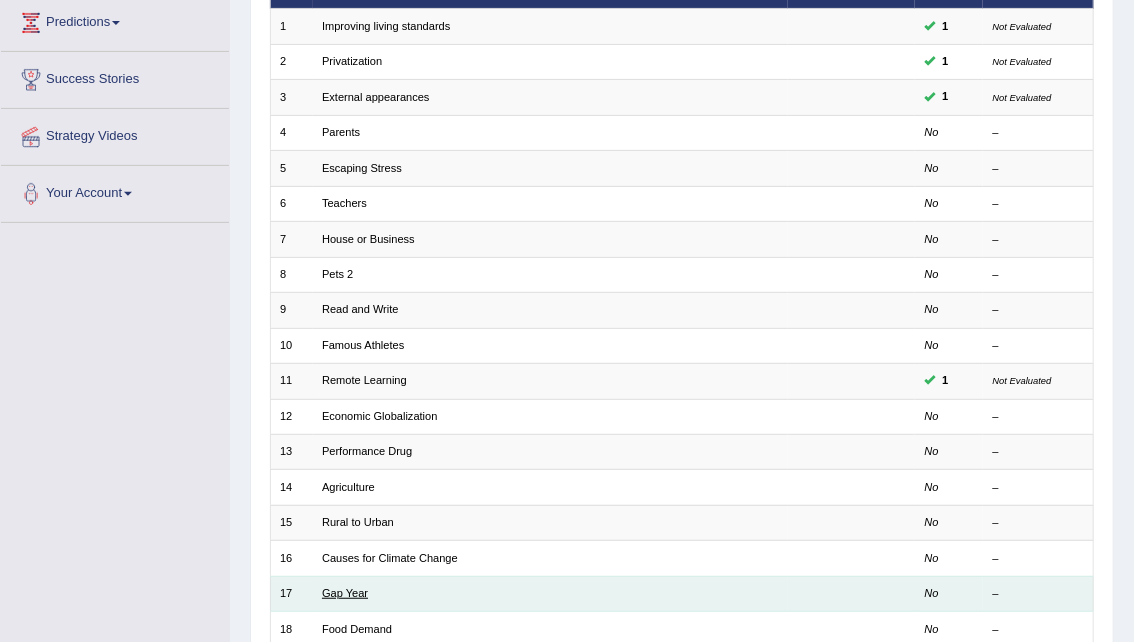 click on "Gap Year" at bounding box center (345, 593) 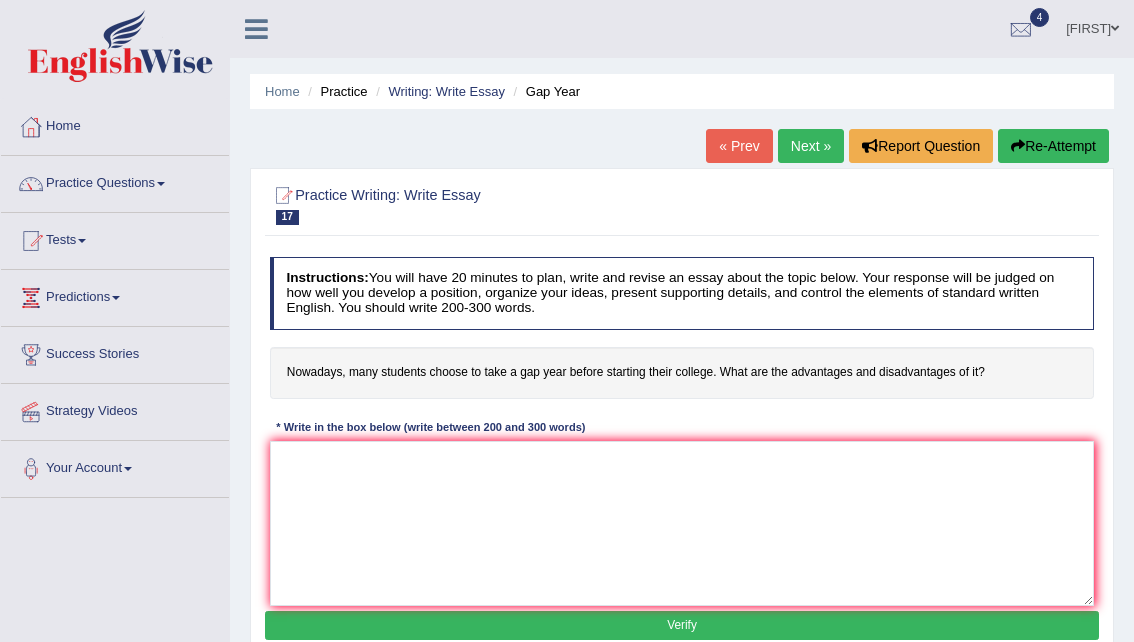 scroll, scrollTop: 0, scrollLeft: 0, axis: both 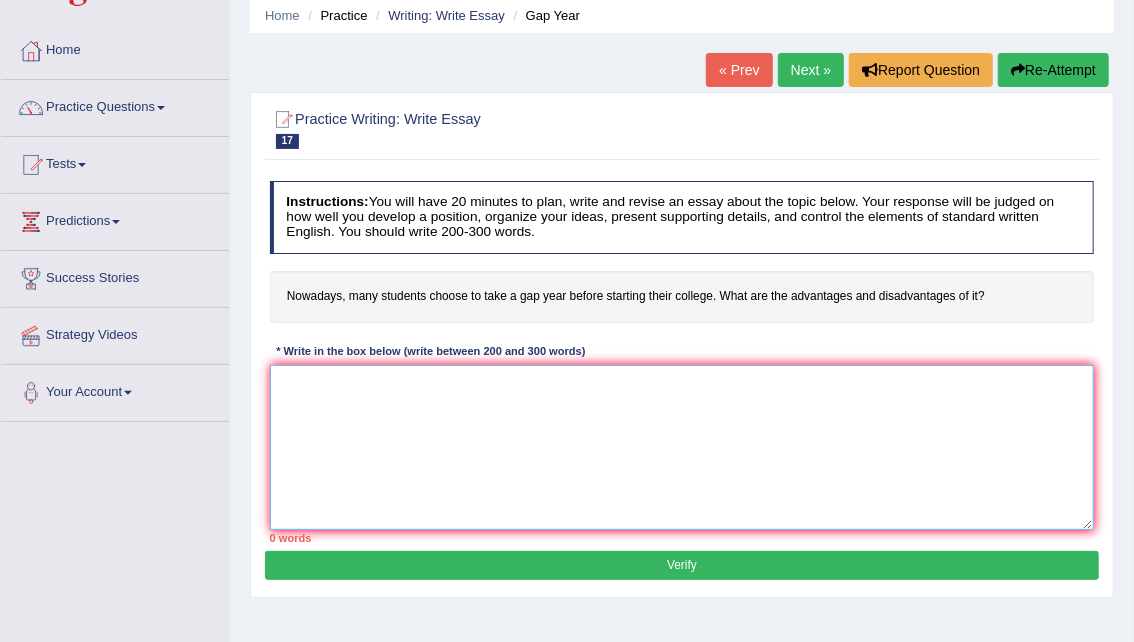 click at bounding box center [682, 447] 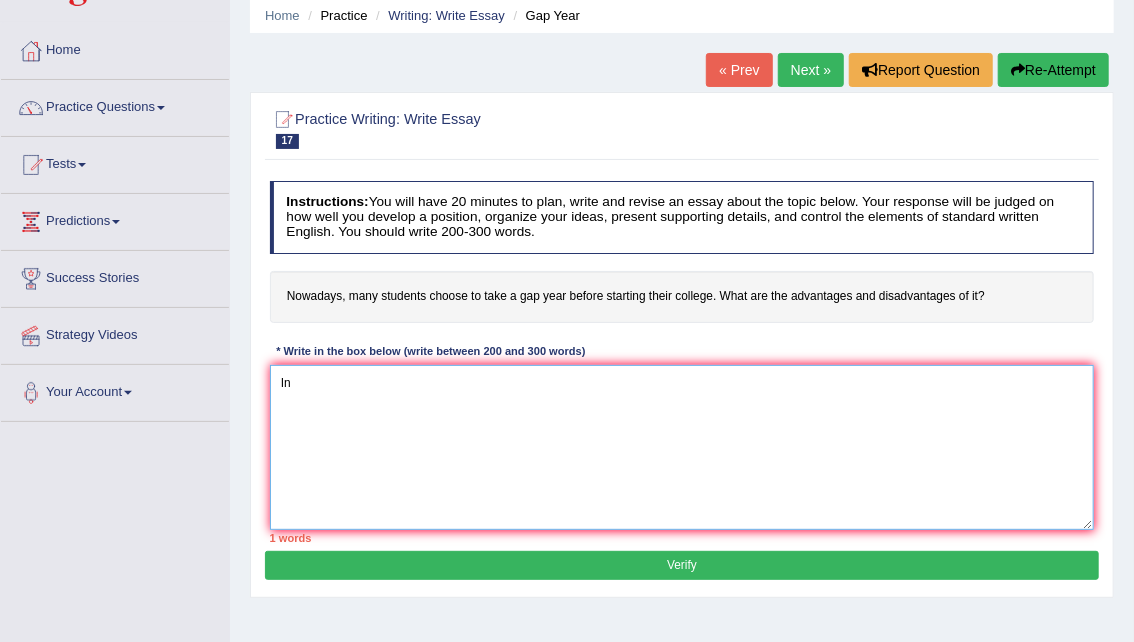 type on "I" 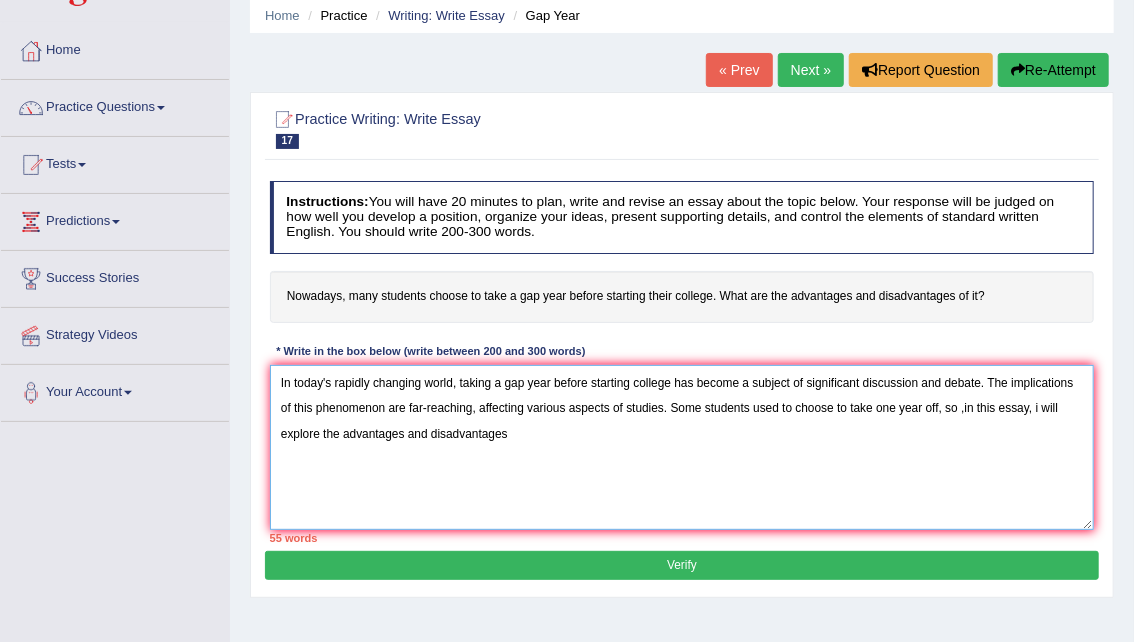 click on "In today's rapidly changing world, taking a gap year before starting college has become a subject of significant discussion and debate. The implications of this phenomenon are far-reaching, affecting various aspects of studies. Some students used to choose to take one year off, so ,in this essay, i will explore the advantages and disadvantages" at bounding box center (682, 447) 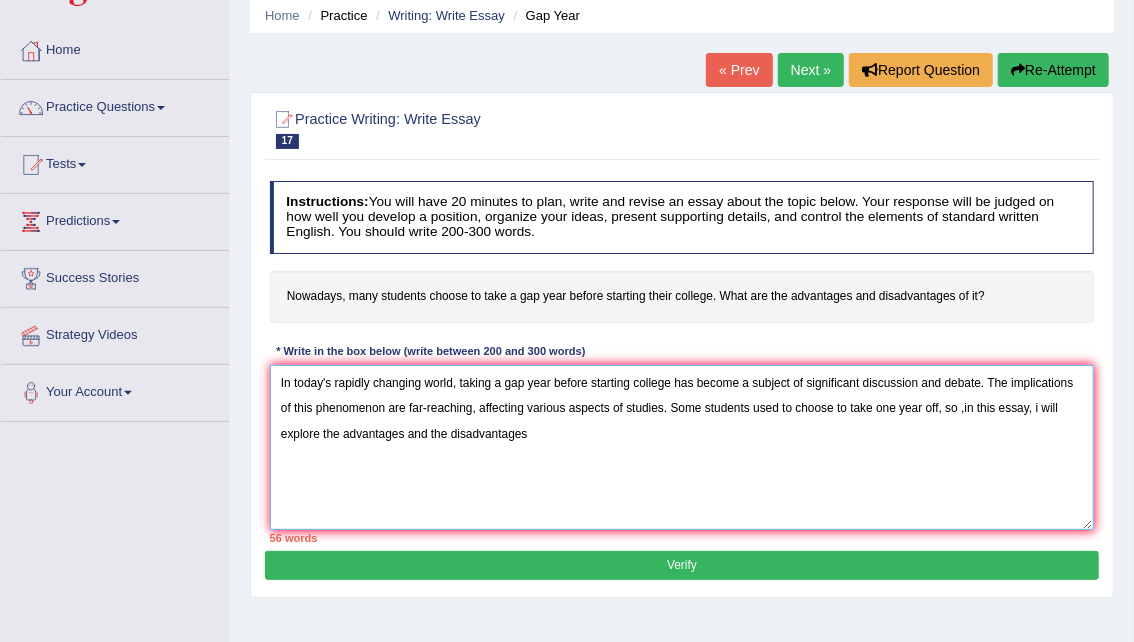 click on "In today's rapidly changing world, taking a gap year before starting college has become a subject of significant discussion and debate. The implications of this phenomenon are far-reaching, affecting various aspects of studies. Some students used to choose to take one year off, so ,in this essay, i will explore the advantages and the disadvantages" at bounding box center [682, 447] 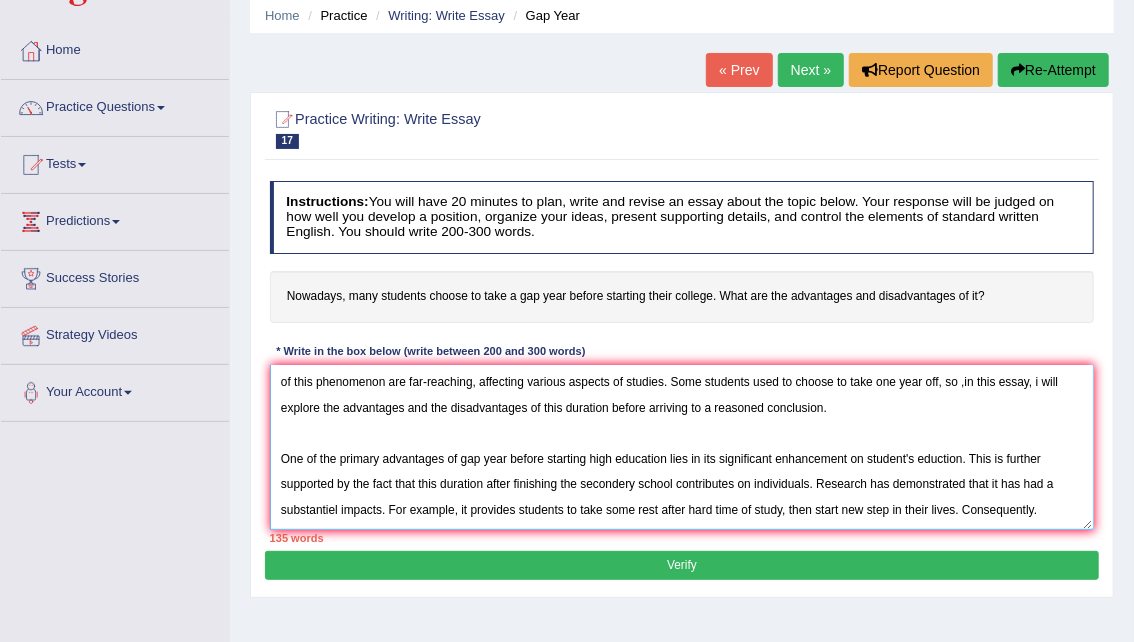 scroll, scrollTop: 76, scrollLeft: 0, axis: vertical 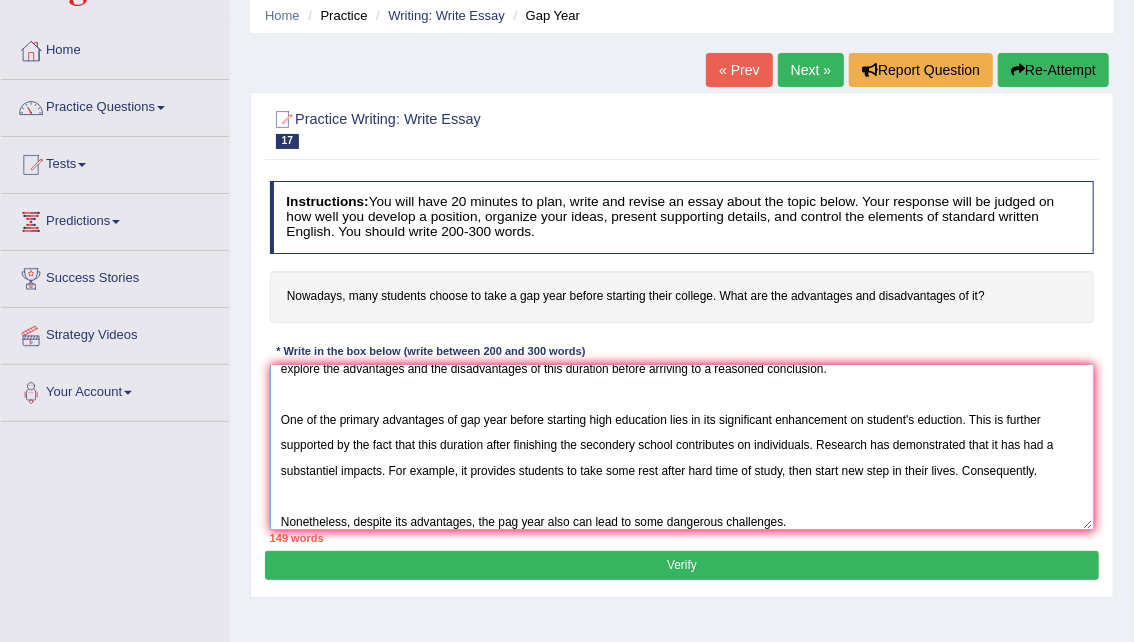 click on "In today's rapidly changing world, taking a gap year before starting college has become a subject of significant discussion and debate. The implications of this phenomenon are far-reaching, affecting various aspects of studies. Some students used to choose to take one year off, so ,in this essay, i will explore the advantages and the disadvantages of this duration before arriving to a reasoned conclusion.
One of the primary advantages of gap year before starting high education lies in its significant enhancement on student's eduction. This is further supported by the fact that this duration after finishing the secondery school contributes on individuals. Research has demonstrated that it has had a substantiel impacts. For example, it provides students to take some rest after hard time of study, then start new step in their lives. Consequently.
Nonetheless, despite its advantages, the pag year also can lead to some dangerous challenges." at bounding box center (682, 447) 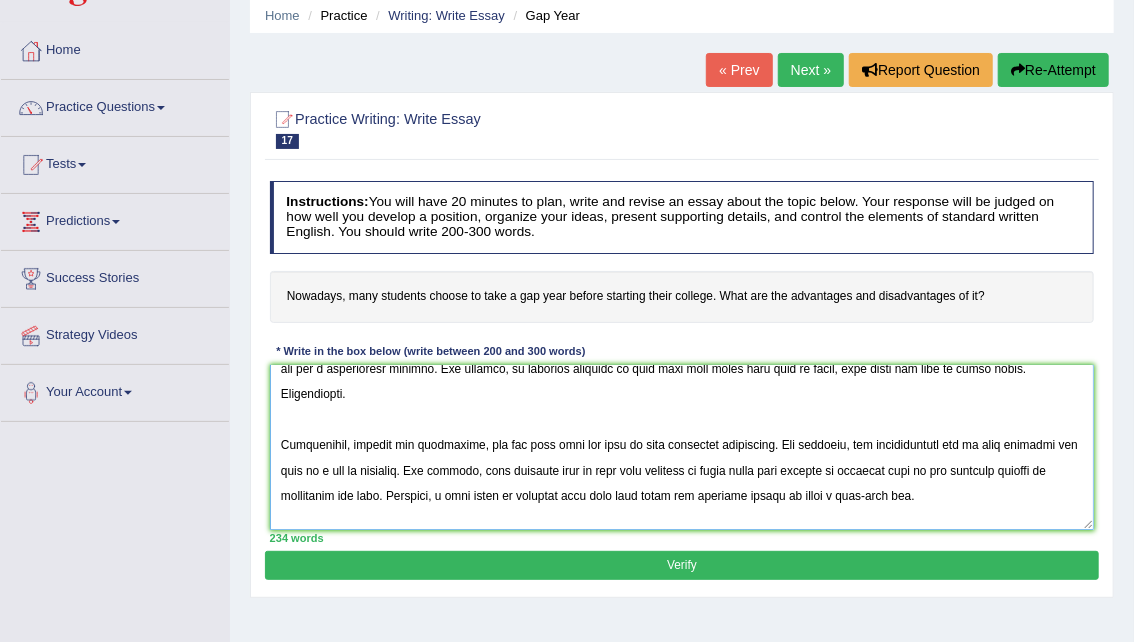 scroll, scrollTop: 226, scrollLeft: 0, axis: vertical 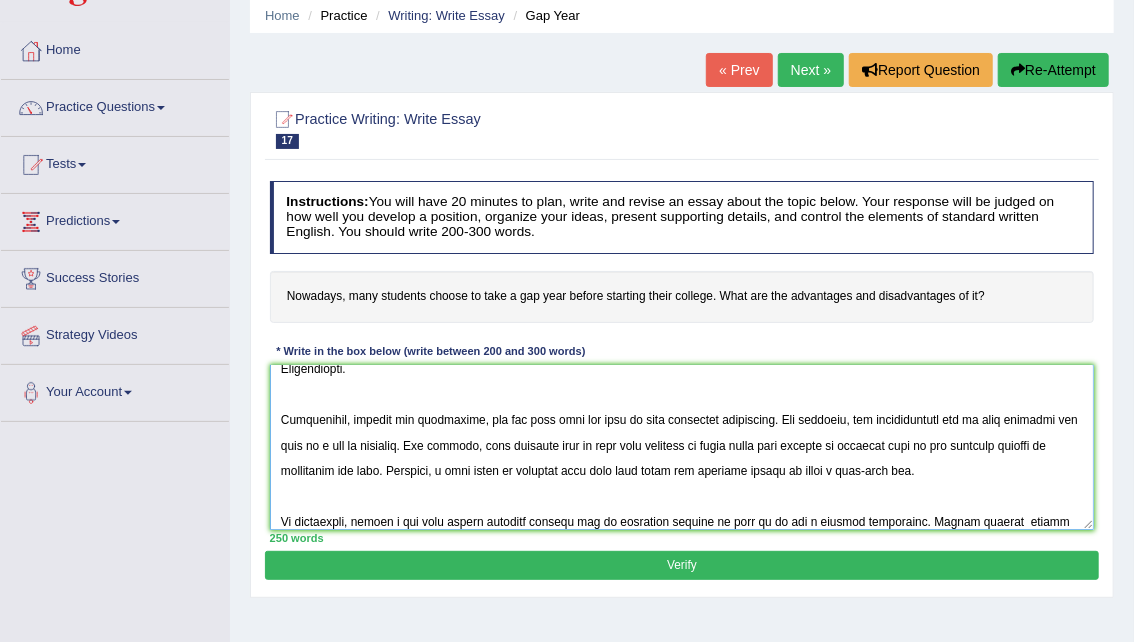 type on "In today's rapidly changing world, taking a gap year before starting college has become a subject of significant discussion and debate. The implications of this phenomenon are far-reaching, affecting various aspects of studies. Some students used to choose to take one year off, so ,in this essay, i will explore the advantages and the disadvantages of this duration before arriving to a reasoned conclusion.
One of the primary advantages of gap year before starting high education lies in its significant enhancement on student's eduction. This is further supported by the fact that this duration after finishing the secondery school contributes on individuals. Research has demonstrated that it has had a substantiel impacts. For example, it provides students to take some rest after hard time of study, then start new step in their lives. Consequently.
Nonetheless, despite its advantages, the pag year also can lead to some dangerous challenges. For instance, the inappropriate use of this duration can lead to a lo..." 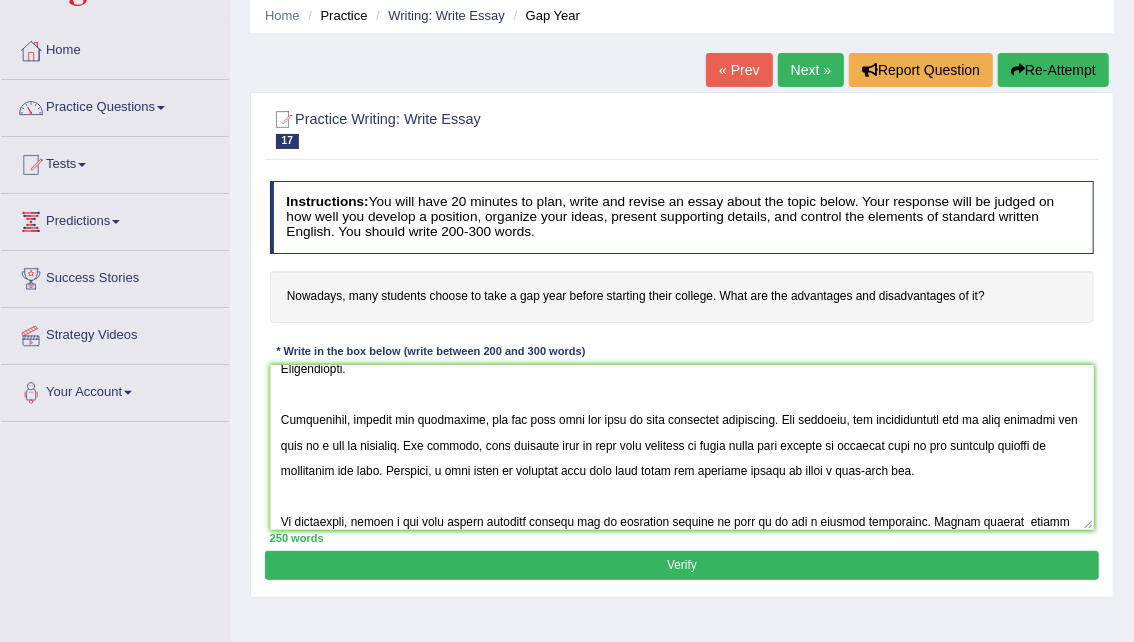 click on "Verify" at bounding box center [681, 565] 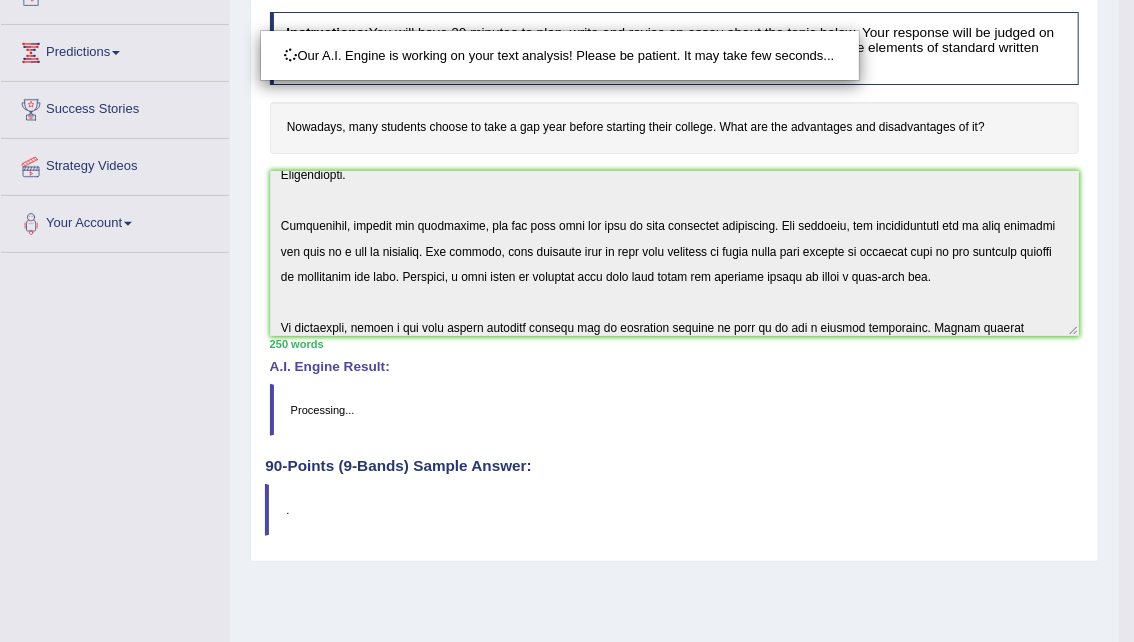 scroll, scrollTop: 259, scrollLeft: 0, axis: vertical 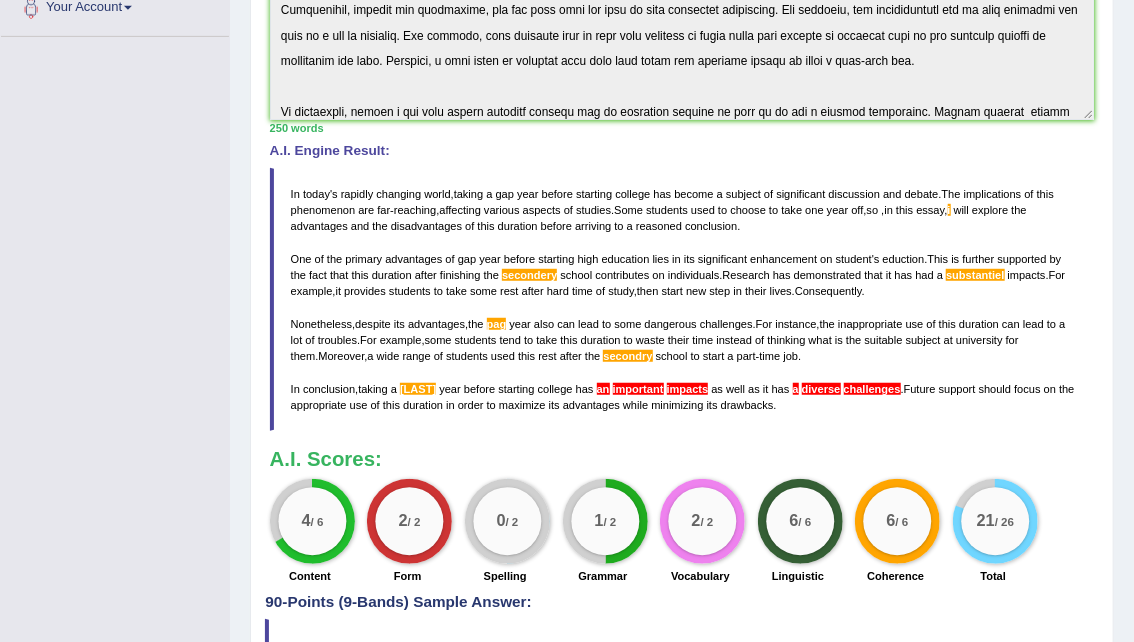 drag, startPoint x: 1082, startPoint y: 386, endPoint x: 1140, endPoint y: 370, distance: 60.166435 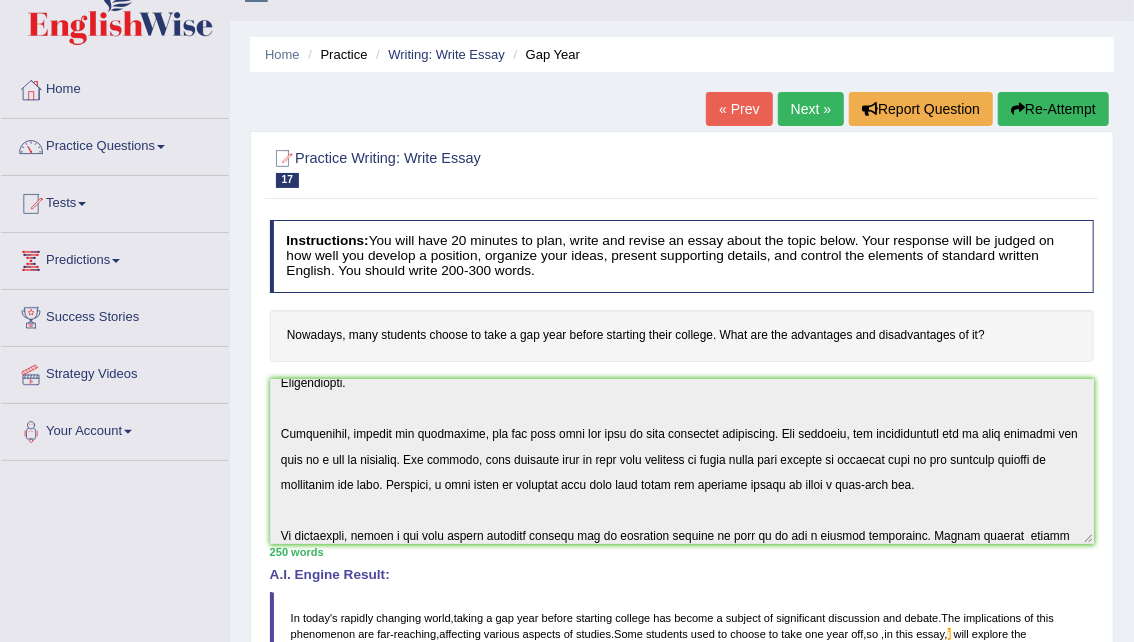 scroll, scrollTop: 0, scrollLeft: 0, axis: both 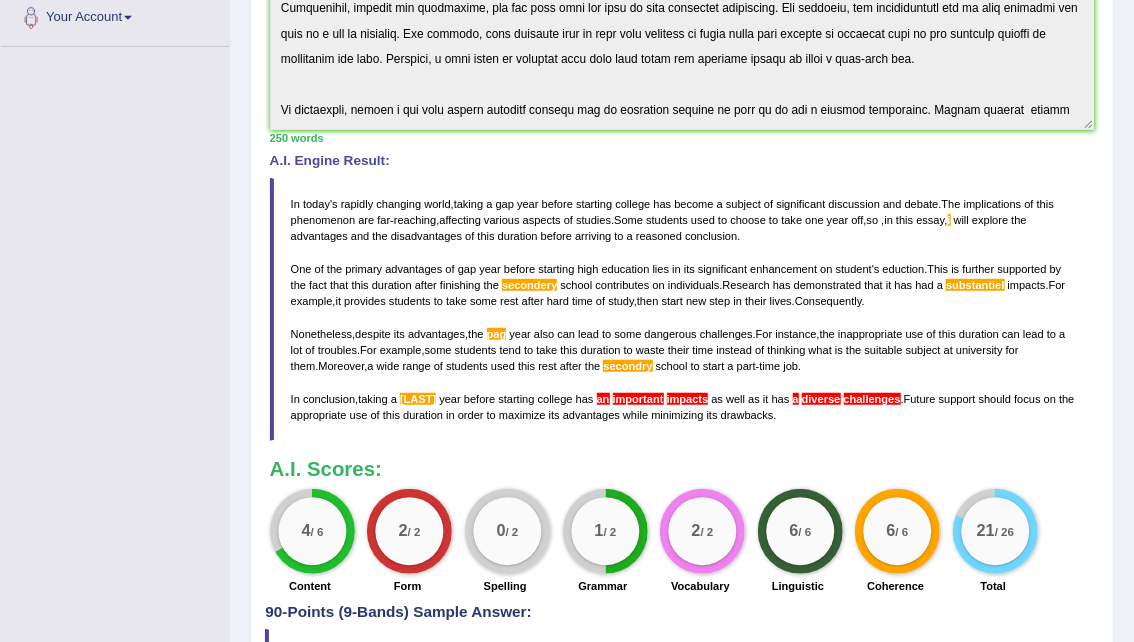 drag, startPoint x: 1128, startPoint y: 457, endPoint x: 1147, endPoint y: 226, distance: 231.78008 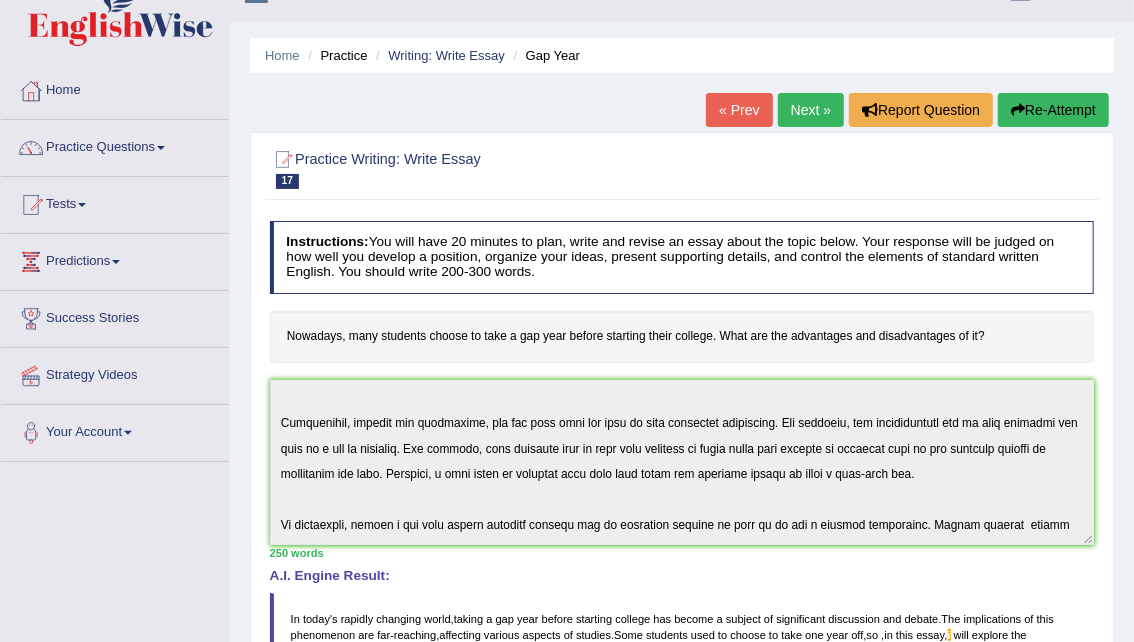 scroll, scrollTop: 0, scrollLeft: 0, axis: both 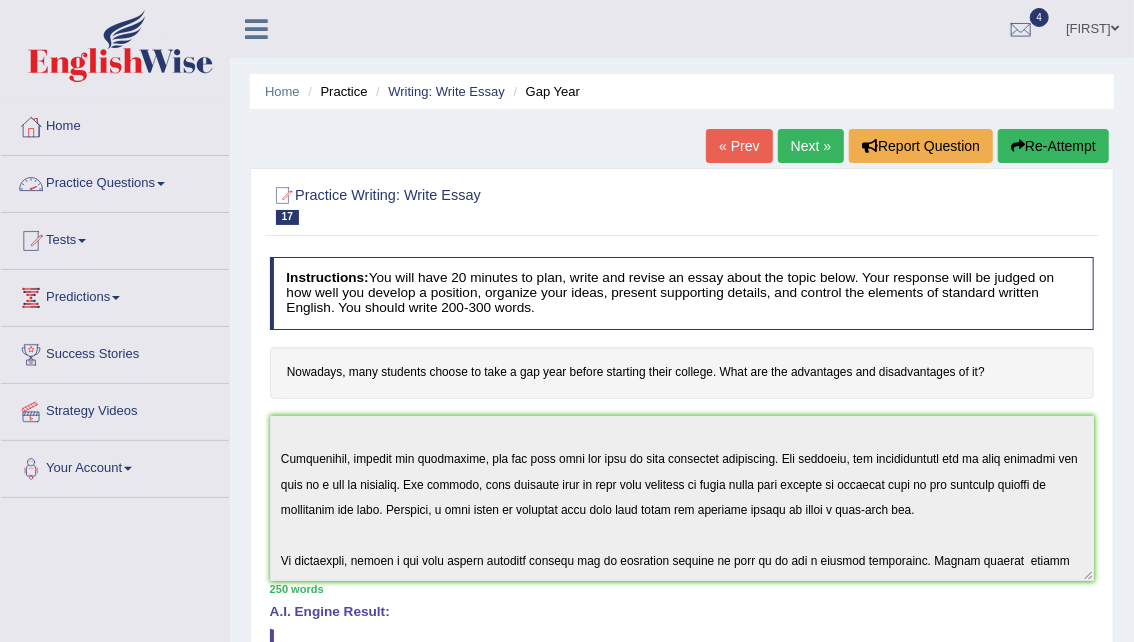 click on "Practice Questions" at bounding box center (115, 181) 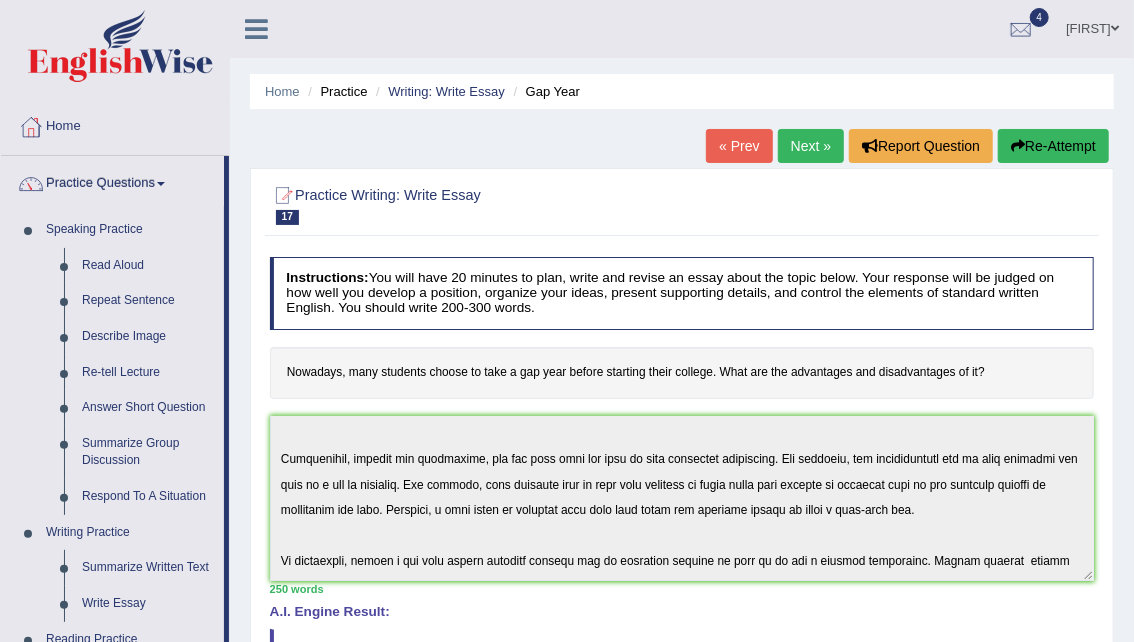 drag, startPoint x: 227, startPoint y: 266, endPoint x: 226, endPoint y: 408, distance: 142.00352 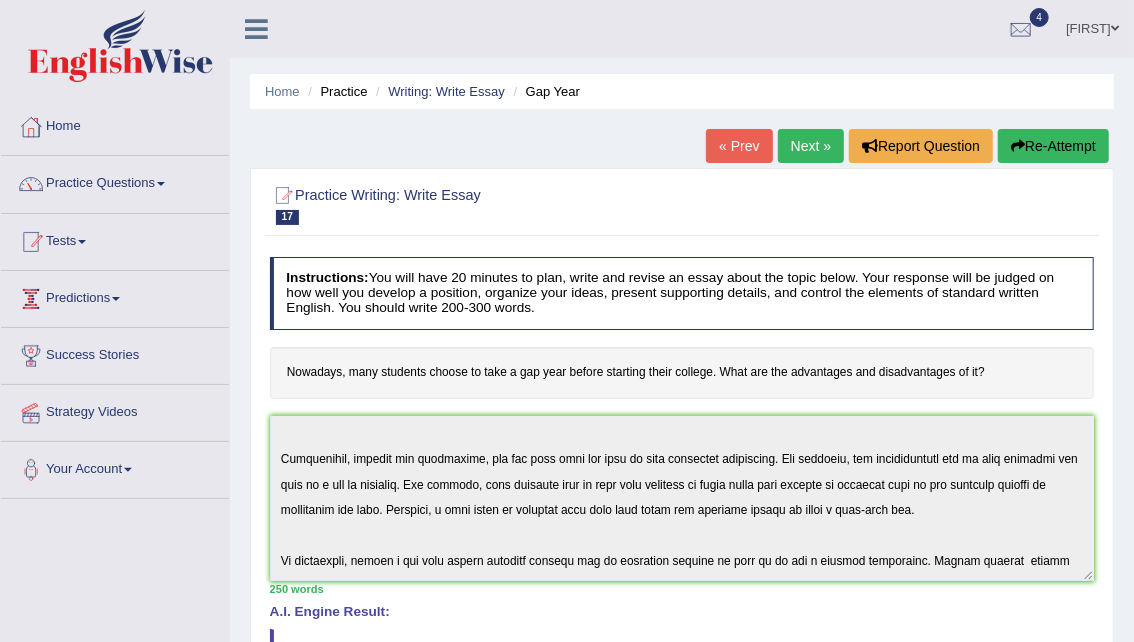 click on "Home
Practice Questions   Speaking Practice Read Aloud
Repeat Sentence
Describe Image
Re-tell Lecture
Answer Short Question
Summarize Group Discussion
Respond To A Situation
Writing Practice  Summarize Written Text
Write Essay
Reading Practice  Reading & Writing: Fill In The Blanks
Choose Multiple Answers
Re-order Paragraphs
Fill In The Blanks
Choose Single Answer
Listening Practice  Summarize Spoken Text
Highlight Incorrect Words
Highlight Correct Summary
Select Missing Word
Choose Single Answer
Choose Multiple Answers
Fill In The Blanks
Write From Dictation
Pronunciation
Tests  Take Practice Sectional Test
Take Mock Test
History
Predictions  Latest Predictions
Success Stories
Strategy Videos
Your Account  Notifications
Microphone Setup
Change Password
Manage Subscription
Pearson Login Details
Update Profile" at bounding box center [115, 299] 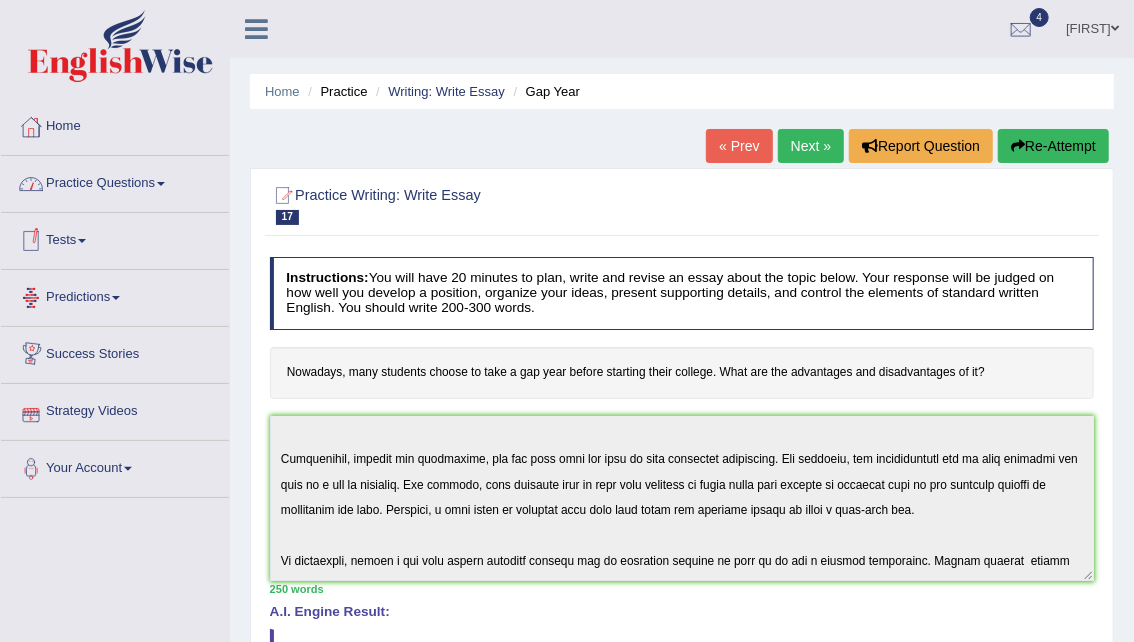 click on "Practice Questions" at bounding box center [115, 181] 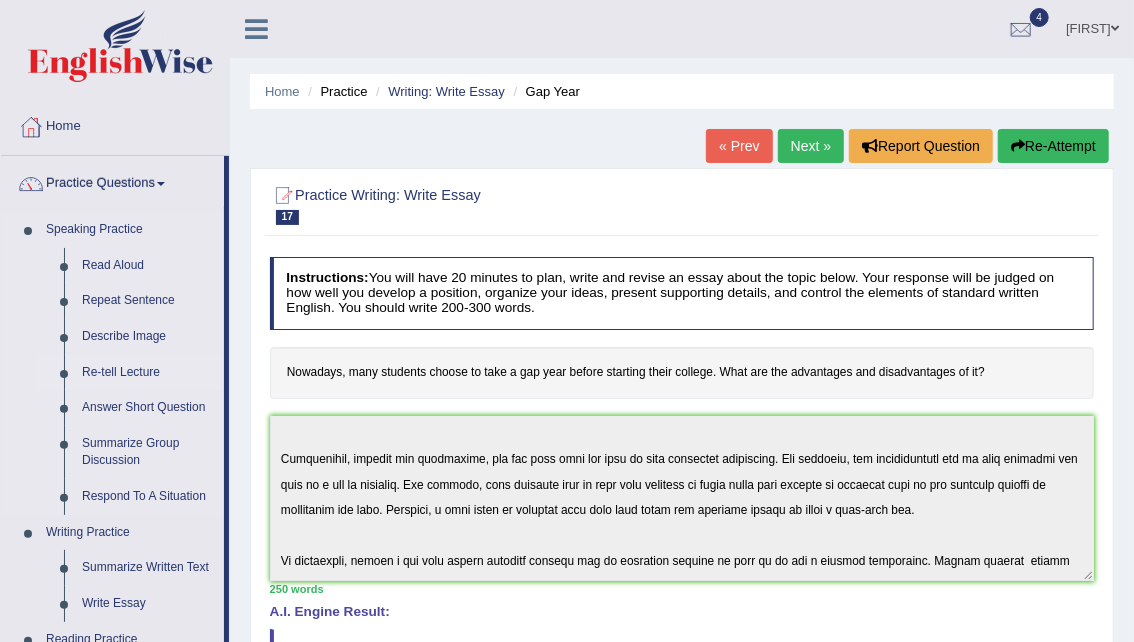 drag, startPoint x: 227, startPoint y: 234, endPoint x: 213, endPoint y: 386, distance: 152.64337 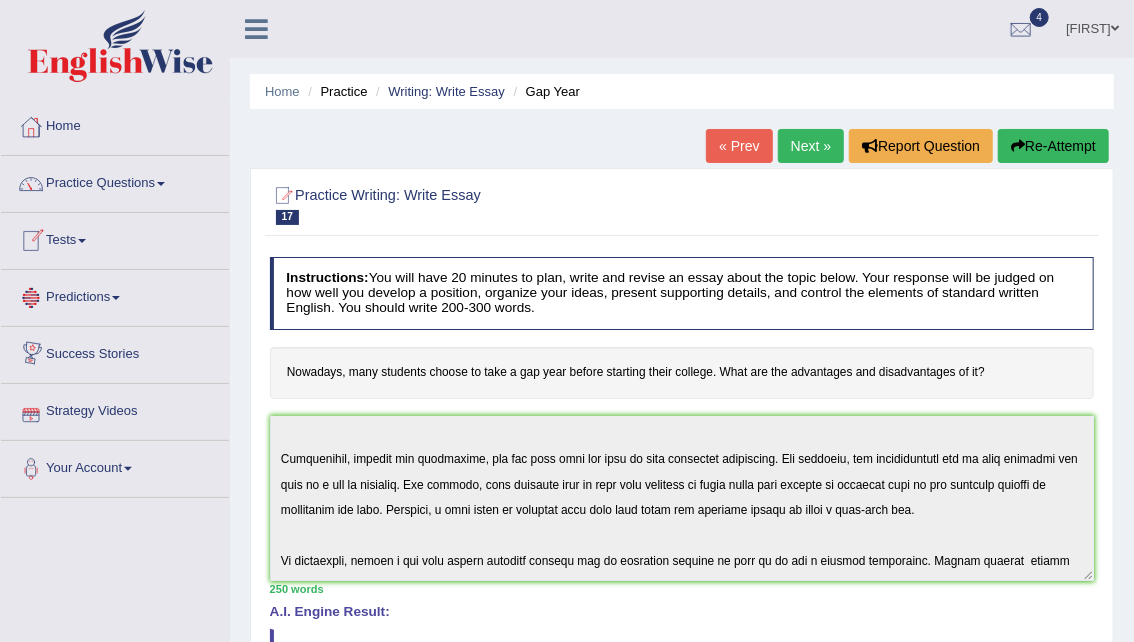 click at bounding box center [161, 184] 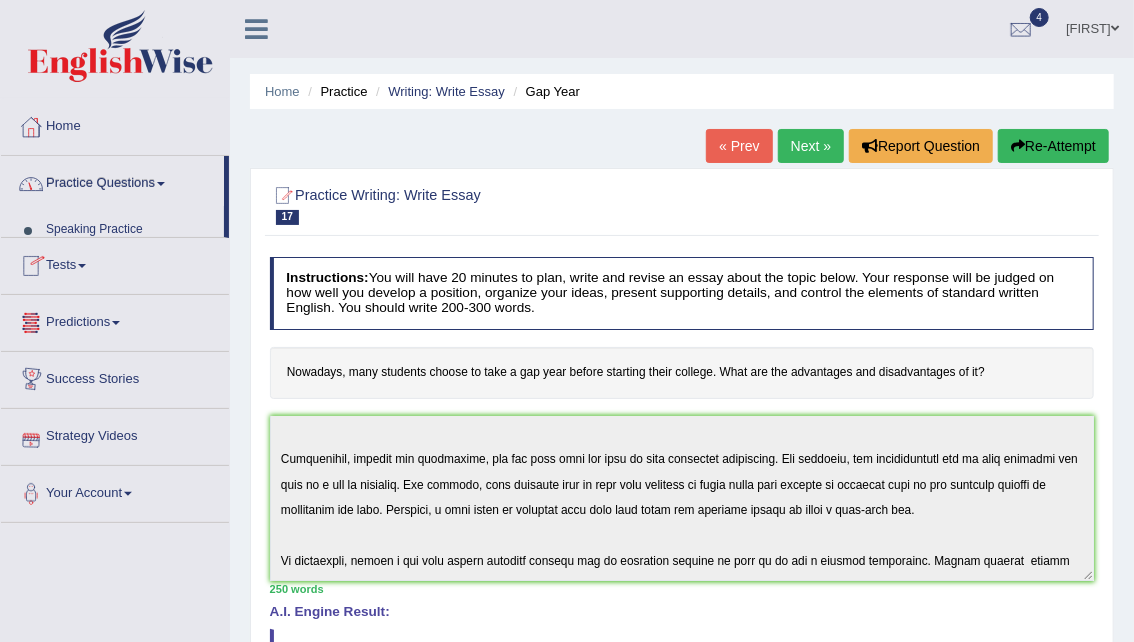 click at bounding box center (161, 184) 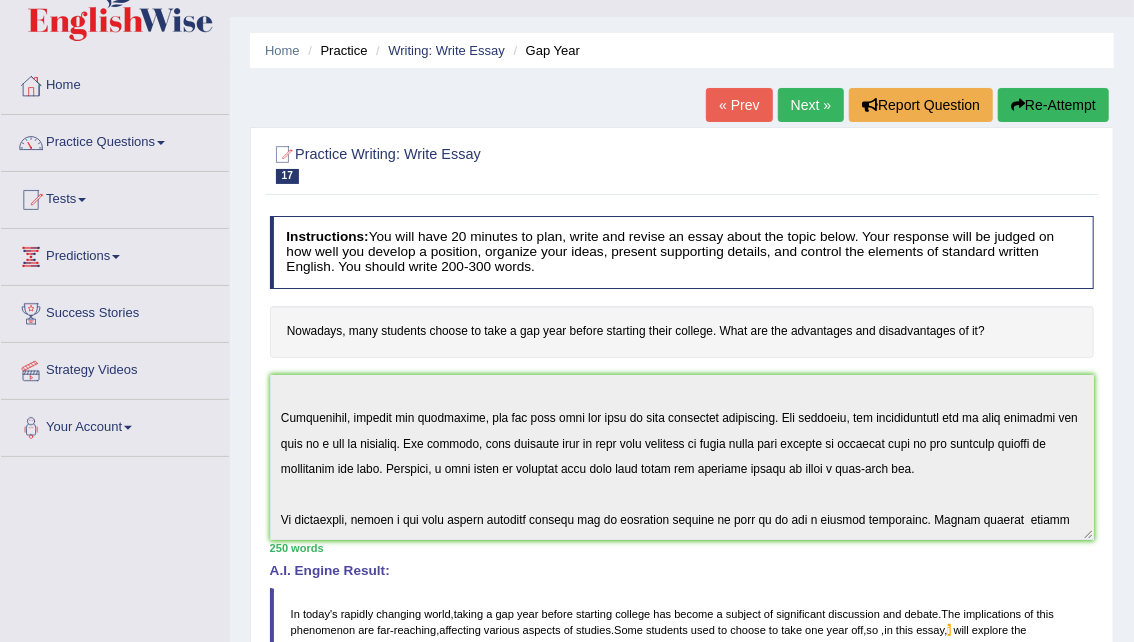 scroll, scrollTop: 0, scrollLeft: 0, axis: both 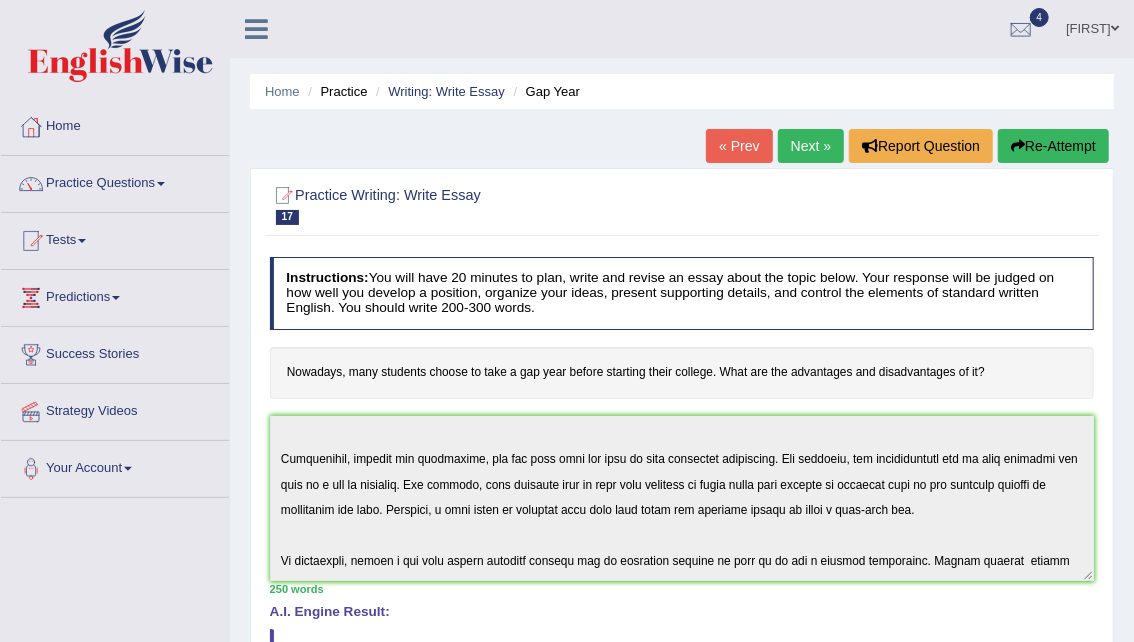 click at bounding box center (161, 184) 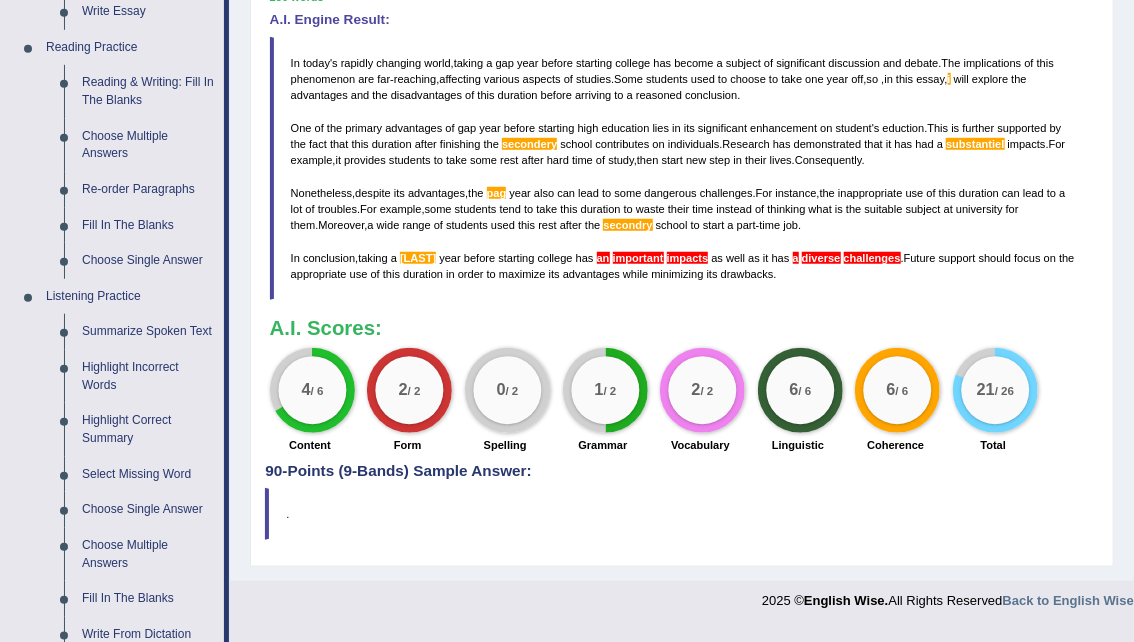 scroll, scrollTop: 591, scrollLeft: 0, axis: vertical 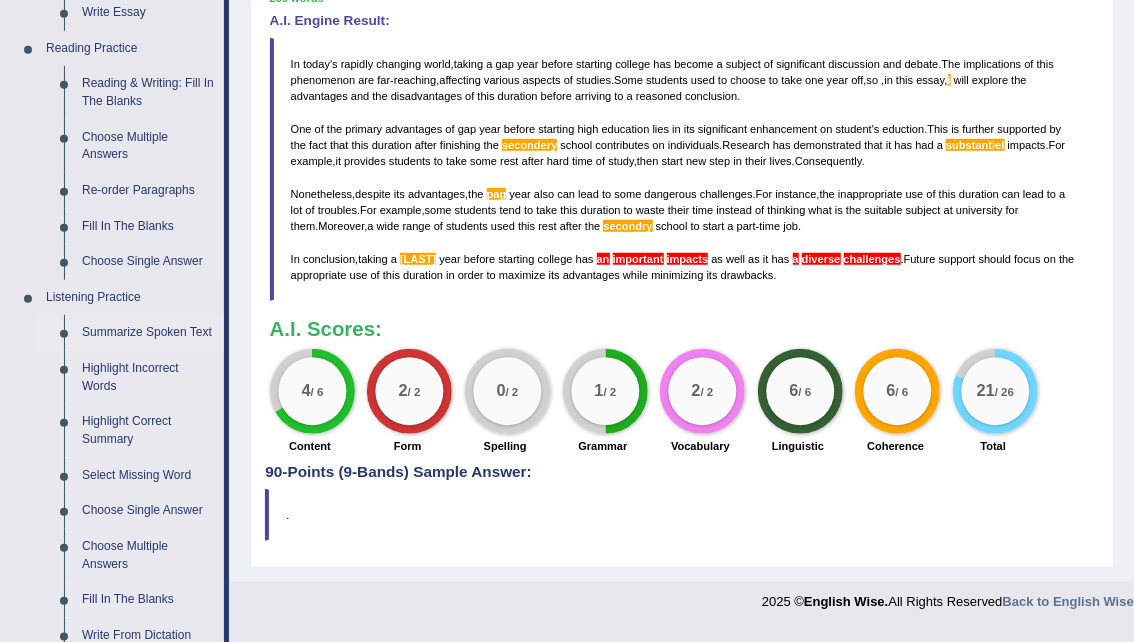 click on "Summarize Spoken Text" at bounding box center (148, 333) 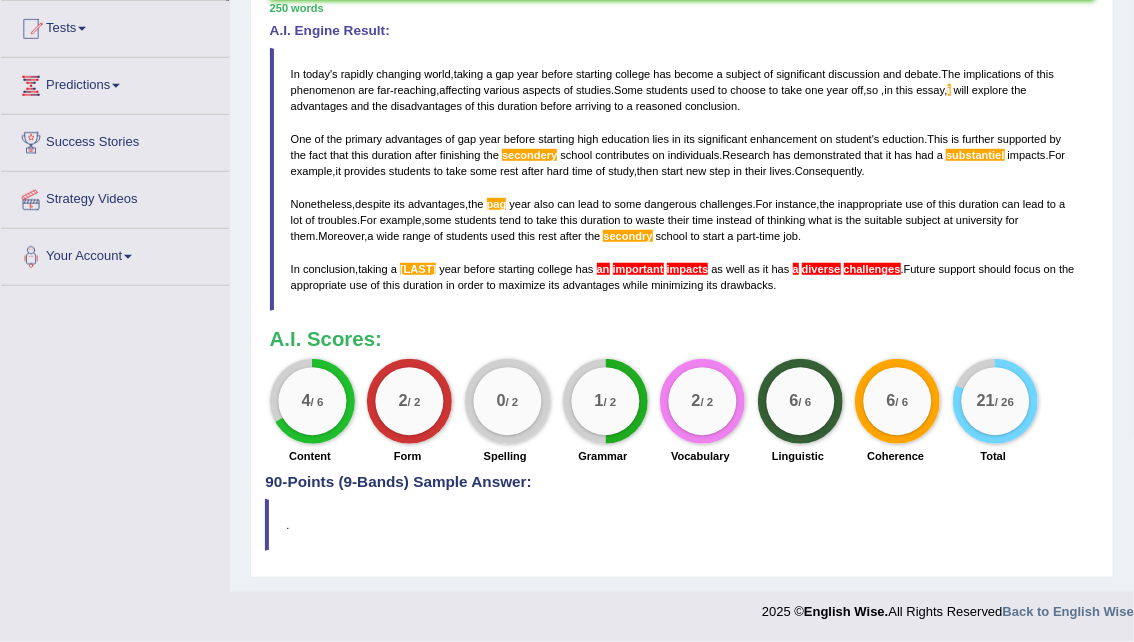 scroll, scrollTop: 273, scrollLeft: 0, axis: vertical 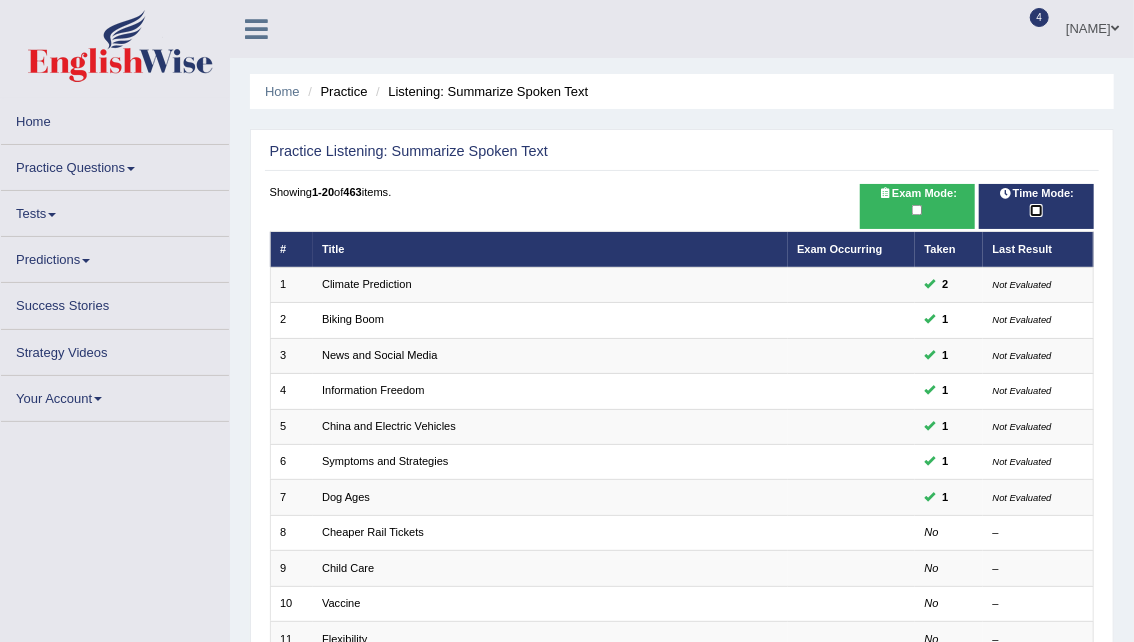 click at bounding box center (1036, 210) 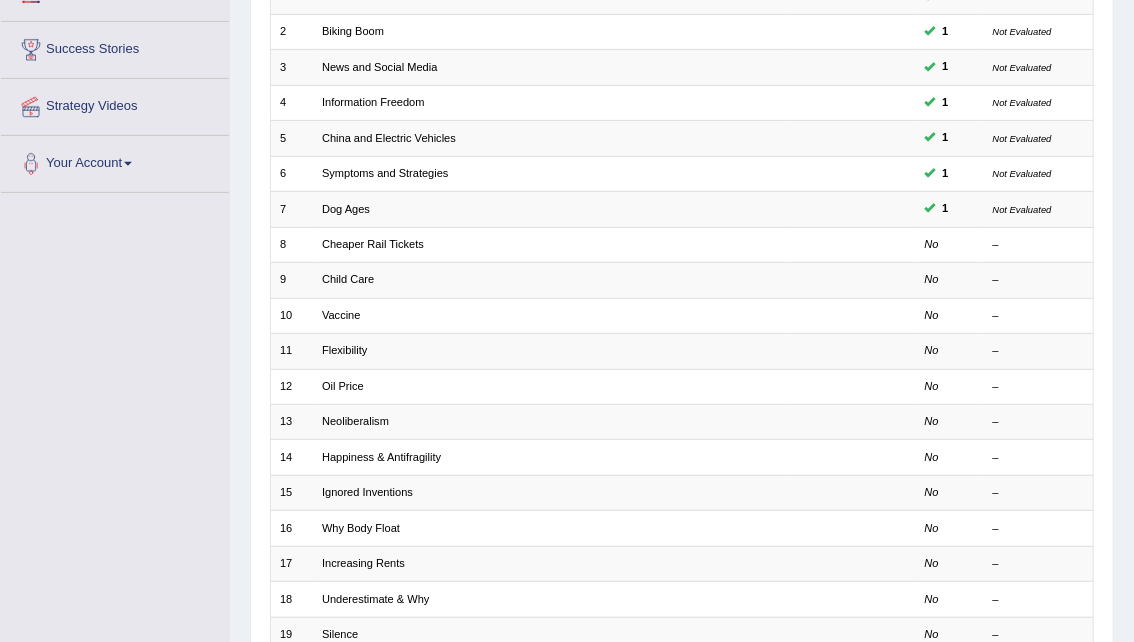 scroll, scrollTop: 307, scrollLeft: 0, axis: vertical 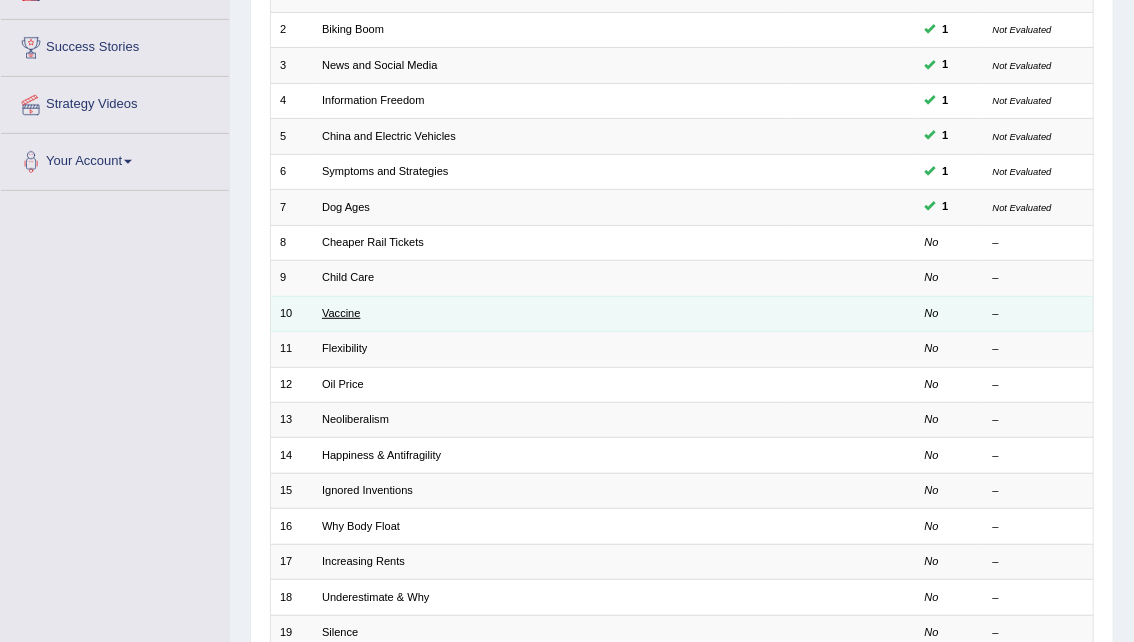 click on "Vaccine" at bounding box center [341, 313] 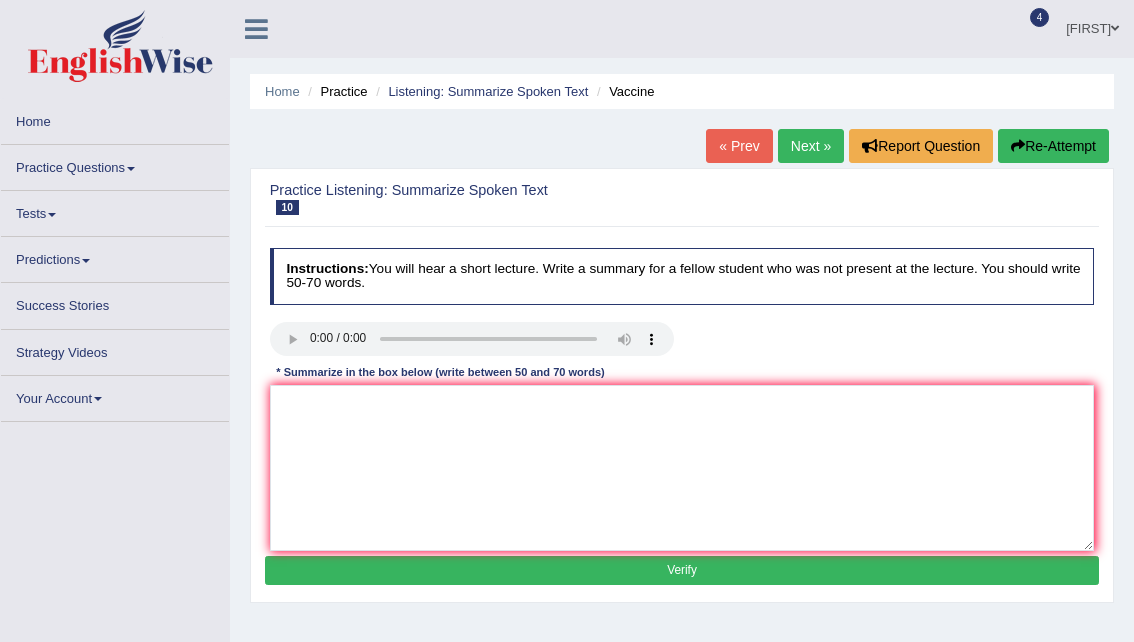 scroll, scrollTop: 0, scrollLeft: 0, axis: both 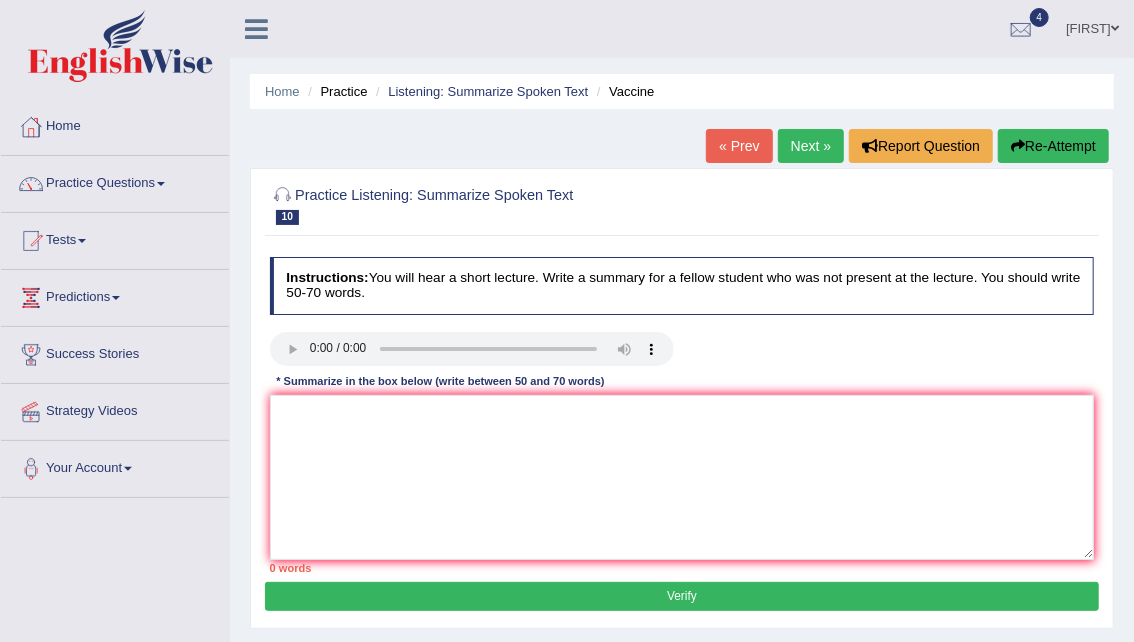 click on "Instructions:  You will hear a short lecture. Write a summary for a fellow student who was not present at the lecture. You should write 50-70 words.
Transcript: Recorded Answer: * Summarize in the box below (write between 50 and 70 words) 0 words Written Keywords: A.I. Engine Result: Processing..." at bounding box center [681, 415] 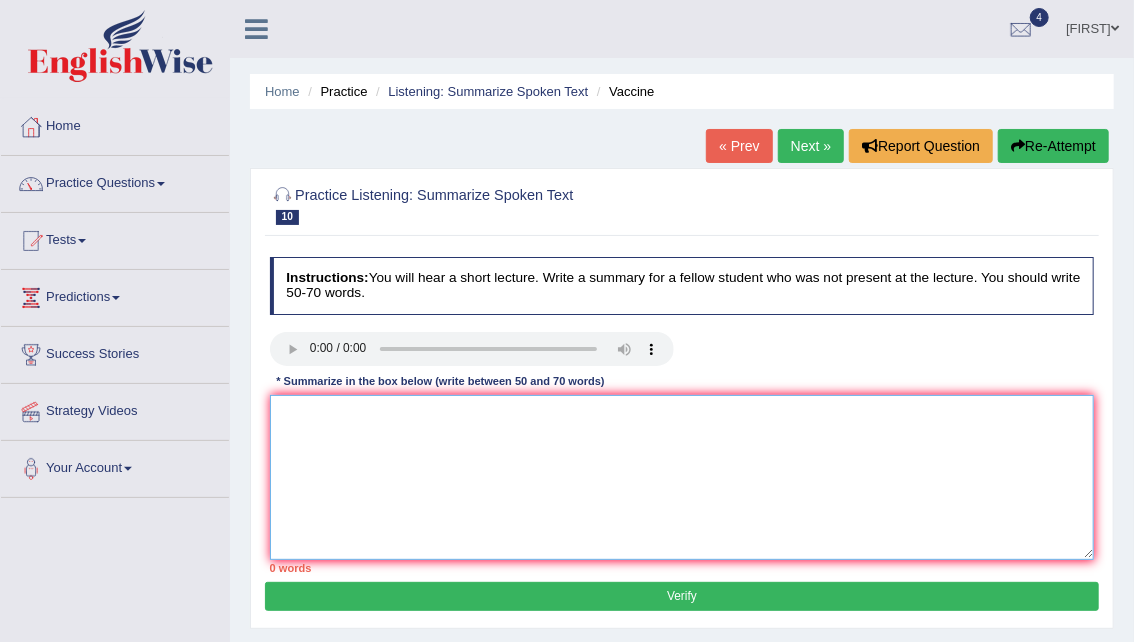 click at bounding box center [682, 477] 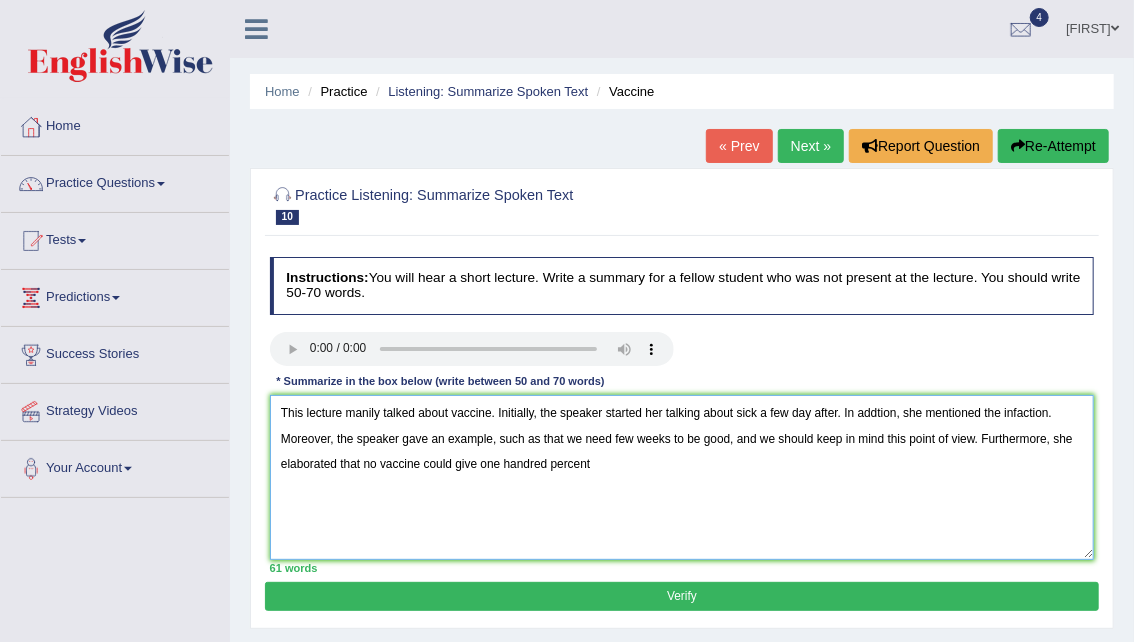 click on "This lecture manily talked about vaccine. Initially, the speaker started her talking about sick a few day after. In addtion, she mentioned the infaction. Moreover, the speaker gave an example, such as that we need few weeks to be good, and we should keep in mind this point of view. Furthermore, she elaborated that no vaccine could give one handred percent" at bounding box center (682, 477) 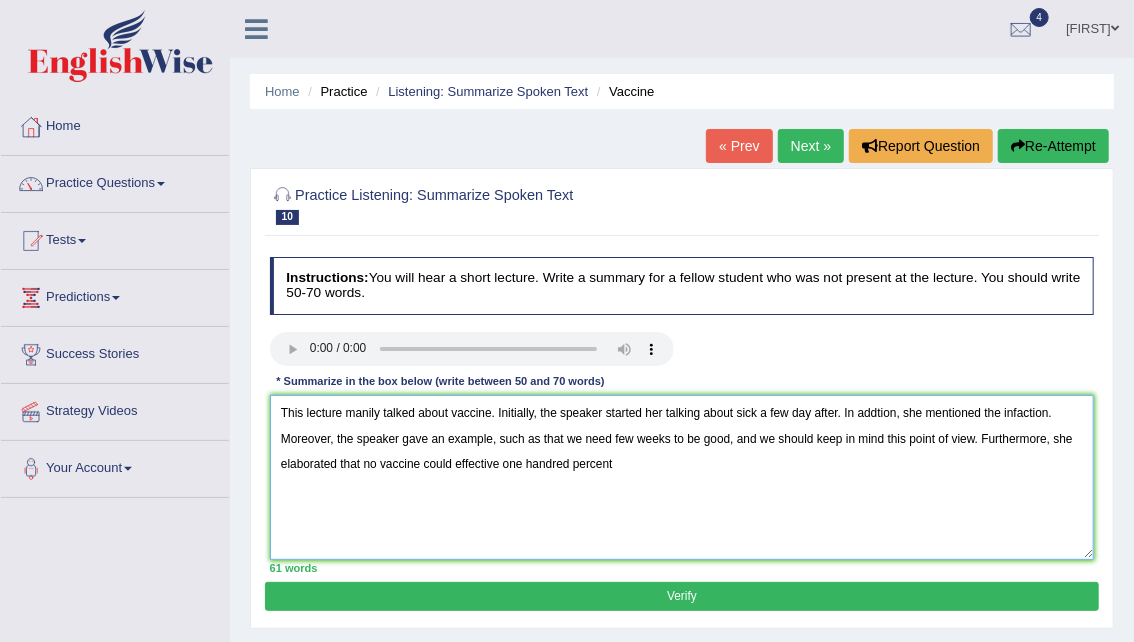 click on "This lecture manily talked about vaccine. Initially, the speaker started her talking about sick a few day after. In addtion, she mentioned the infaction. Moreover, the speaker gave an example, such as that we need few weeks to be good, and we should keep in mind this point of view. Furthermore, she elaborated that no vaccine could effective one handred percent" at bounding box center (682, 477) 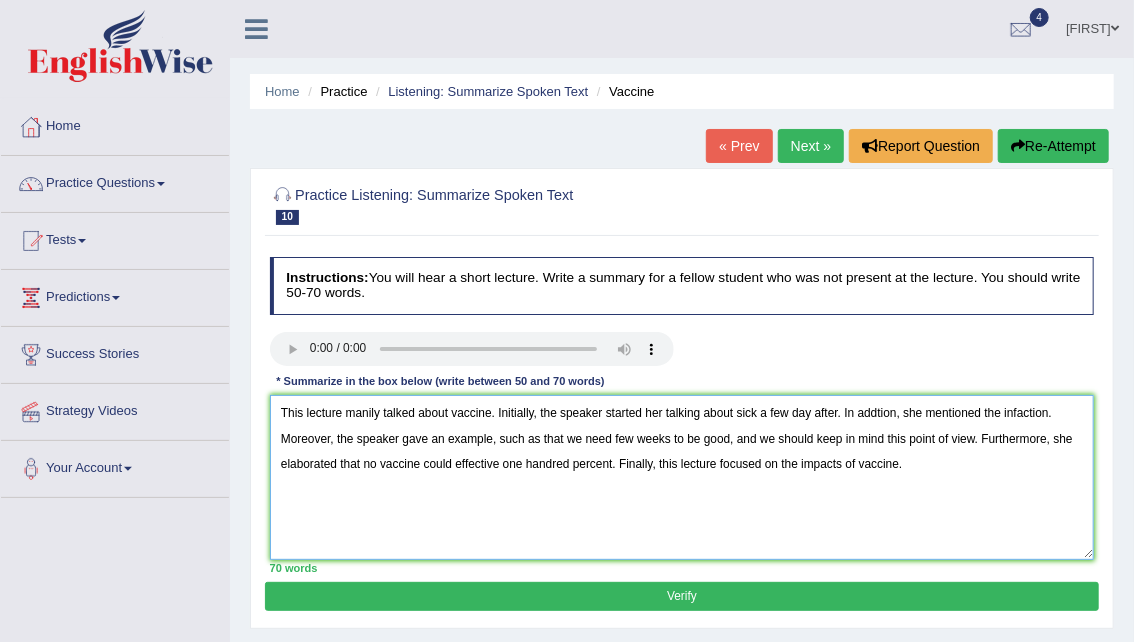 type on "This lecture manily talked about vaccine. Initially, the speaker started her talking about sick a few day after. In addtion, she mentioned the infaction. Moreover, the speaker gave an example, such as that we need few weeks to be good, and we should keep in mind this point of view. Furthermore, she elaborated that no vaccine could effective one handred percent. Finally, this lecture focused on the impacts of vaccine." 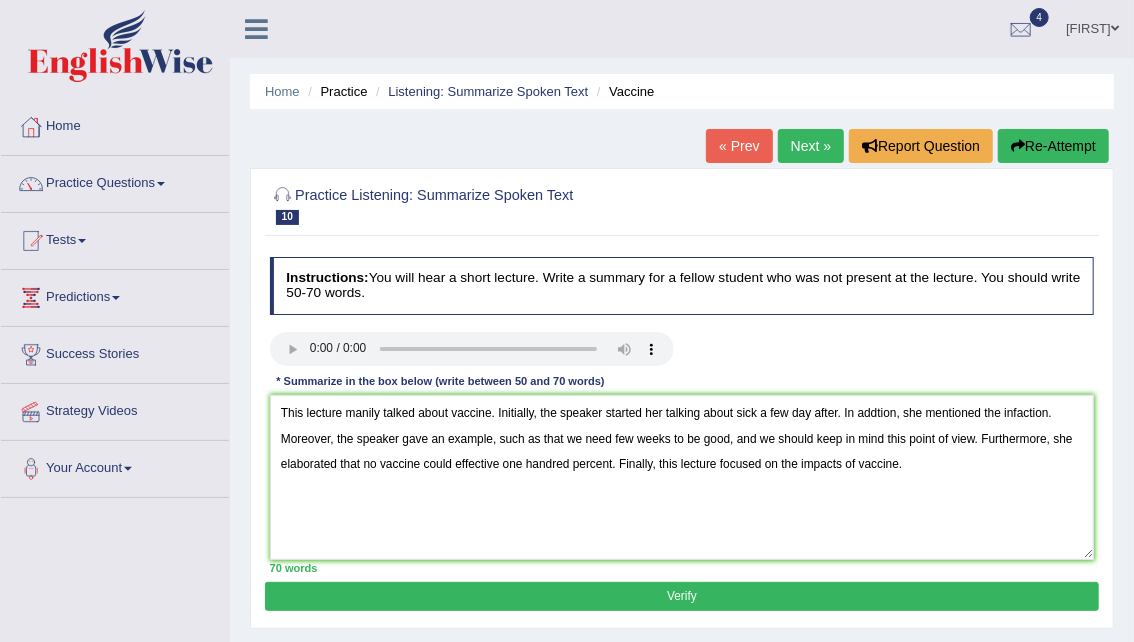 click on "Verify" at bounding box center [681, 596] 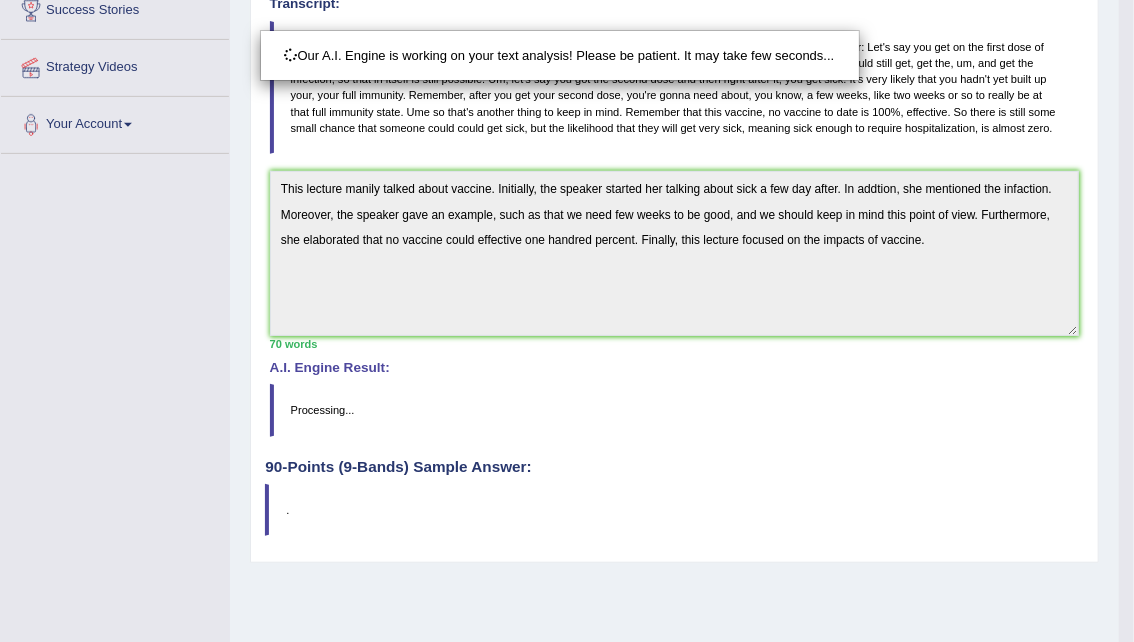 scroll, scrollTop: 407, scrollLeft: 0, axis: vertical 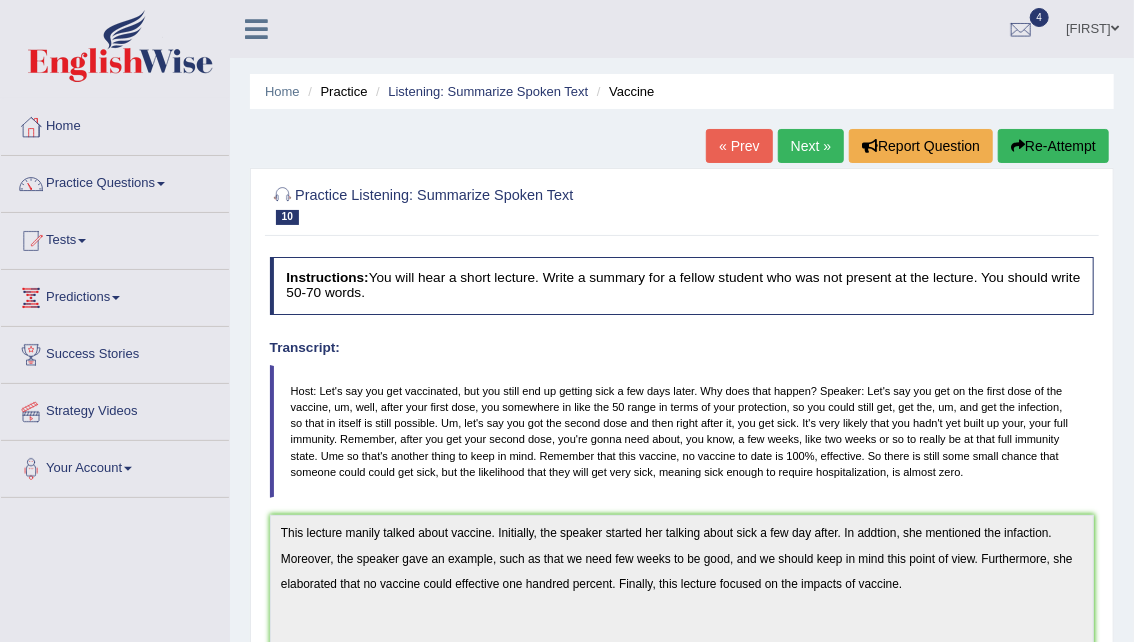 click on "Next »" at bounding box center (811, 146) 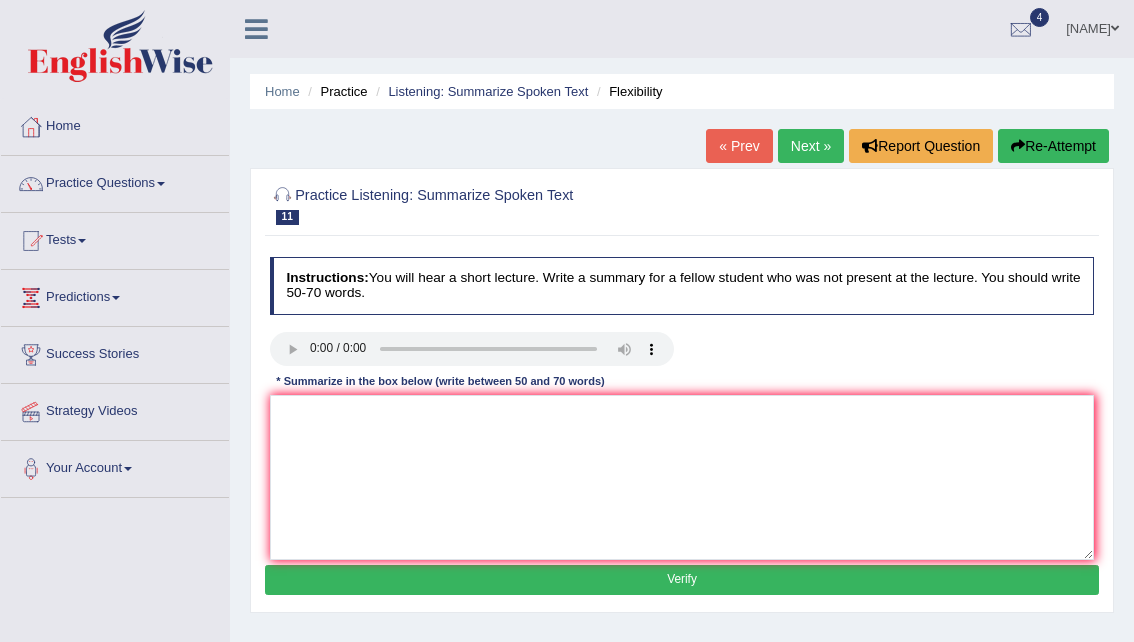 scroll, scrollTop: 0, scrollLeft: 0, axis: both 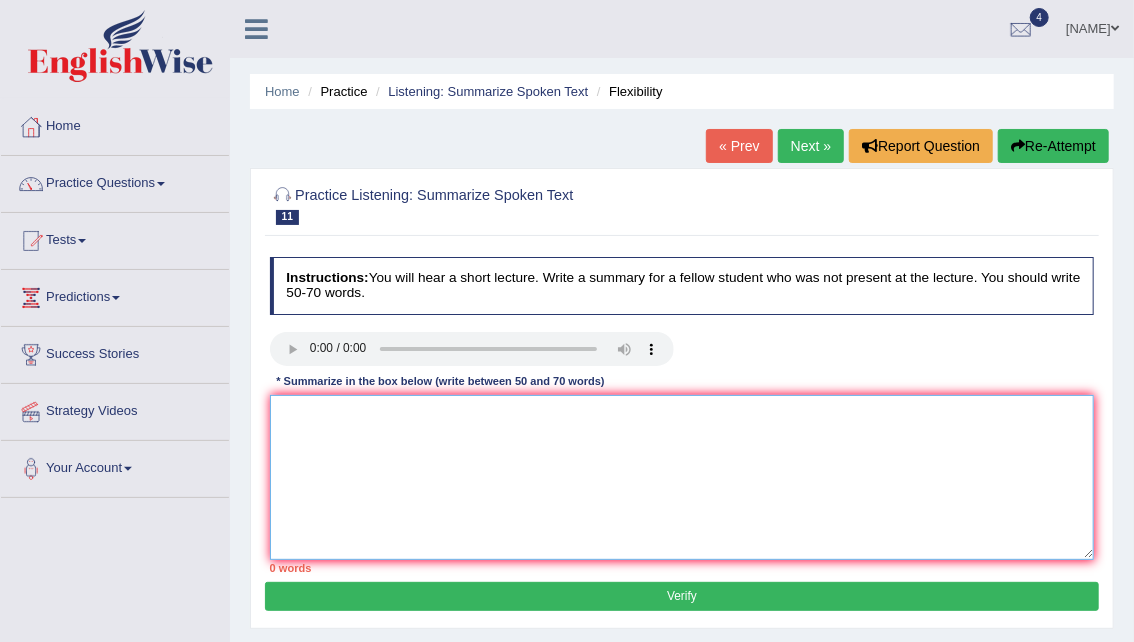 click at bounding box center [682, 477] 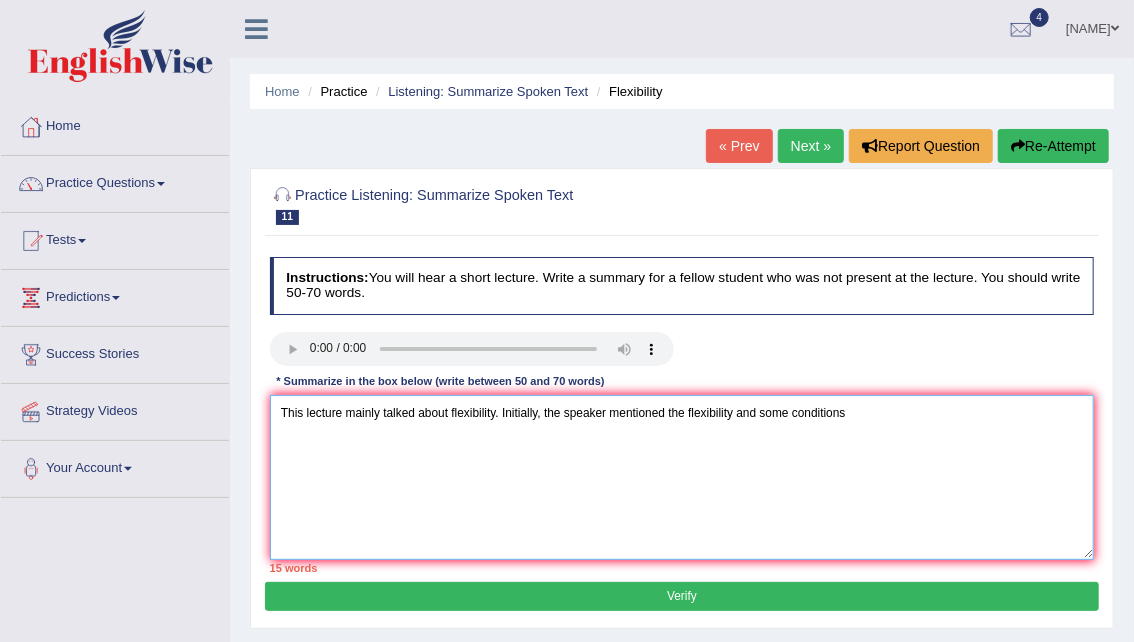 click on "This lecture mainly talked about flexibility. Initially, the speaker mentioned the flexibility and some conditions" at bounding box center [682, 477] 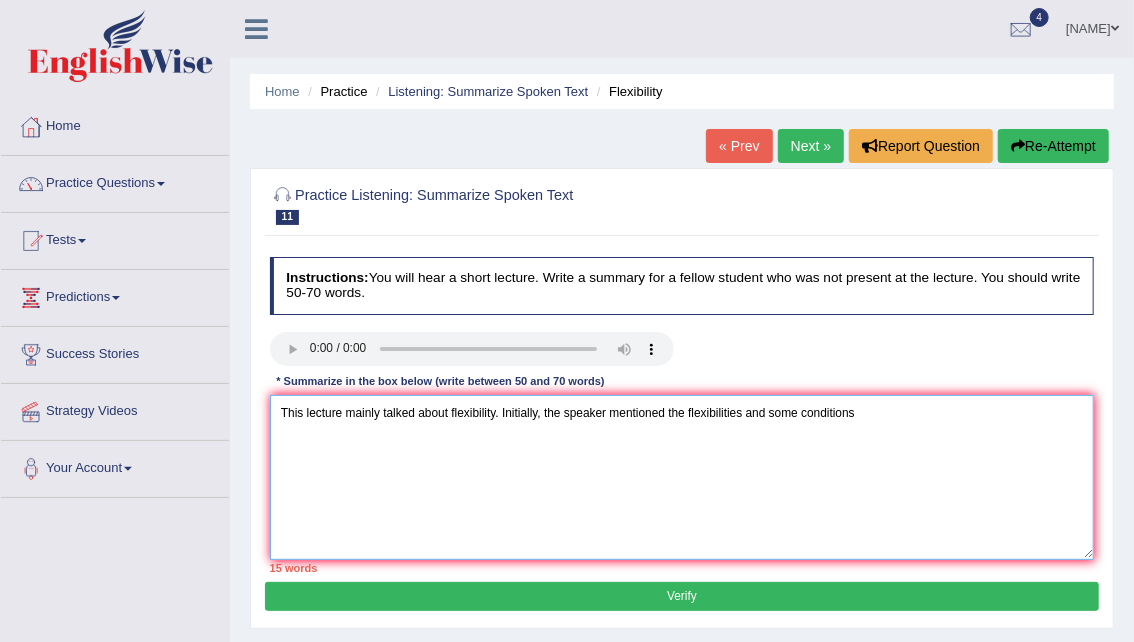 click on "This lecture mainly talked about flexibility. Initially, the speaker mentioned the flexibilities and some conditions" at bounding box center [682, 477] 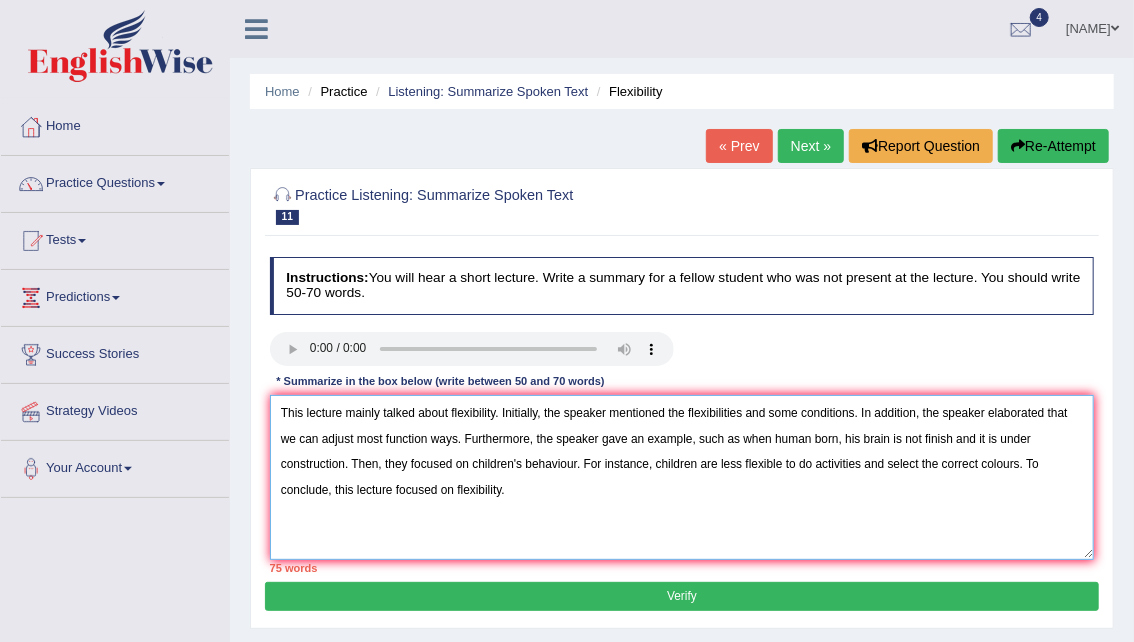 drag, startPoint x: 853, startPoint y: 410, endPoint x: 455, endPoint y: 440, distance: 399.12906 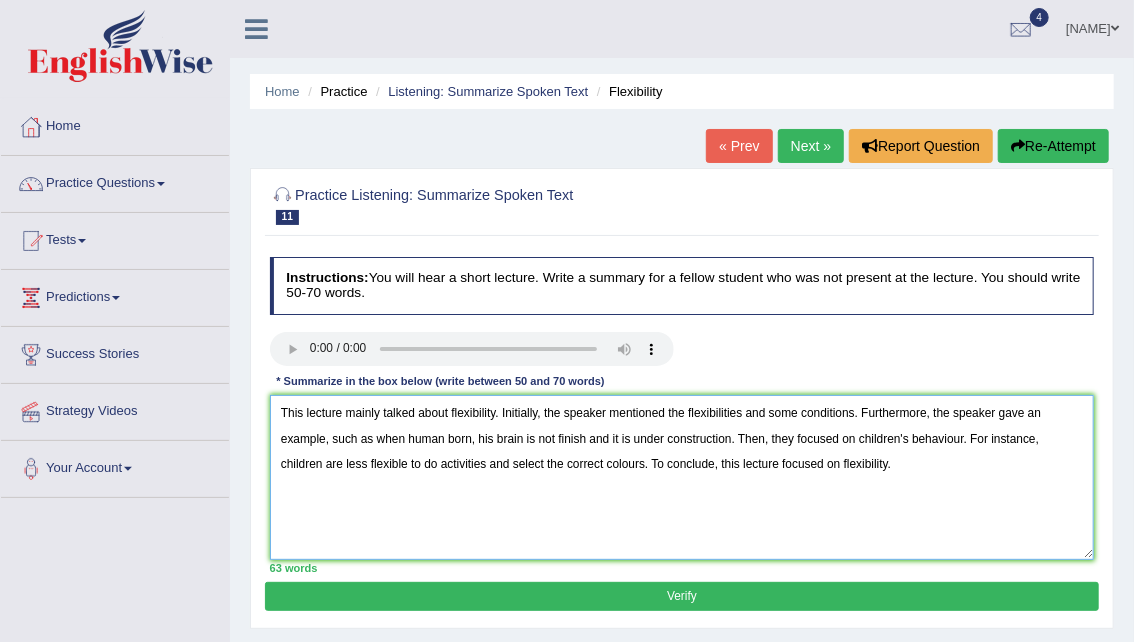 click on "This lecture mainly talked about flexibility. Initially, the speaker mentioned the flexibilities and some conditions. Furthermore, the speaker gave an example, such as when human born, his brain is not finish and it is under construction. Then, they focused on children's behaviour. For instance, children are less flexible to do activities and select the correct colours. To conclude, this lecture focused on flexibility." at bounding box center (682, 477) 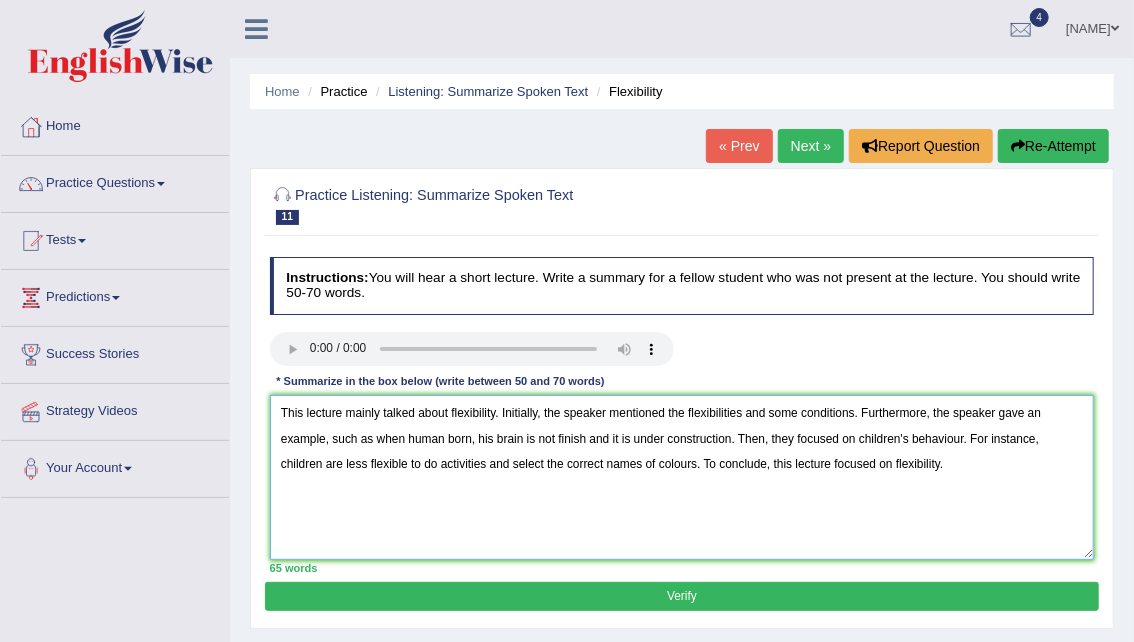 type on "This lecture mainly talked about flexibility. Initially, the speaker mentioned the flexibilities and some conditions. Furthermore, the speaker gave an example, such as when human born, his brain is not finish and it is under construction. Then, they focused on children's behaviour. For instance, children are less flexible to do activities and select the correct names of colours. To conclude, this lecture focused on flexibility." 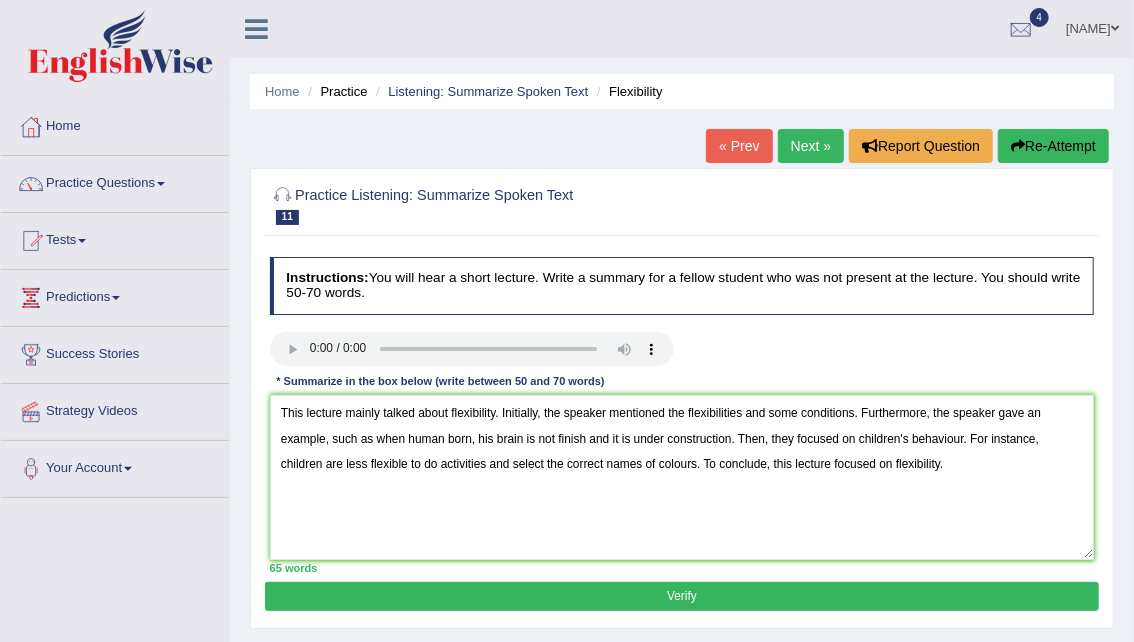 click on "Verify" at bounding box center [681, 596] 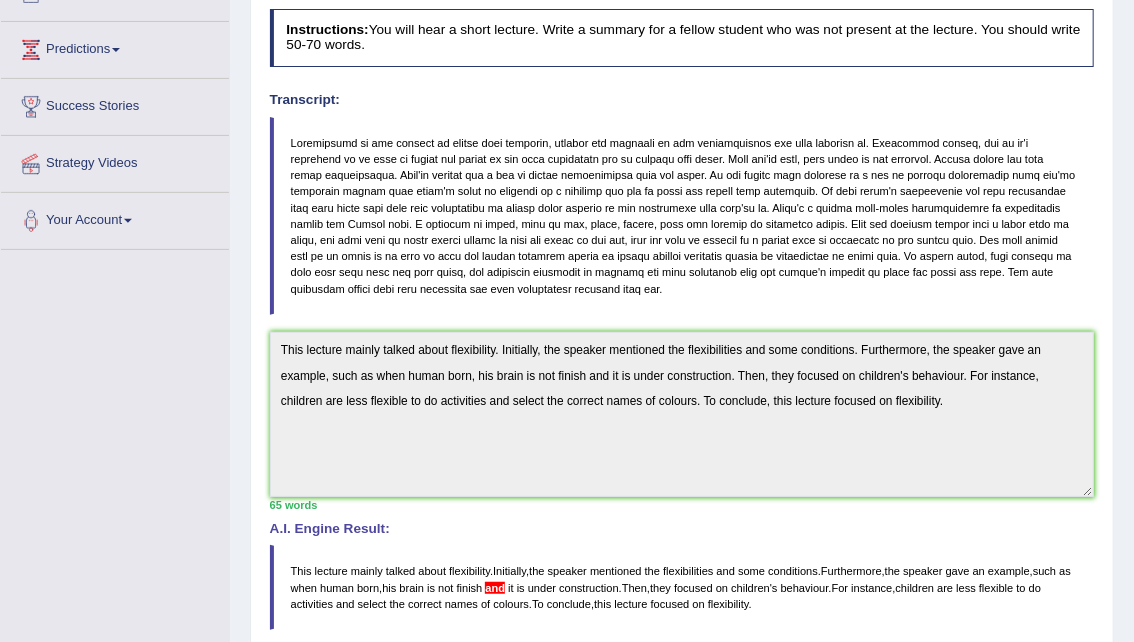 scroll, scrollTop: 0, scrollLeft: 0, axis: both 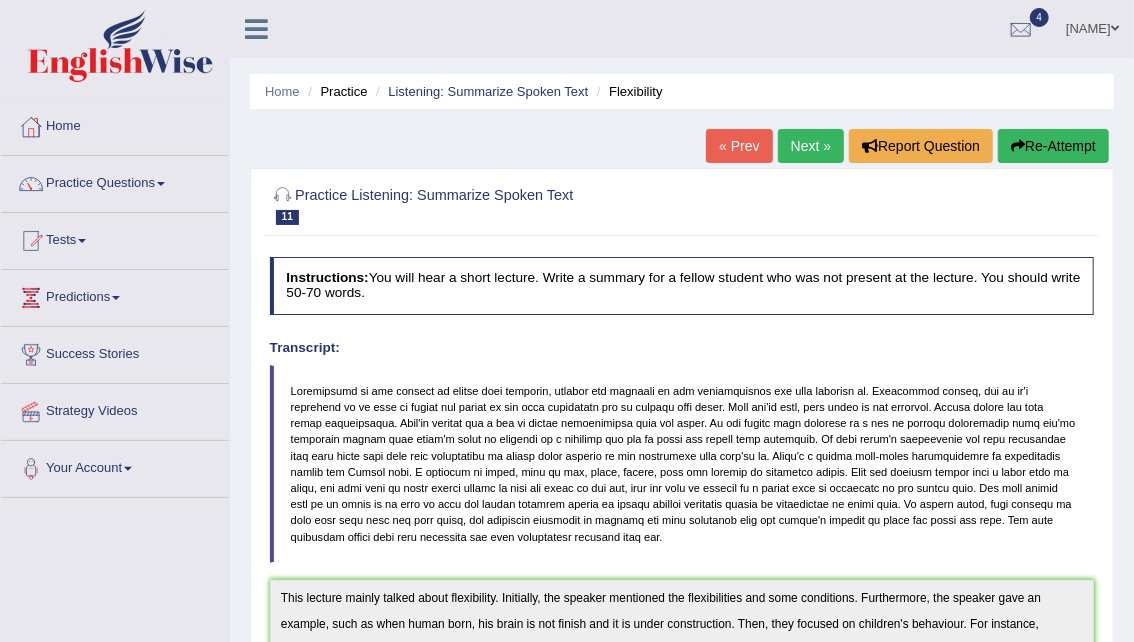 click on "Practice Questions" at bounding box center [115, 181] 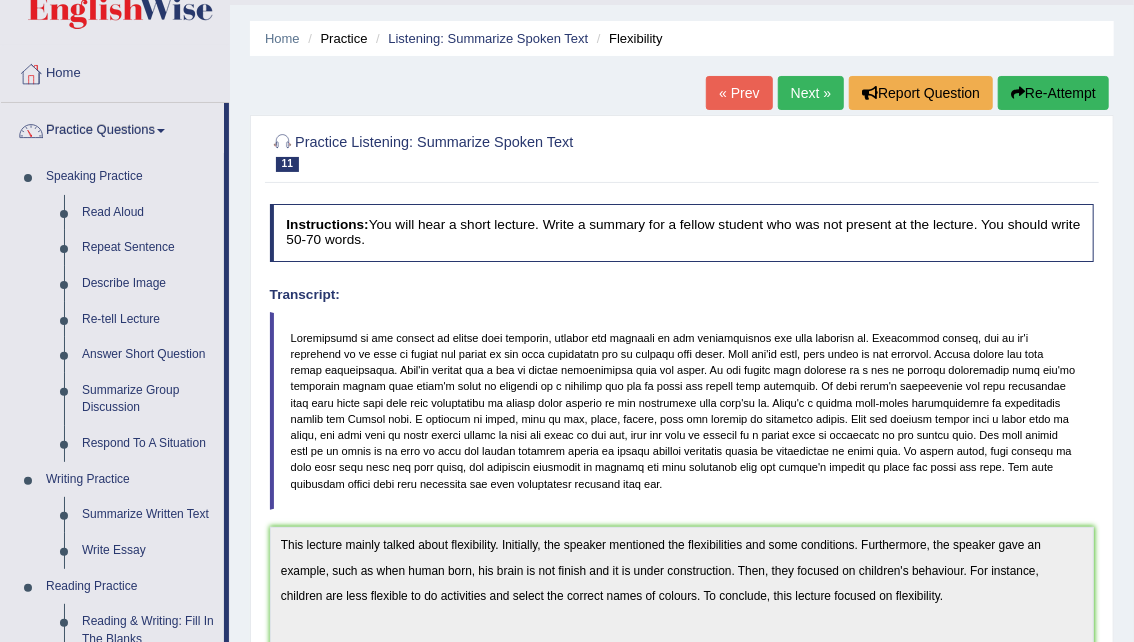 scroll, scrollTop: 0, scrollLeft: 0, axis: both 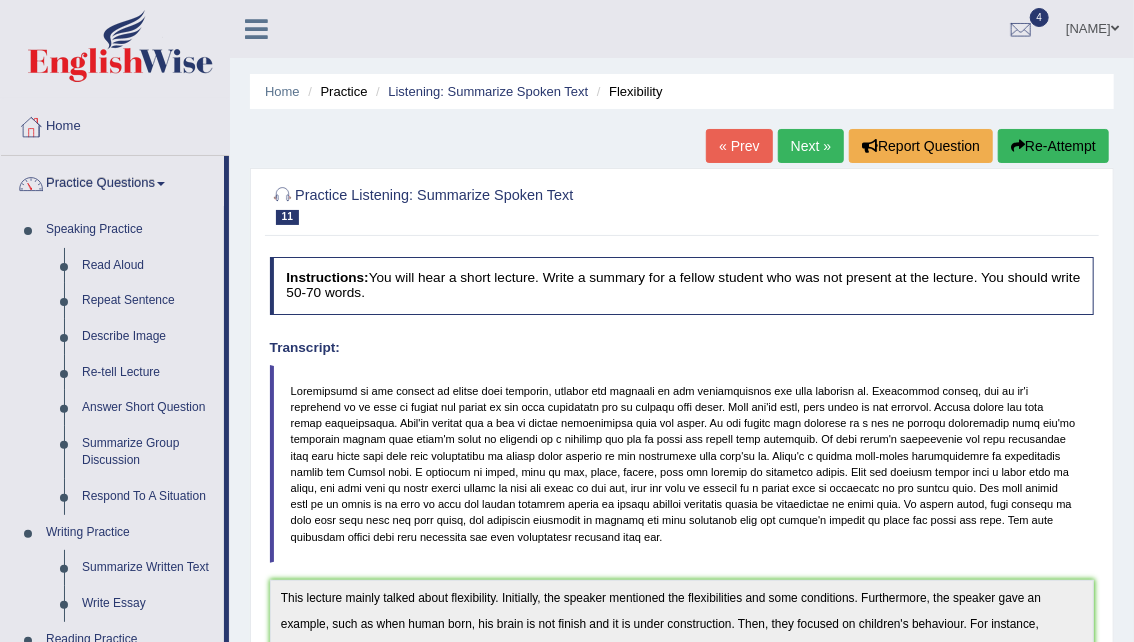 click at bounding box center [161, 184] 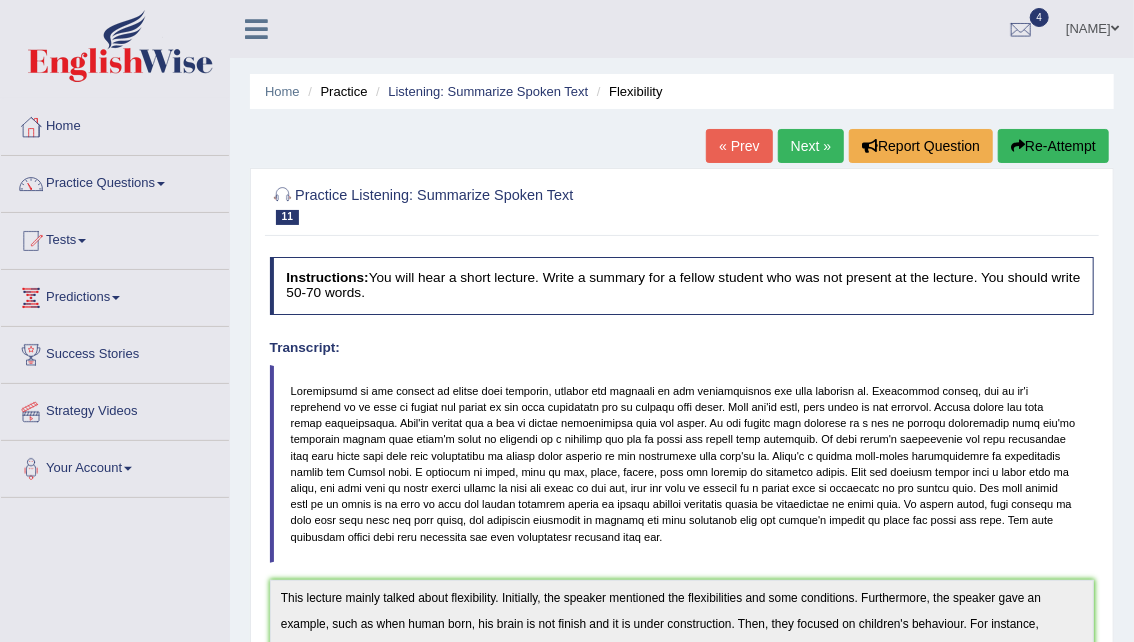 click at bounding box center [161, 184] 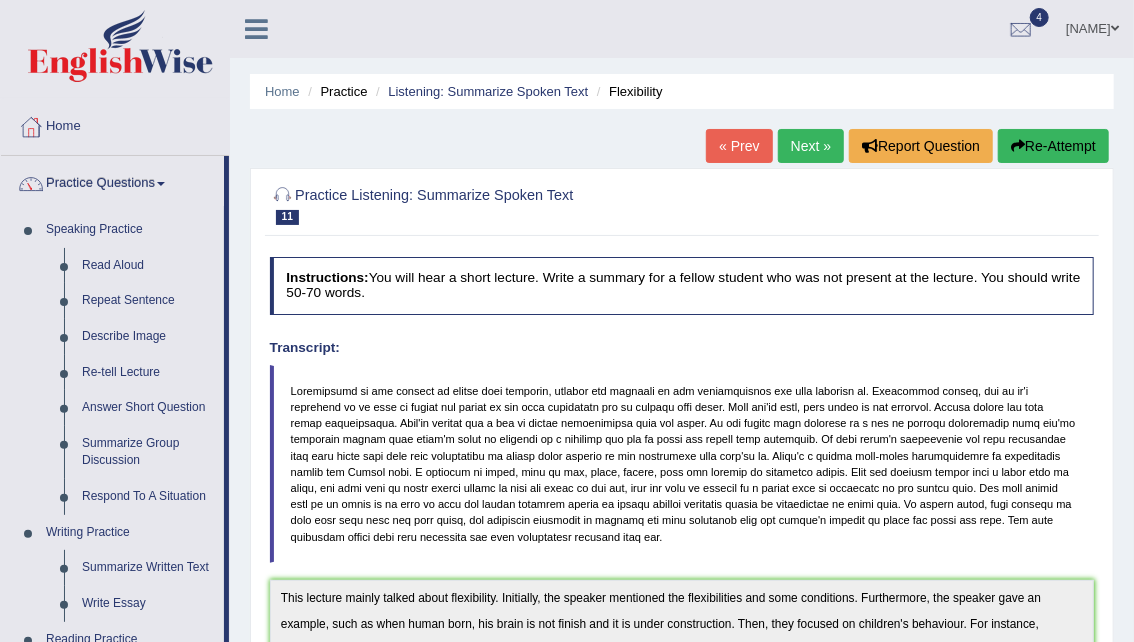 click on "Home" at bounding box center (115, 124) 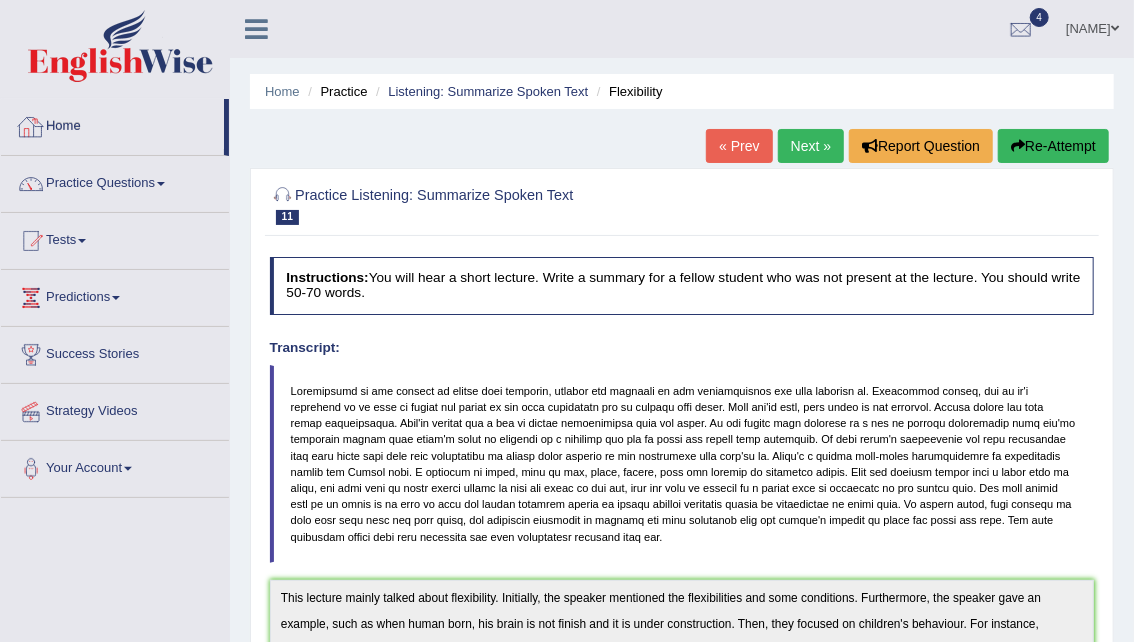 click at bounding box center (82, 241) 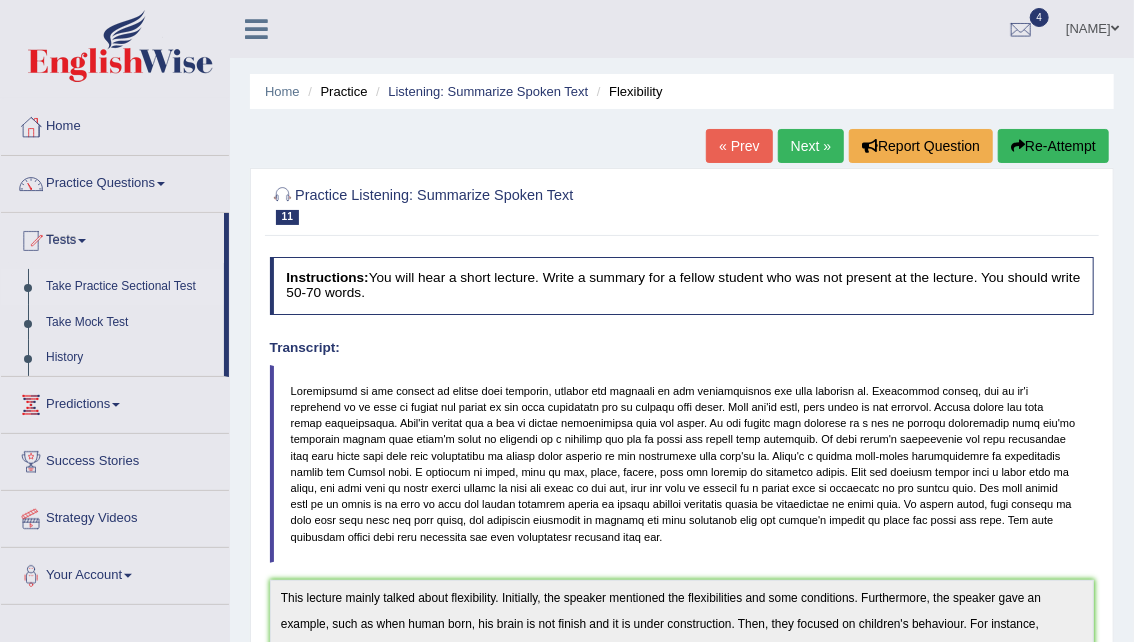 click on "Take Practice Sectional Test" at bounding box center [130, 287] 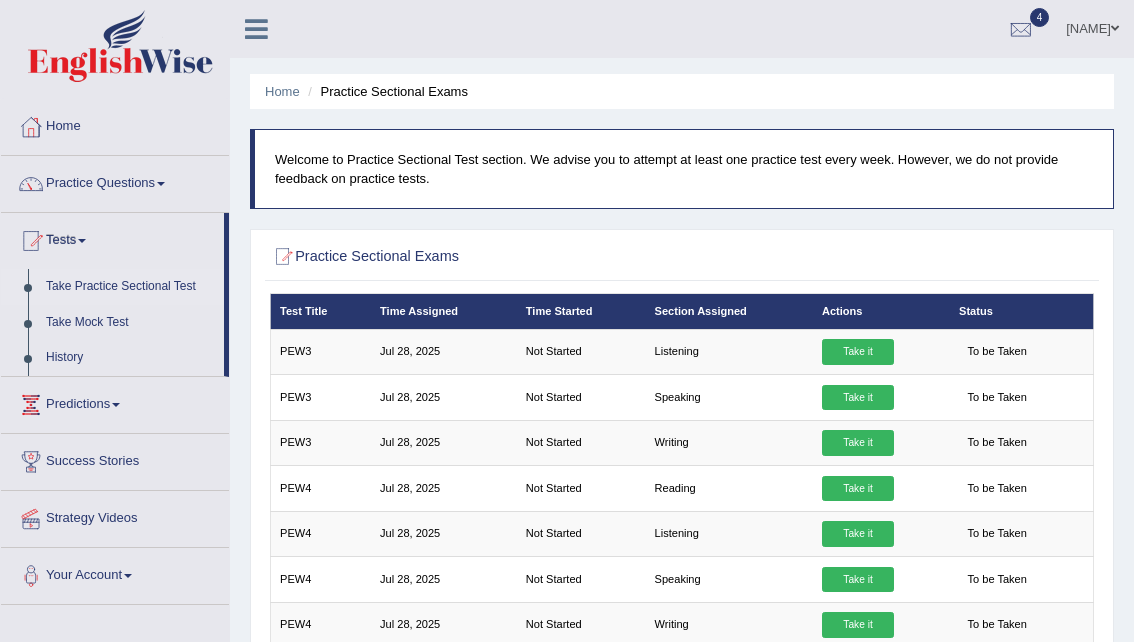 scroll, scrollTop: 0, scrollLeft: 0, axis: both 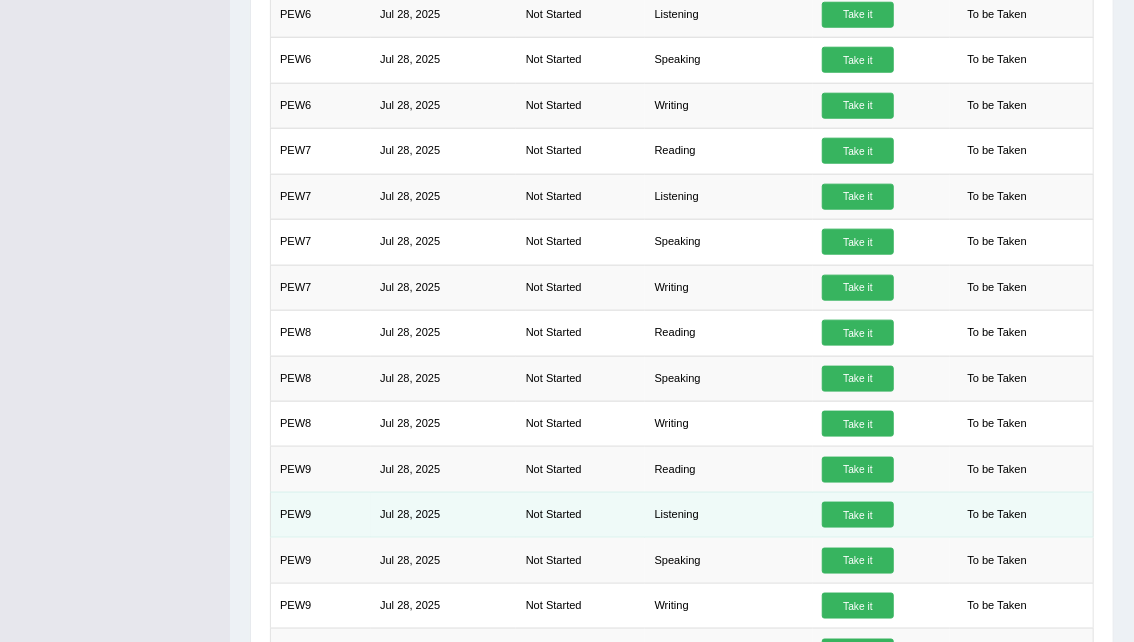 click on "Take it" at bounding box center [858, 515] 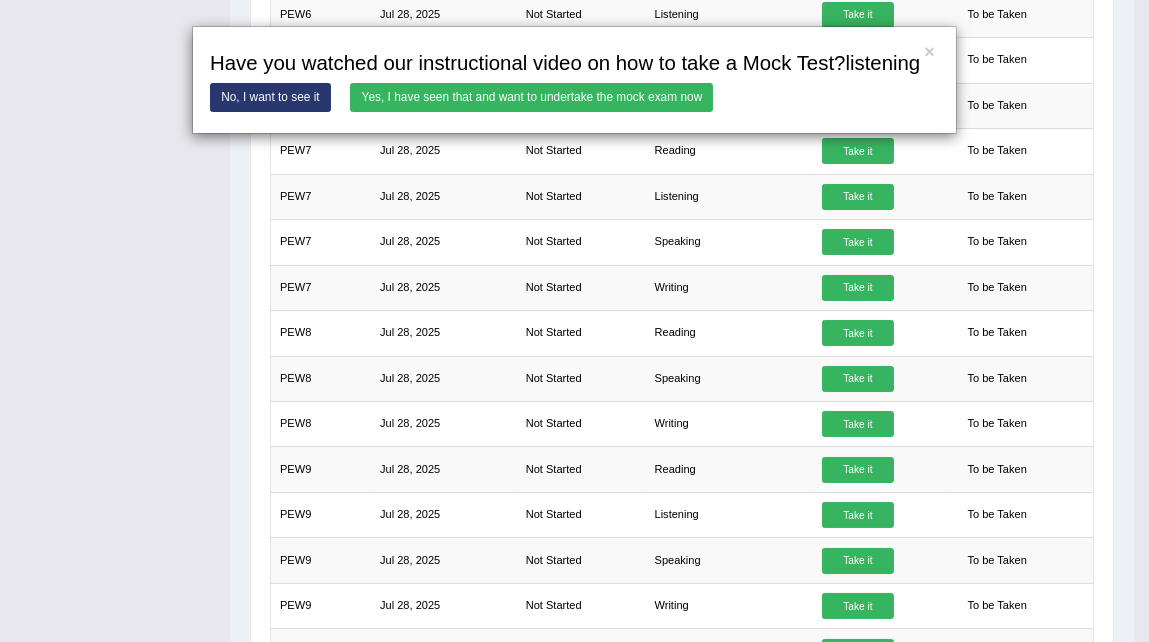 click on "Yes, I have seen that and want to undertake the mock exam now" at bounding box center [531, 97] 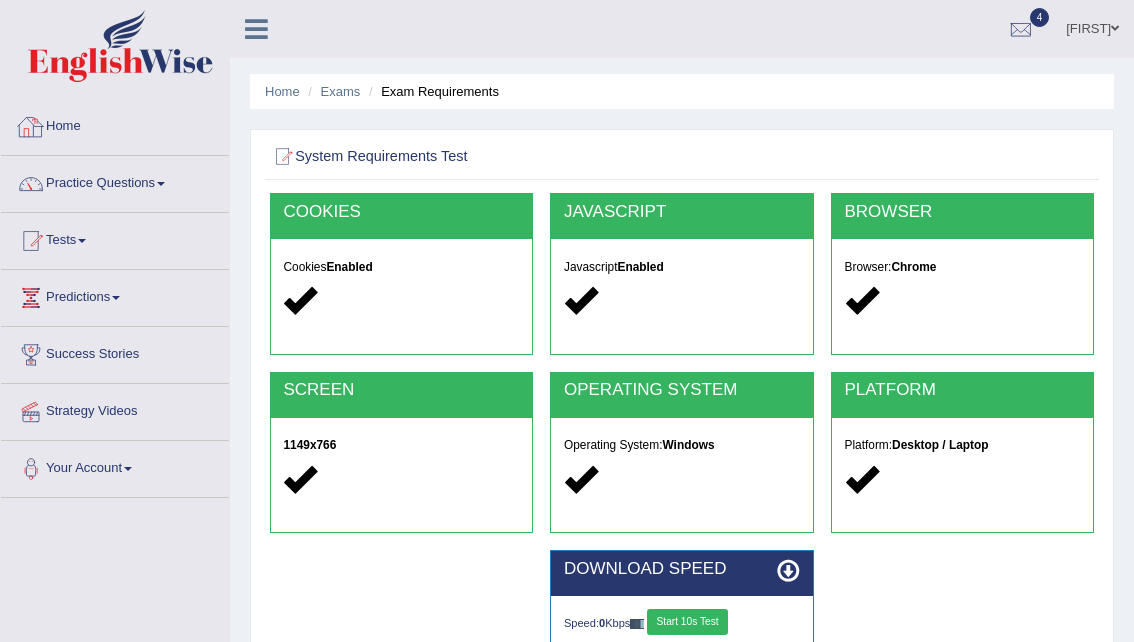 scroll, scrollTop: 0, scrollLeft: 0, axis: both 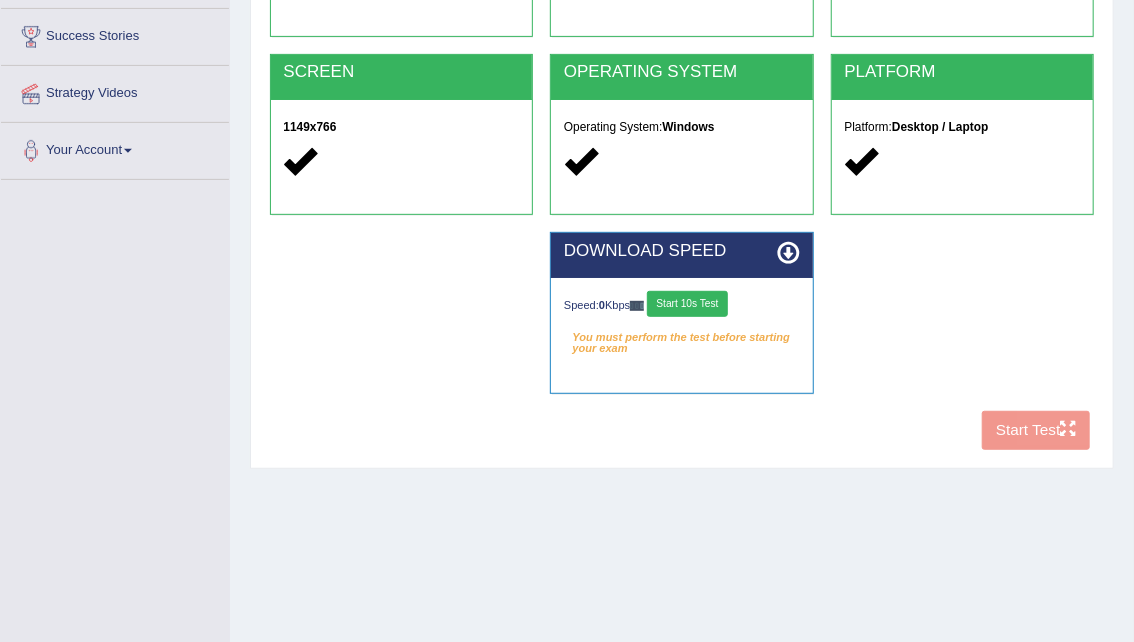 click on "Start 10s Test" at bounding box center (687, 304) 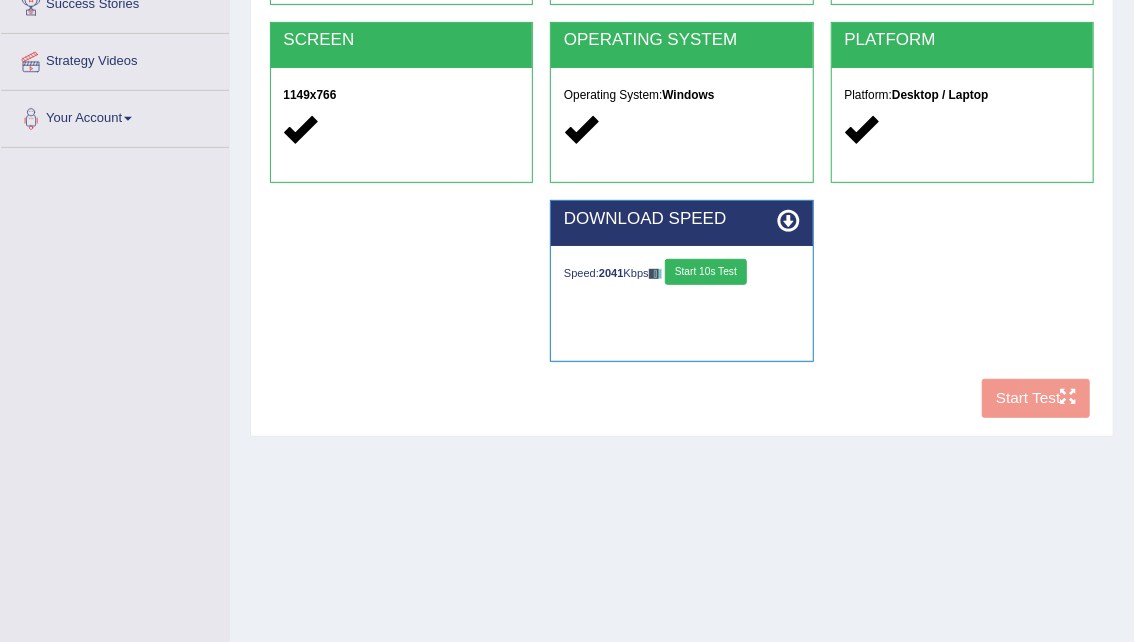 scroll, scrollTop: 365, scrollLeft: 0, axis: vertical 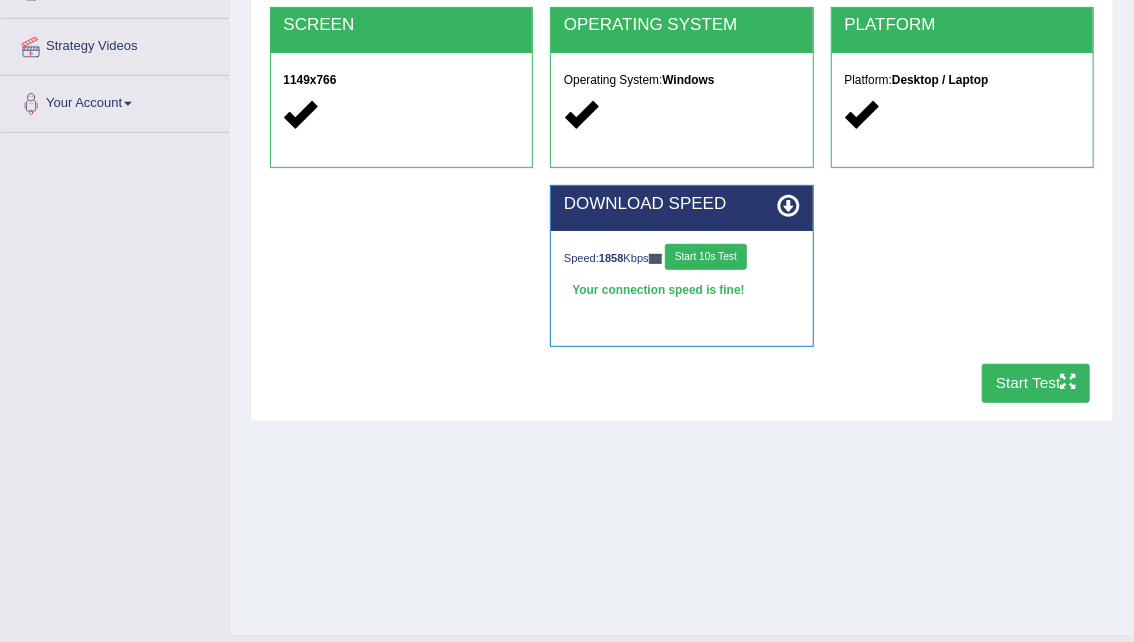 click on "Start Test" at bounding box center (1036, 383) 